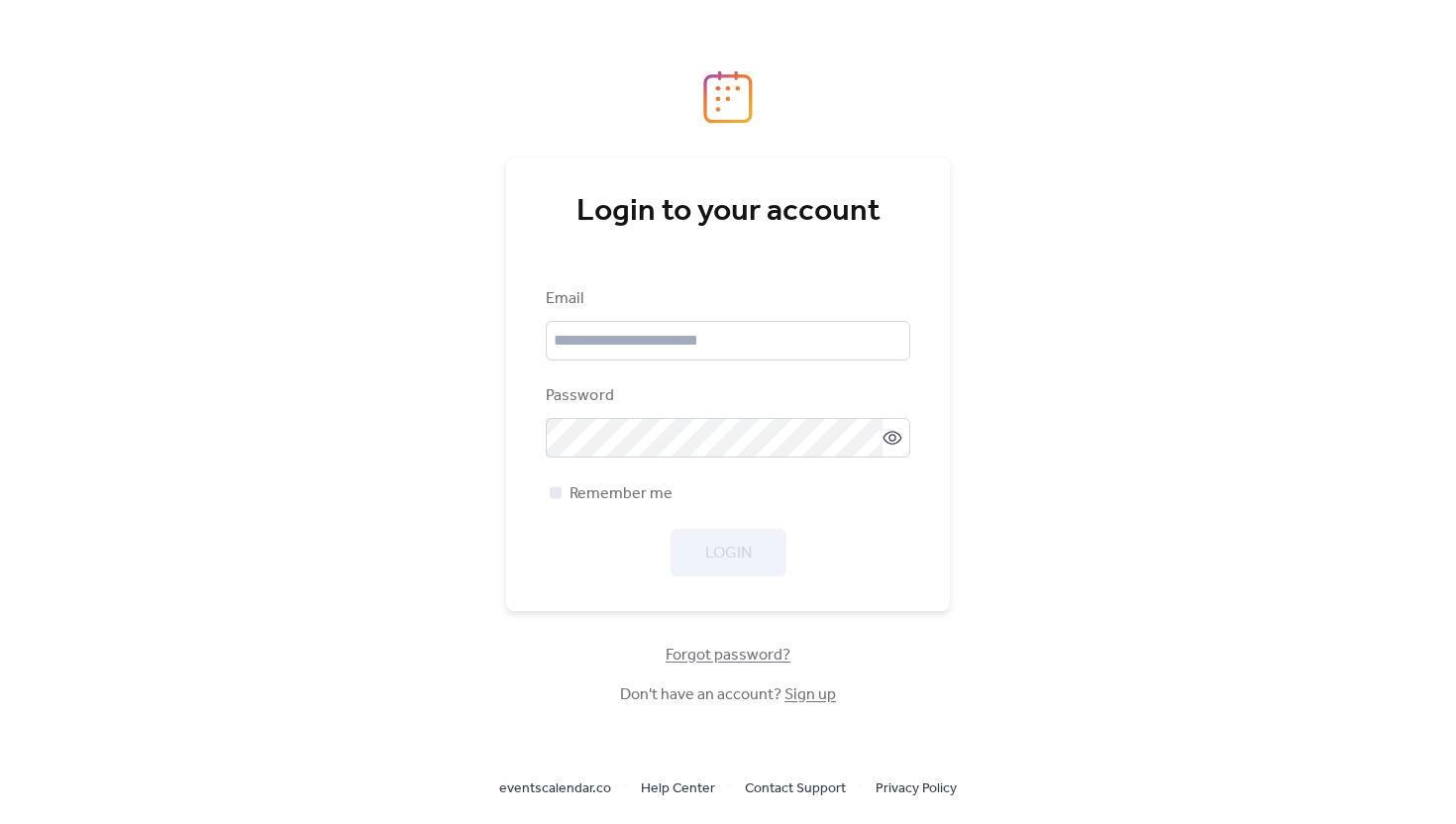 scroll, scrollTop: 0, scrollLeft: 0, axis: both 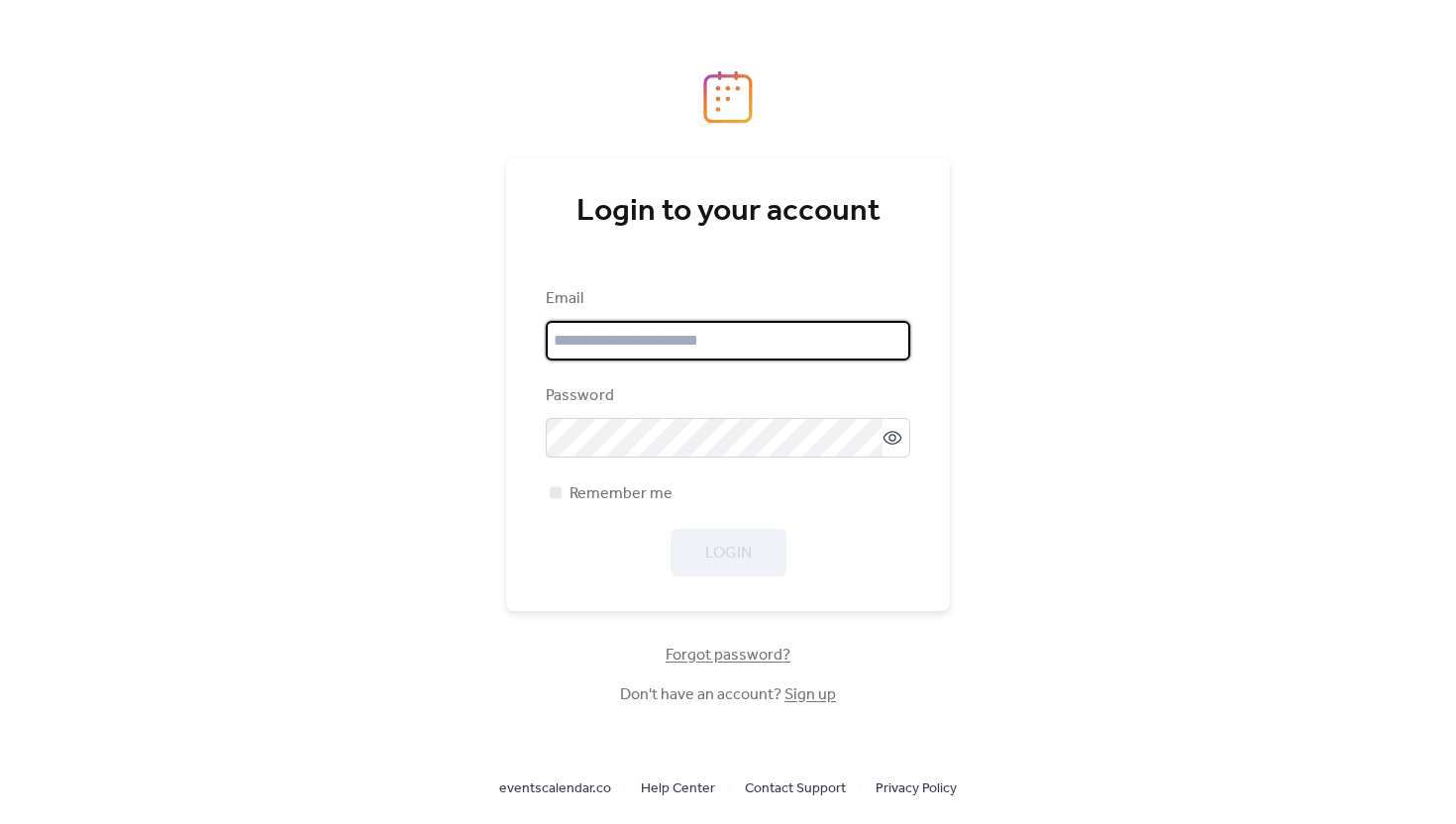 click at bounding box center [728, 341] 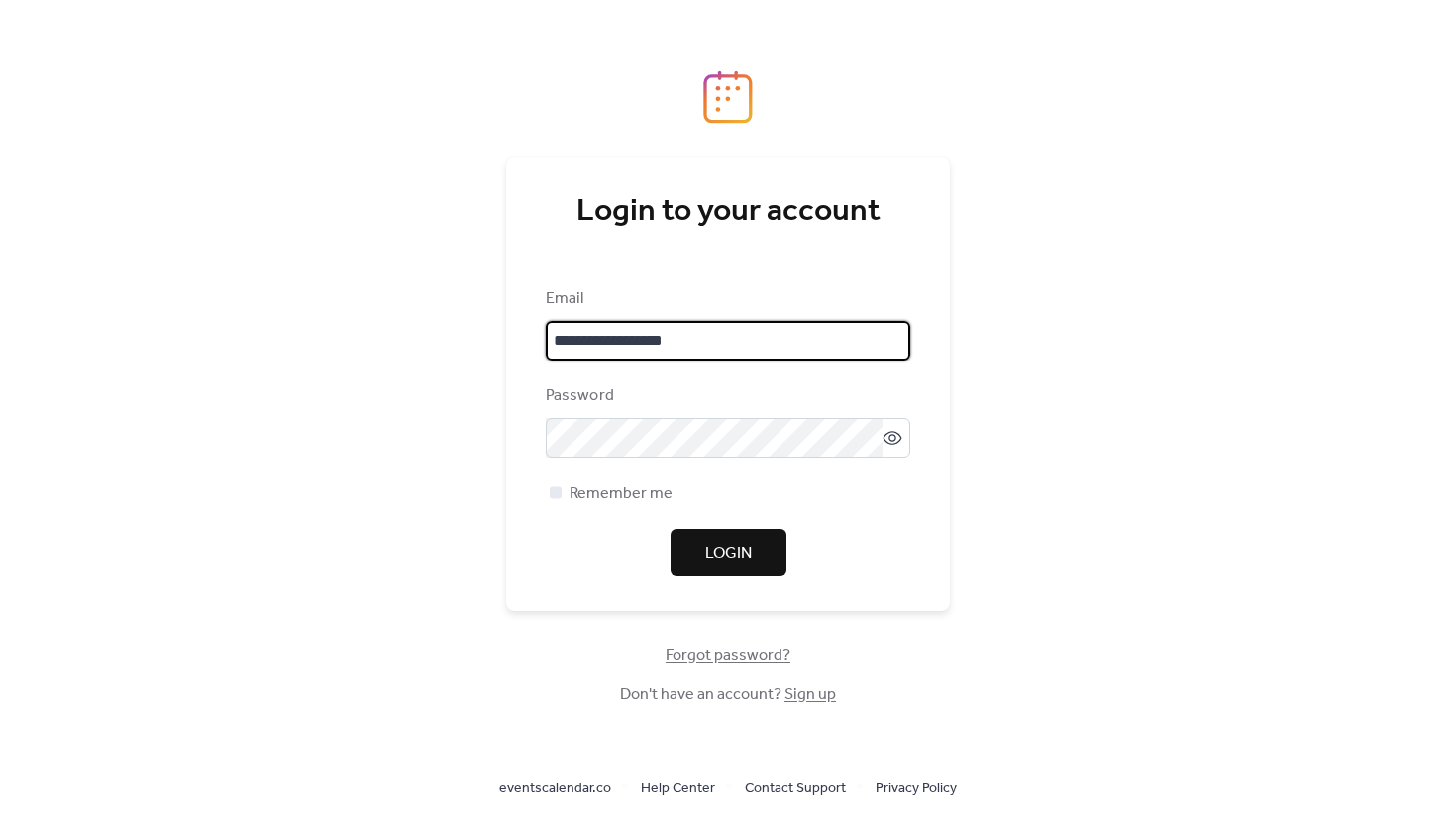 type on "**********" 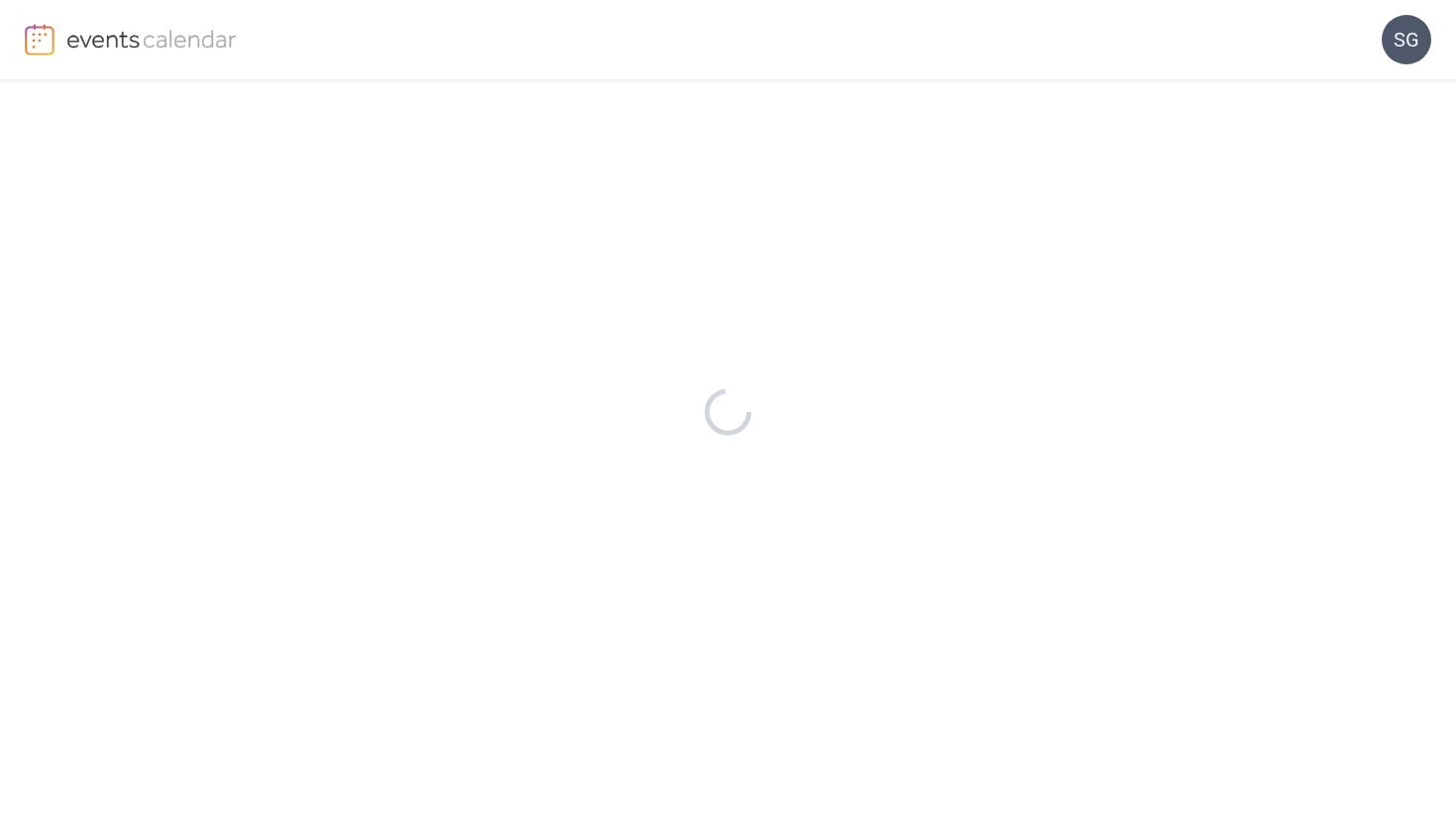 scroll, scrollTop: 0, scrollLeft: 0, axis: both 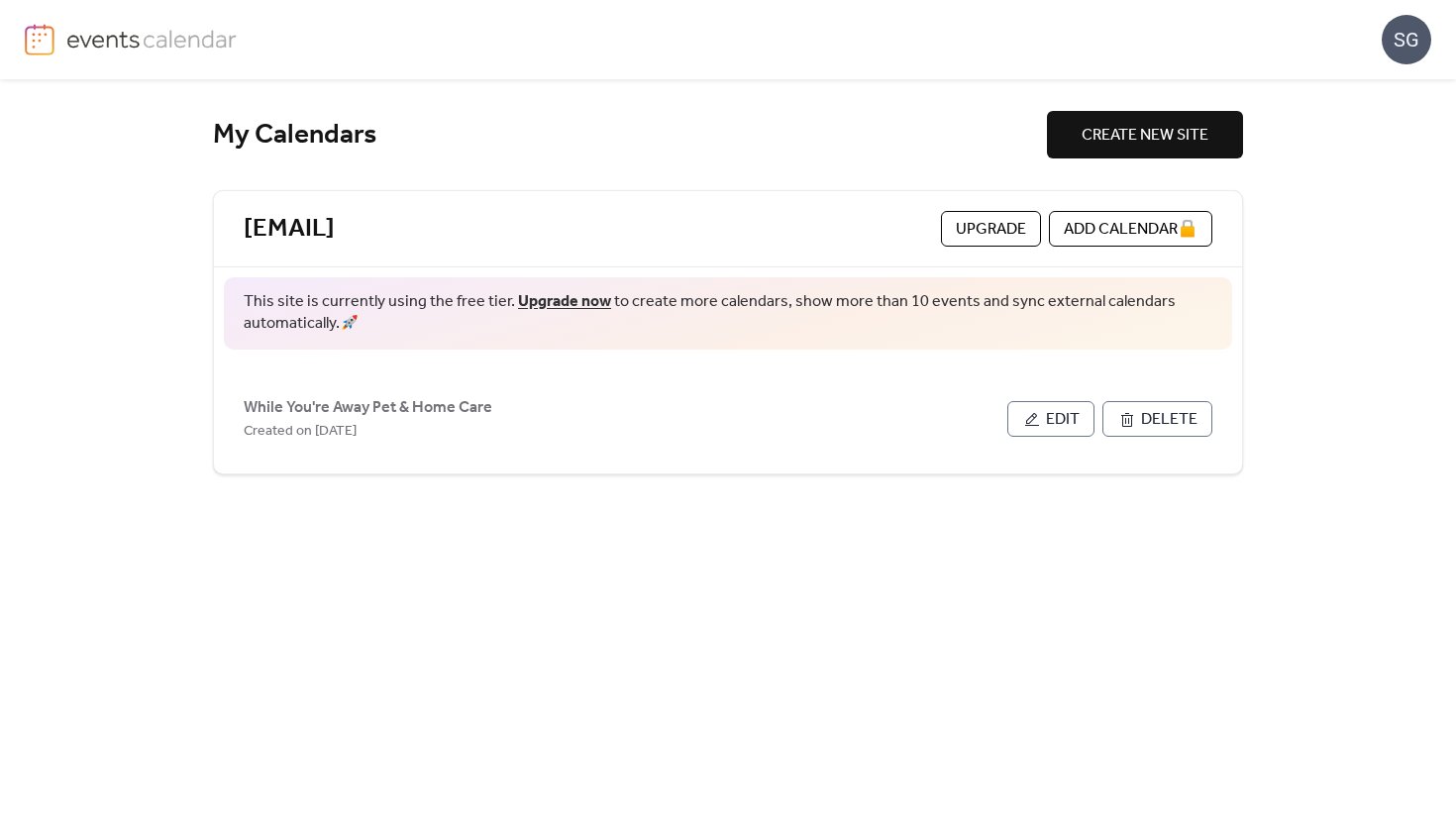 click on "Upgrade now" at bounding box center (565, 301) 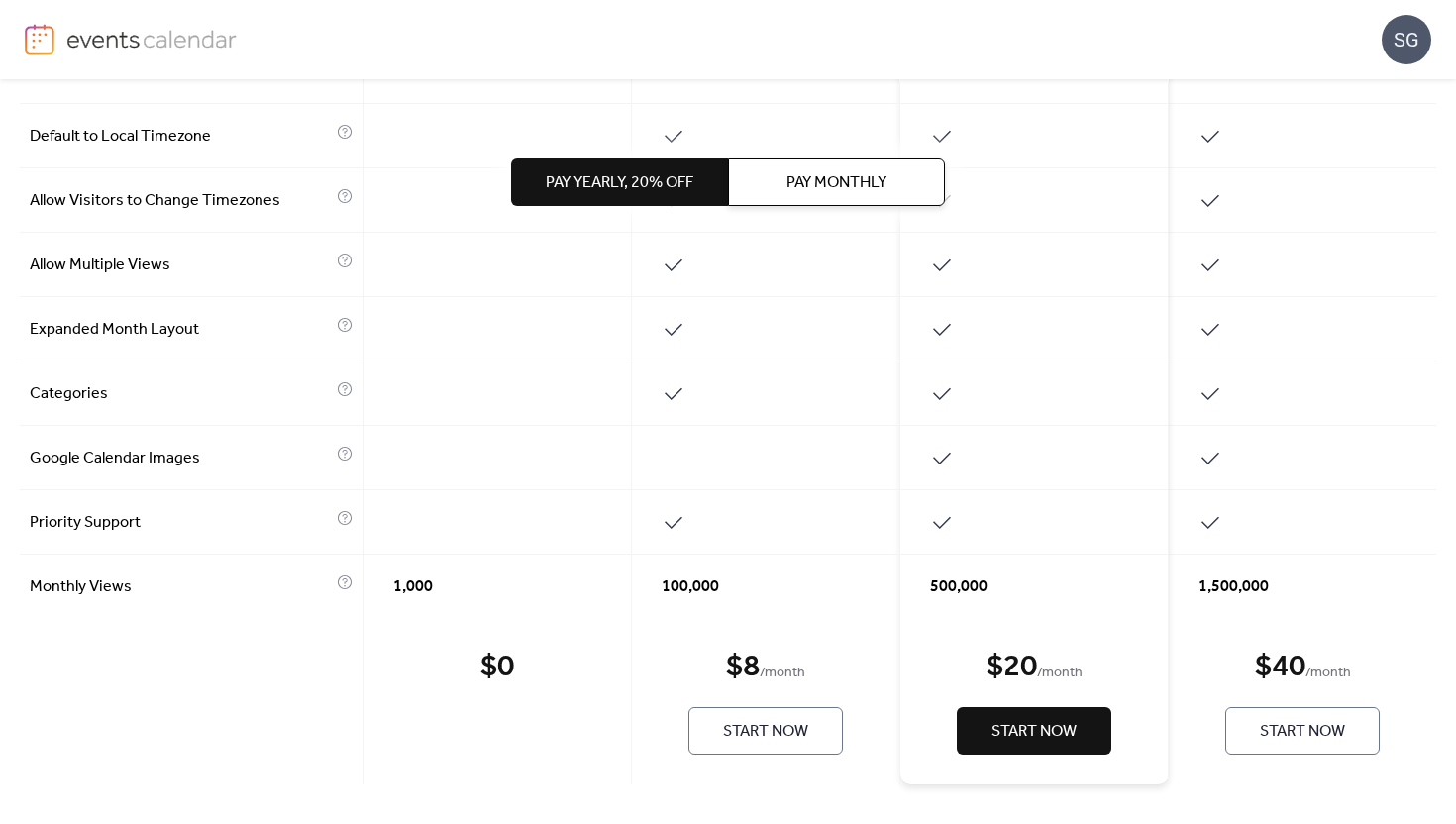 scroll, scrollTop: 929, scrollLeft: 0, axis: vertical 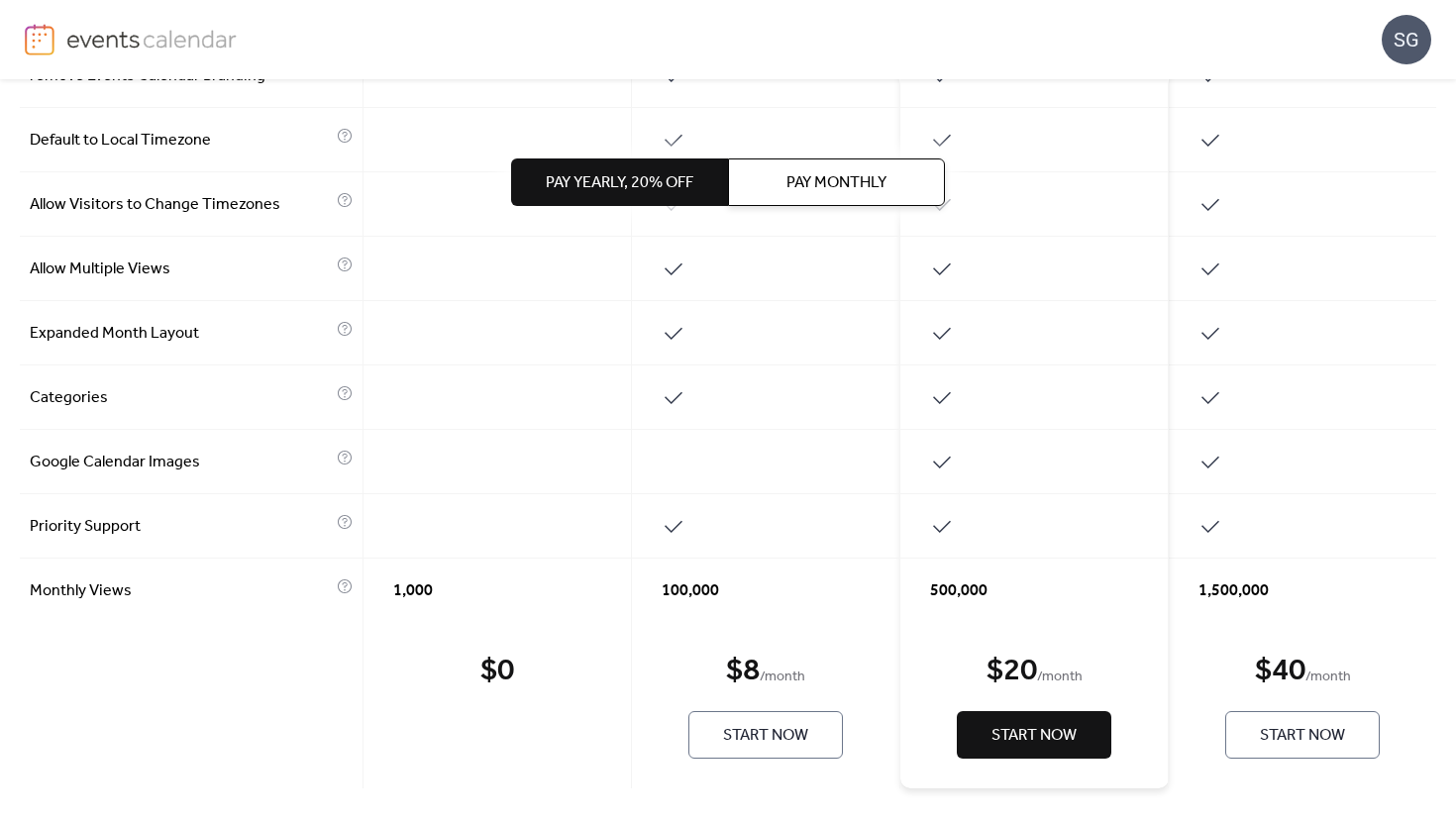 click on "Start Now" at bounding box center [766, 735] 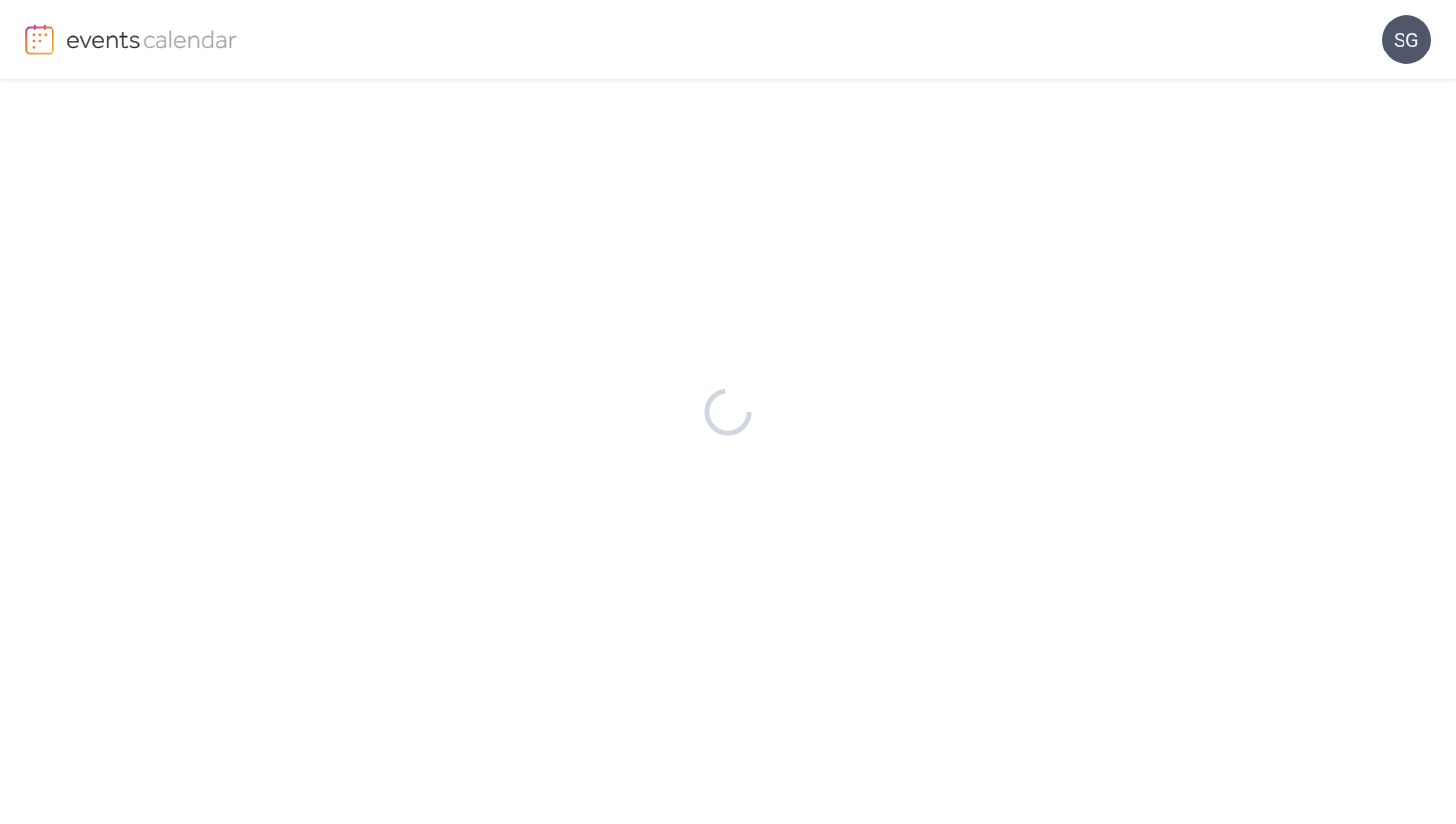 scroll, scrollTop: 0, scrollLeft: 0, axis: both 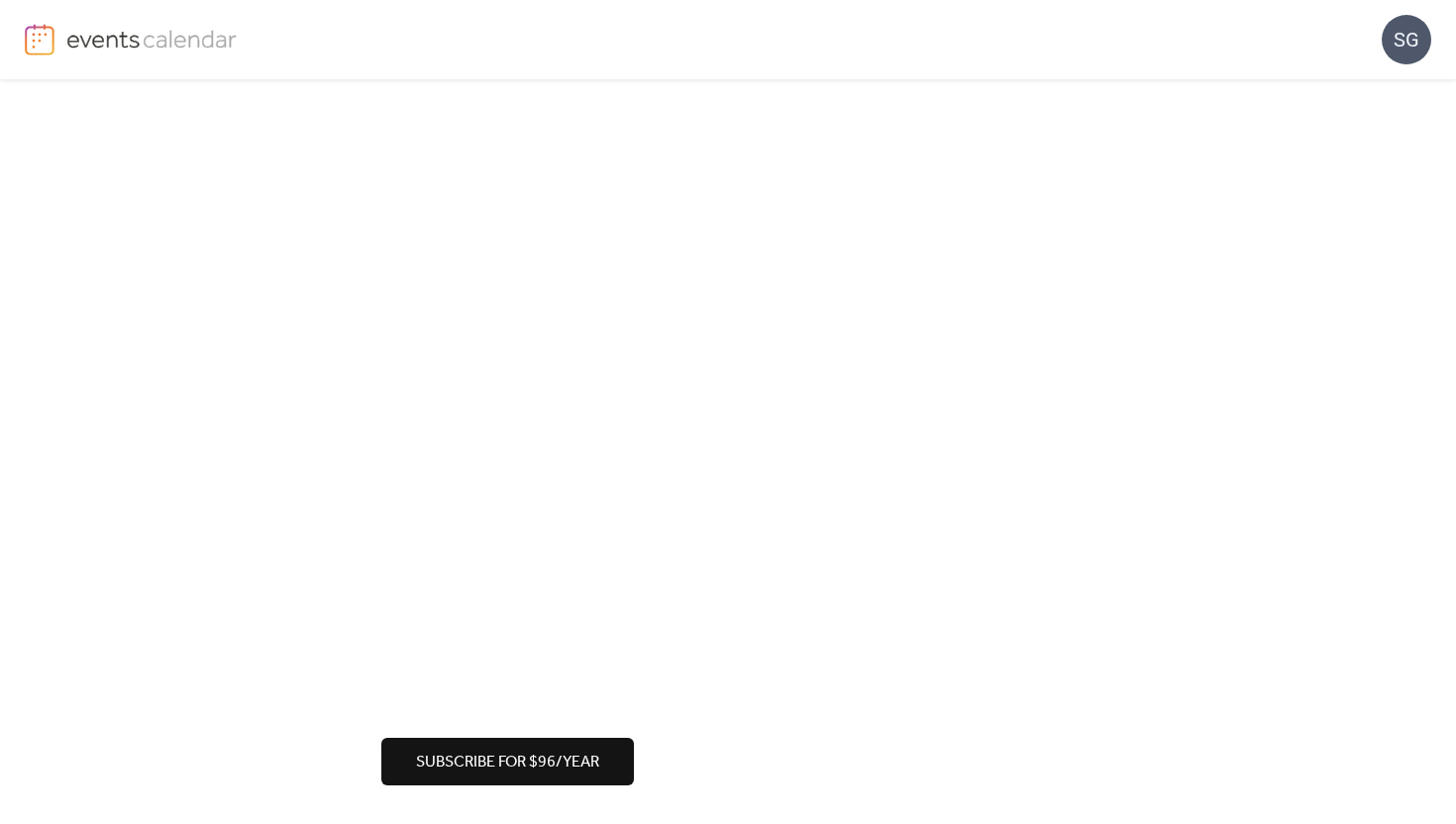 click on "Subscribe for $96/year" at bounding box center [507, 763] 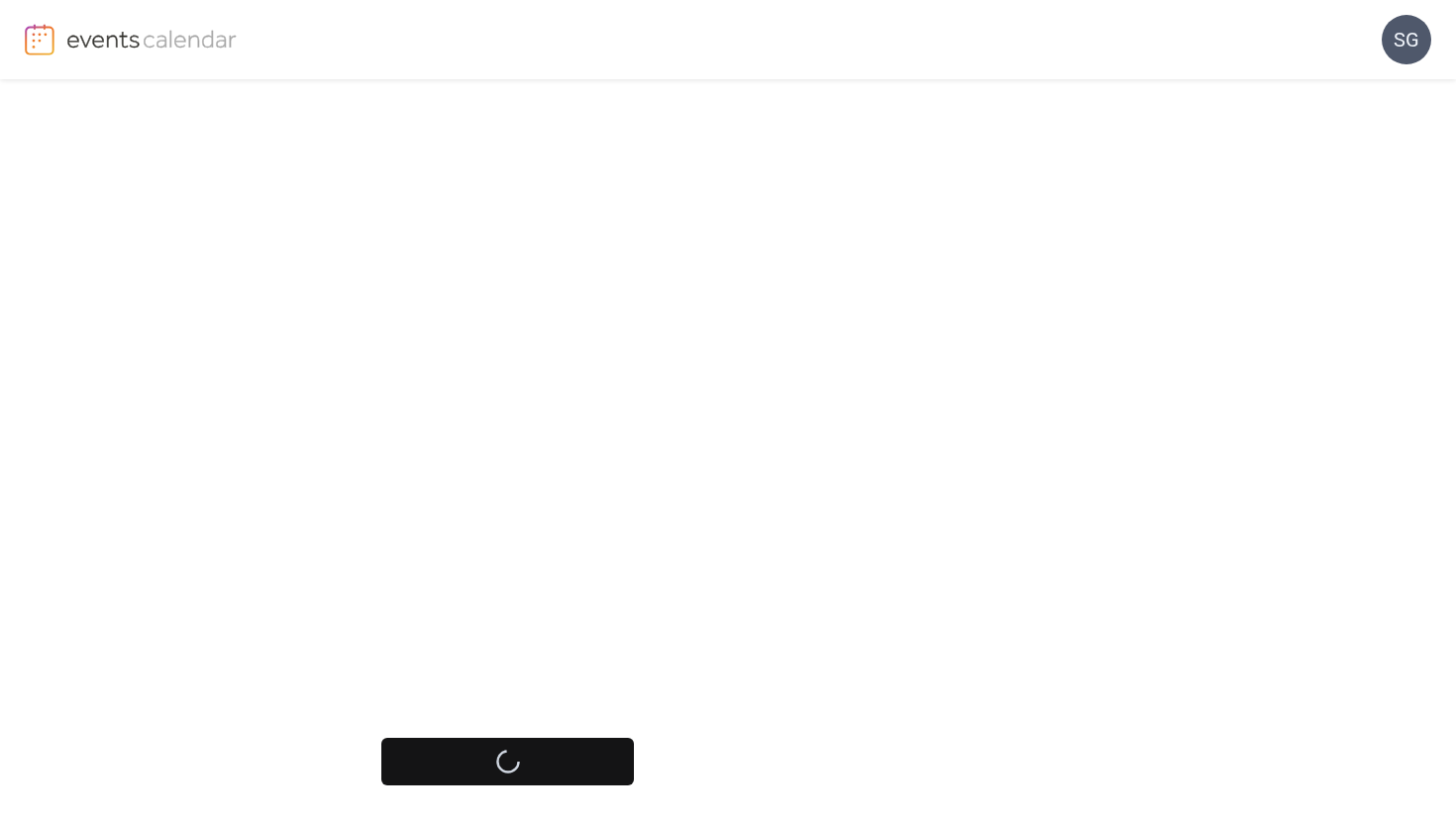 scroll, scrollTop: 0, scrollLeft: 0, axis: both 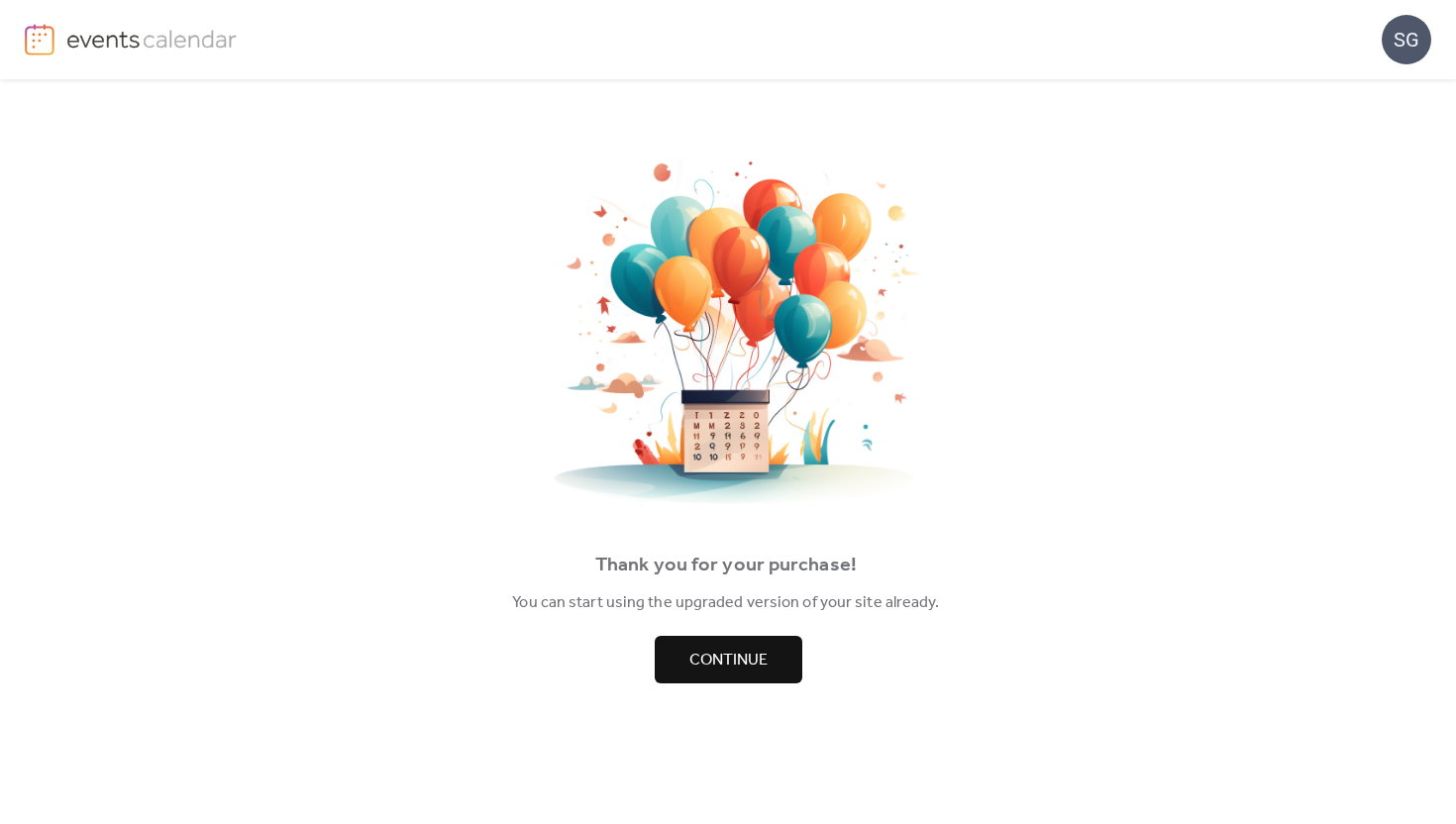 click on "Continue" at bounding box center (728, 660) 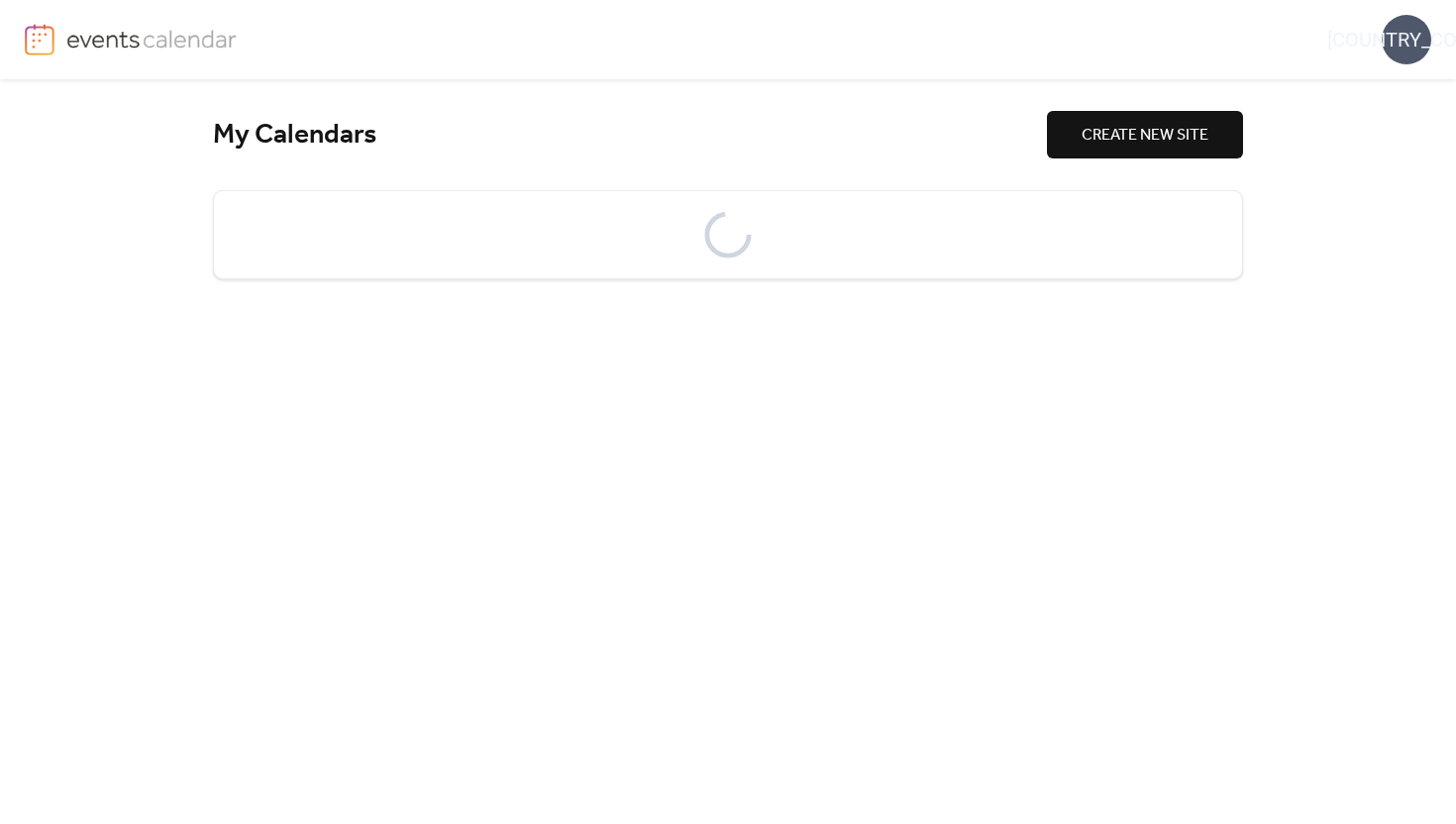 scroll, scrollTop: 0, scrollLeft: 0, axis: both 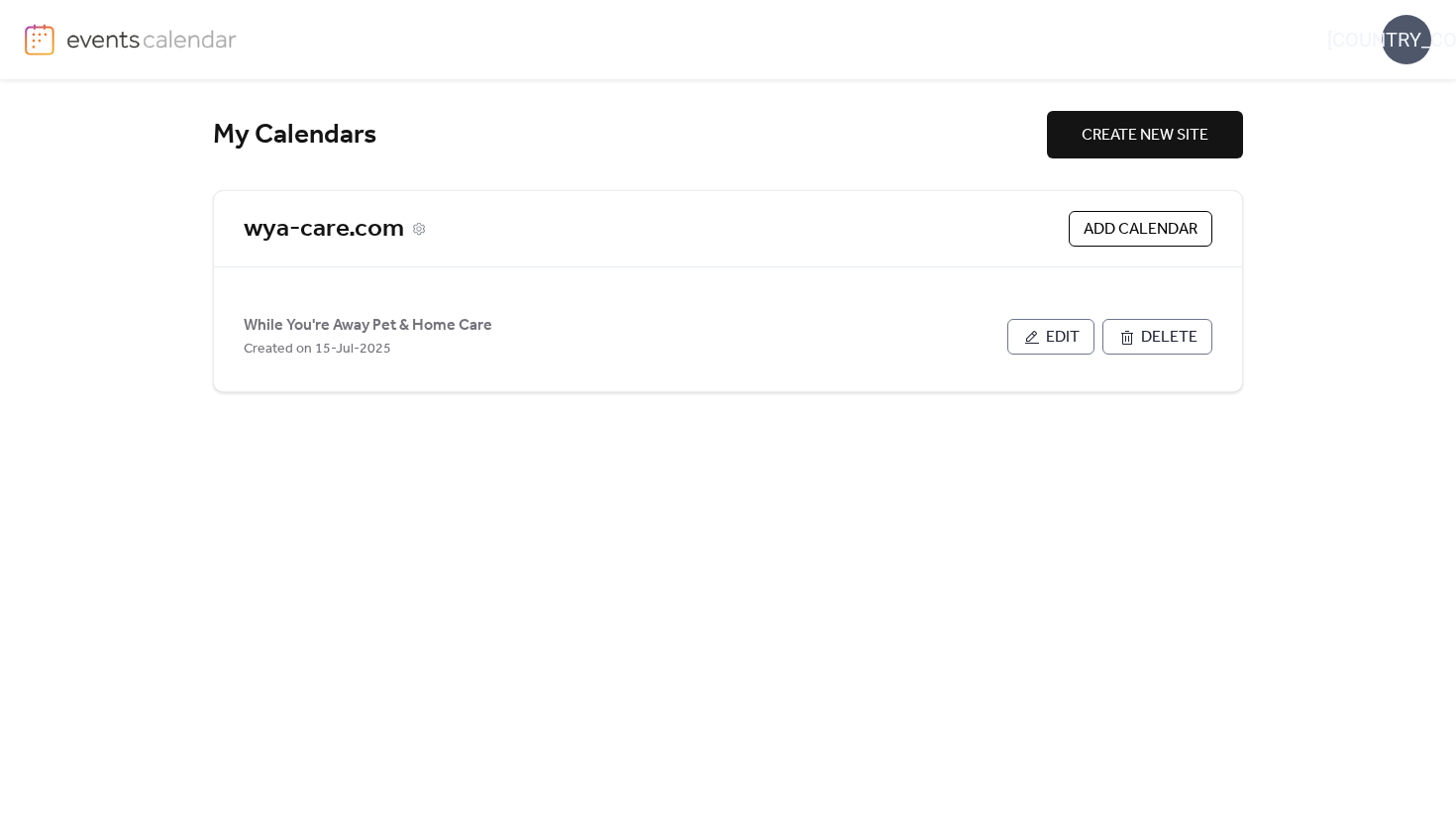 click on "wya-care.com" at bounding box center [324, 229] 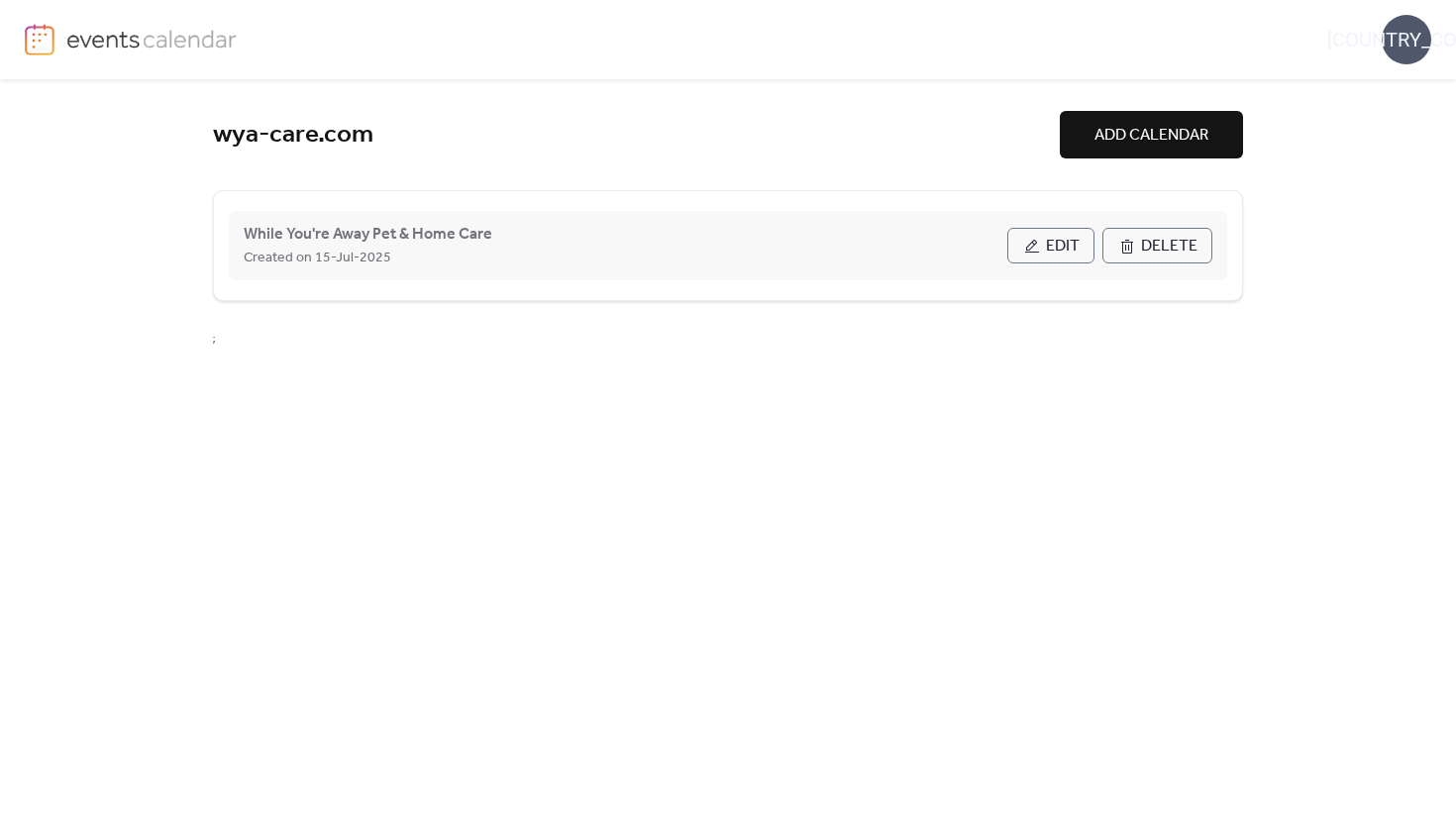 click on "Edit" at bounding box center (1051, 246) 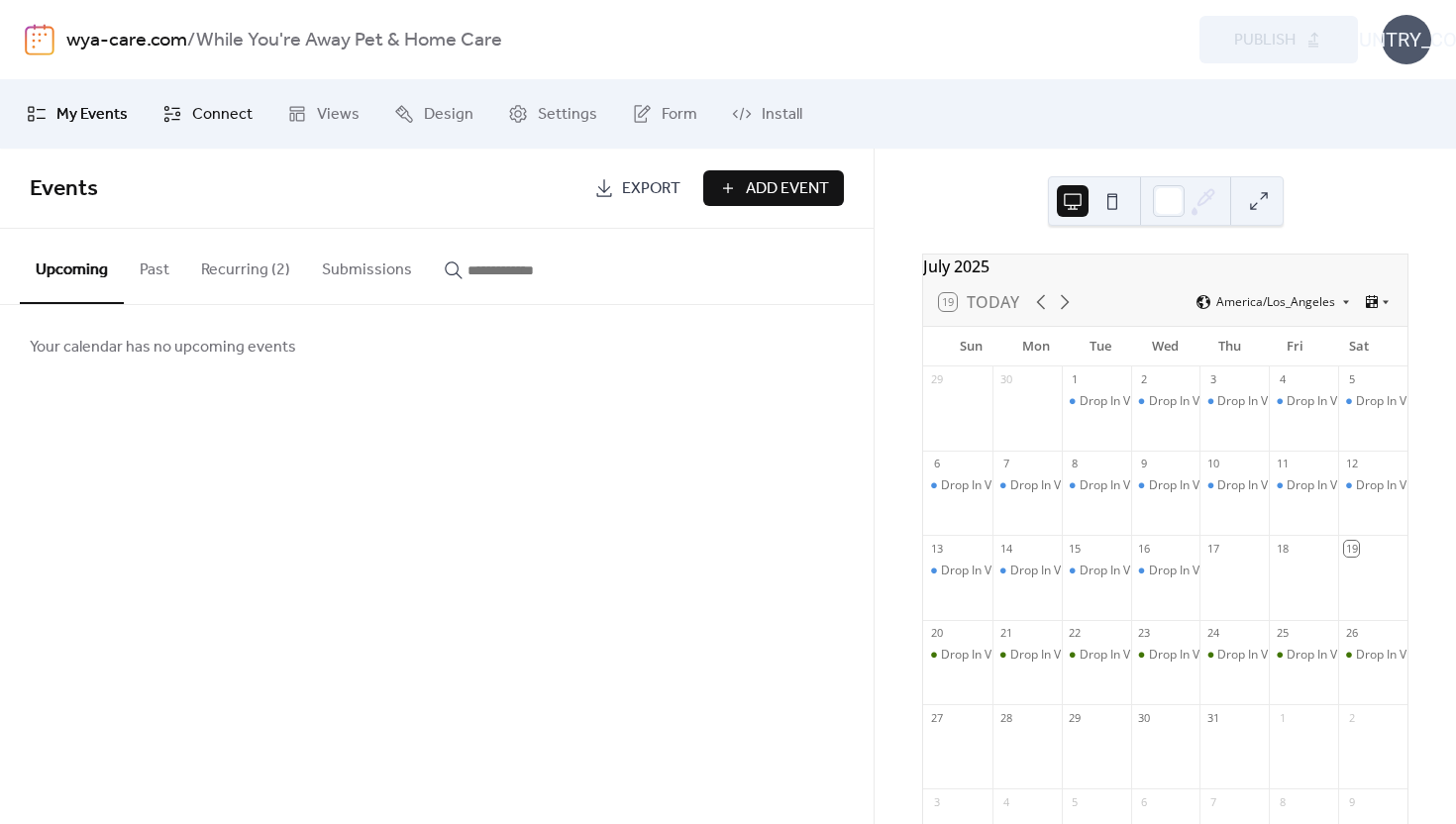 click on "Connect" at bounding box center (222, 115) 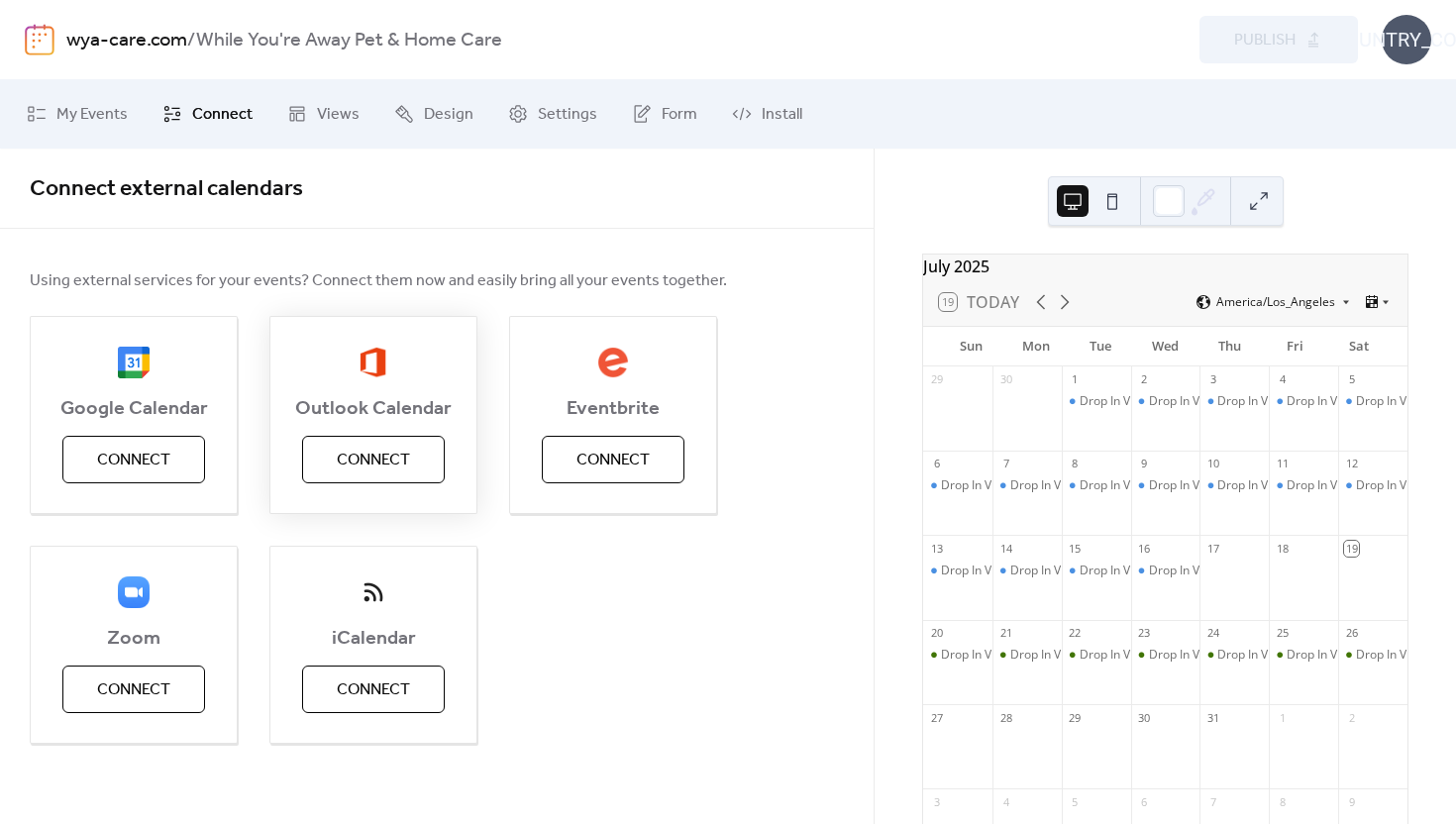 click on "Connect" at bounding box center [373, 461] 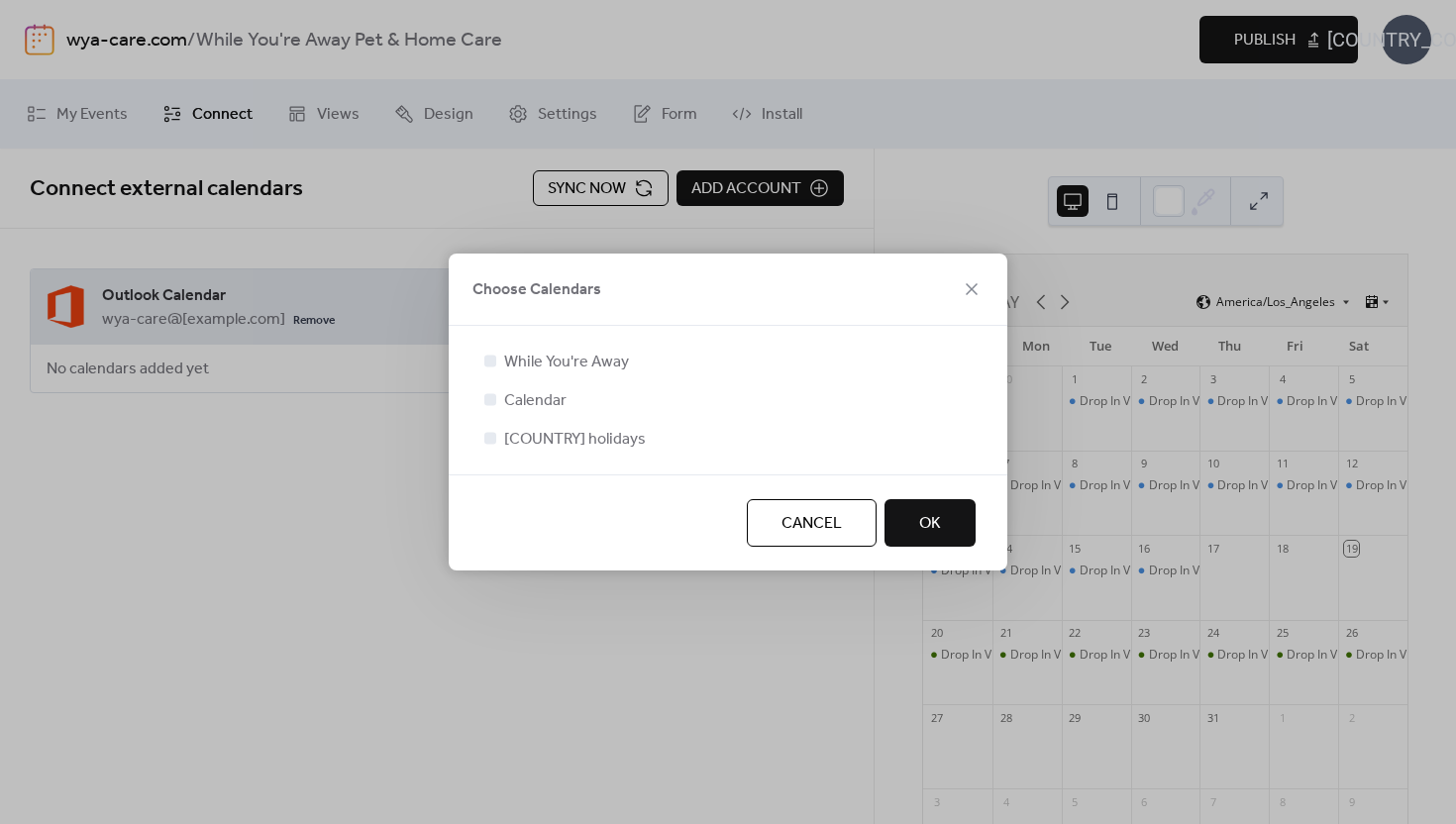 click on "OK" at bounding box center (930, 524) 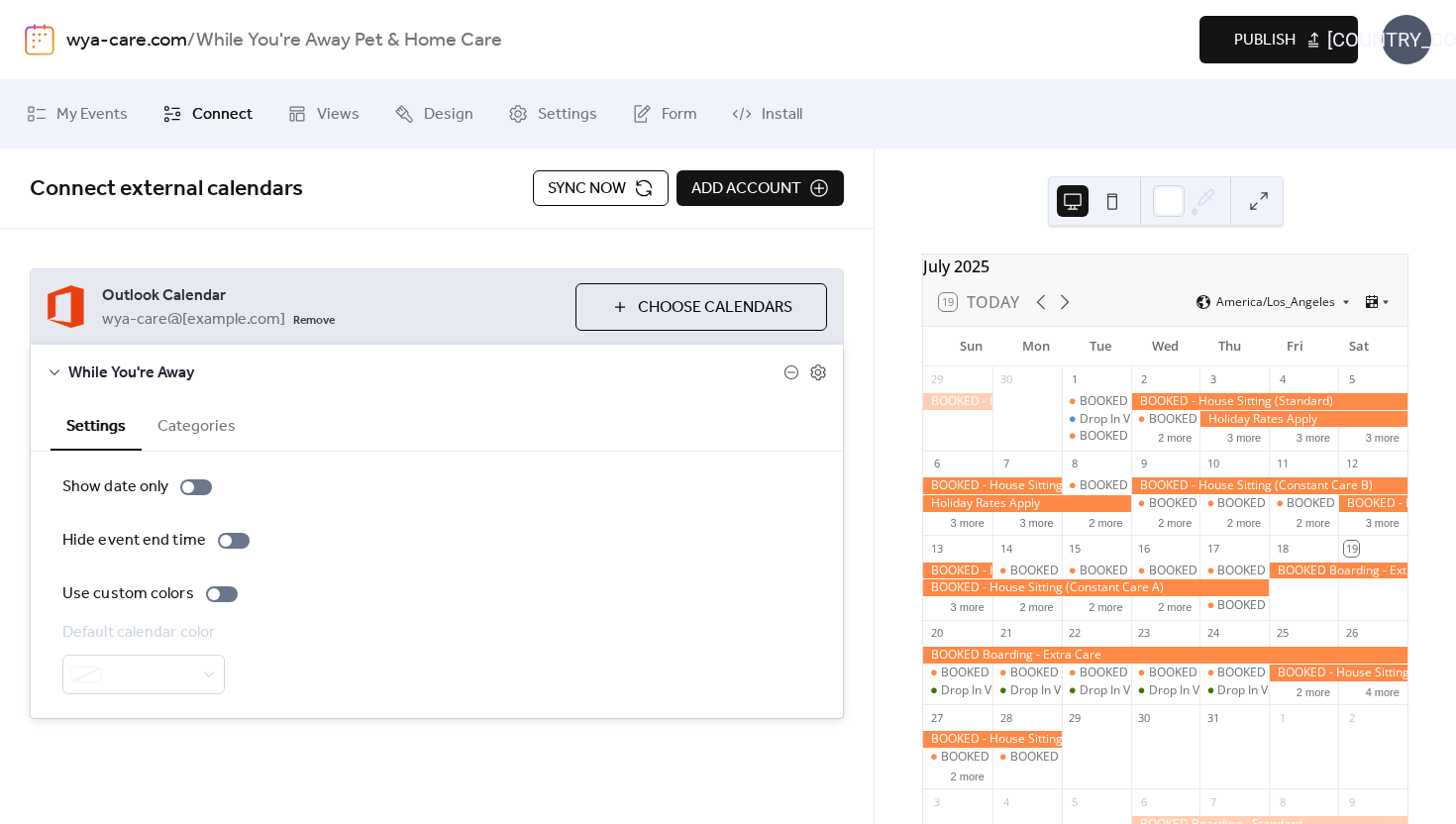 click at bounding box center (1112, 201) 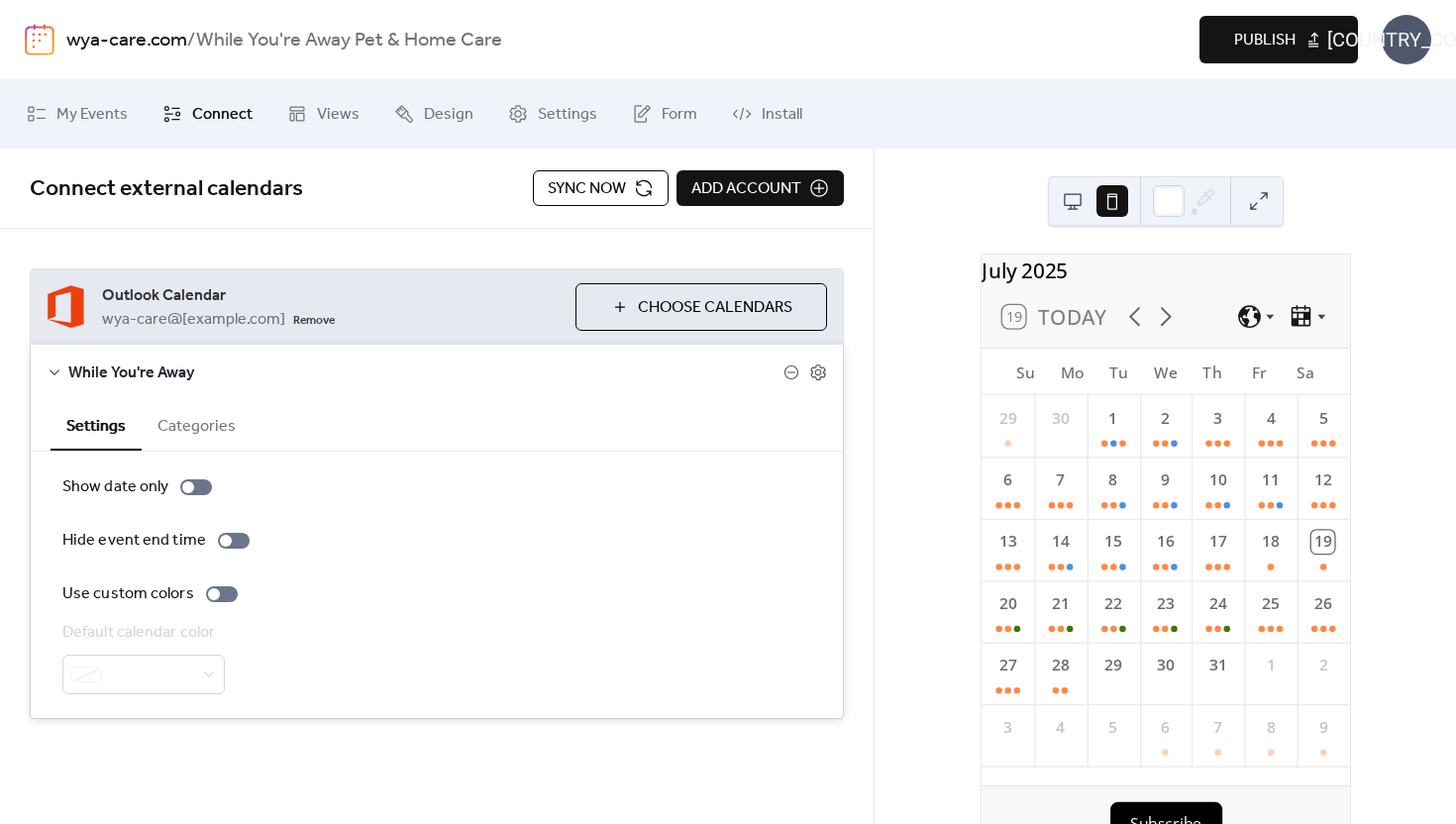 click at bounding box center [1073, 201] 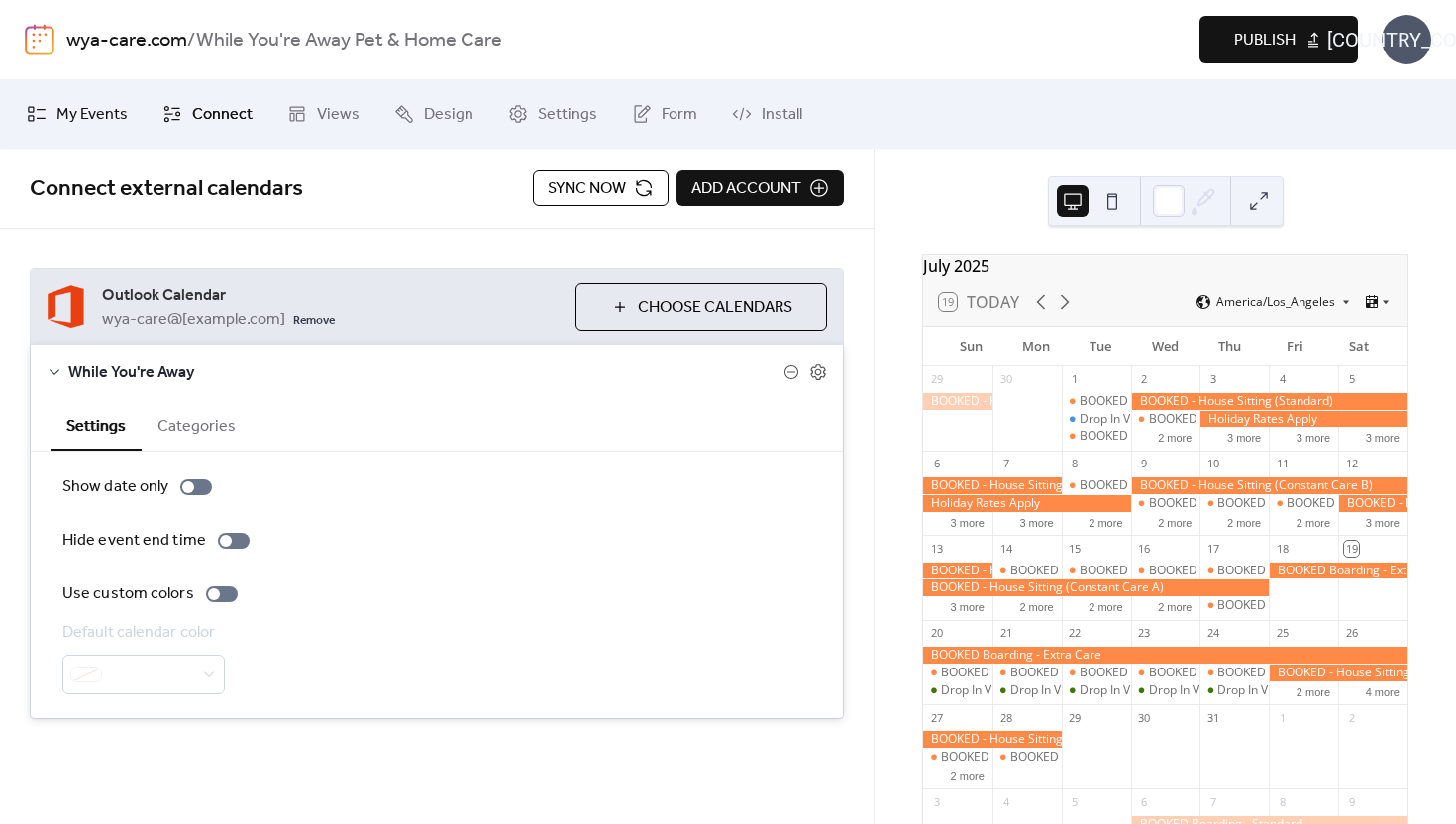 click on "My Events" at bounding box center [92, 115] 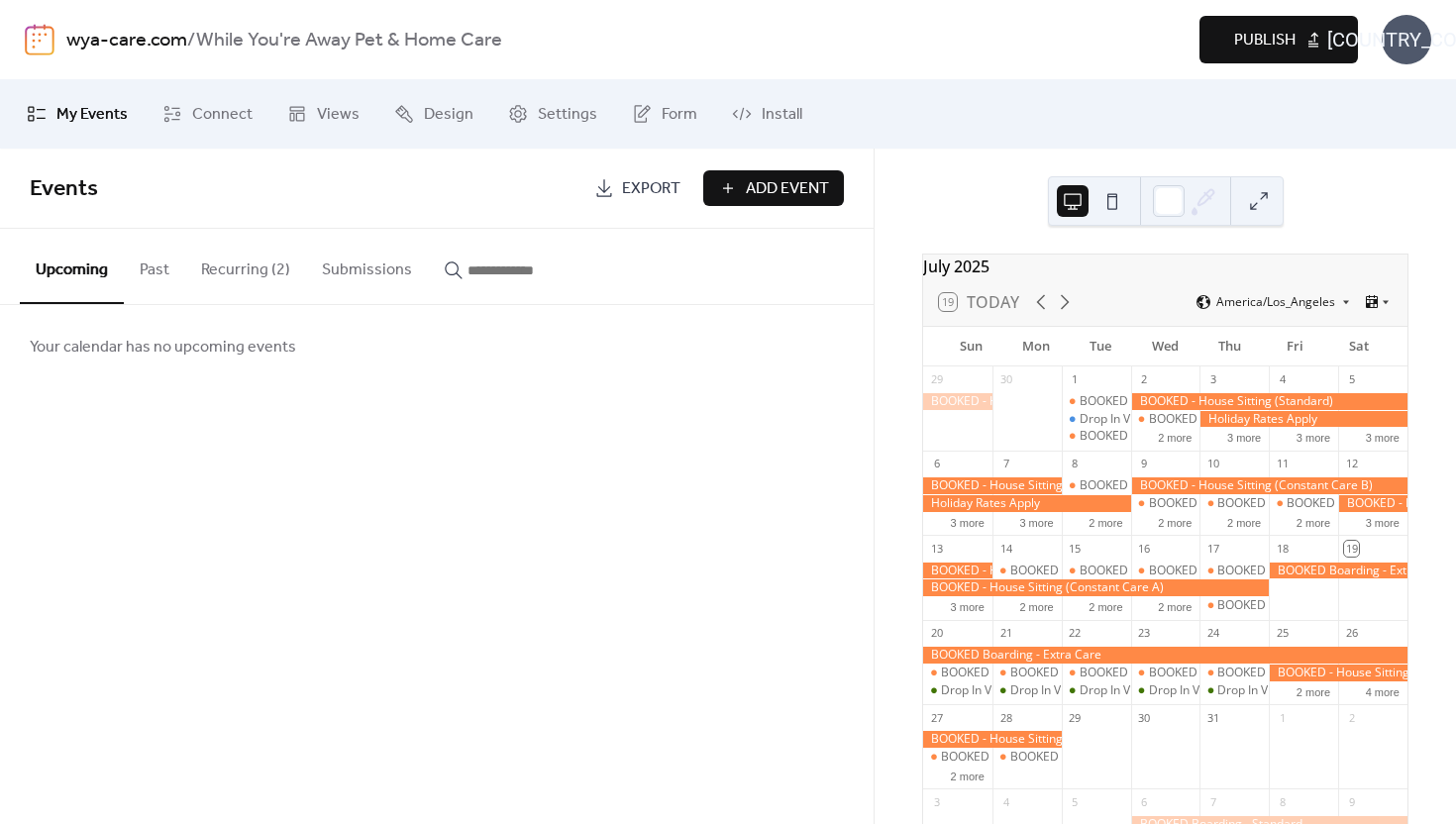 click on "Recurring (2)" at bounding box center [246, 265] 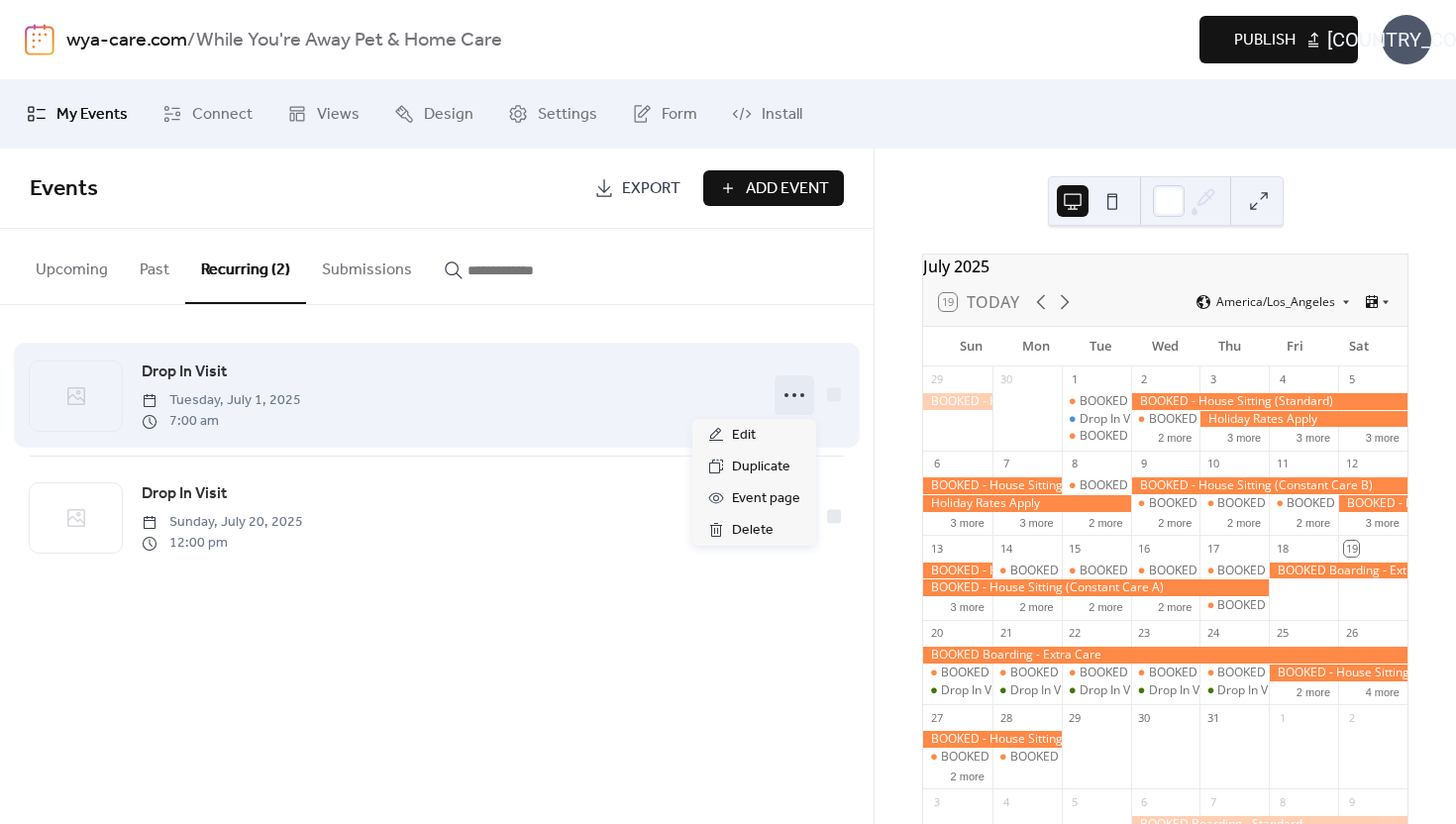 click 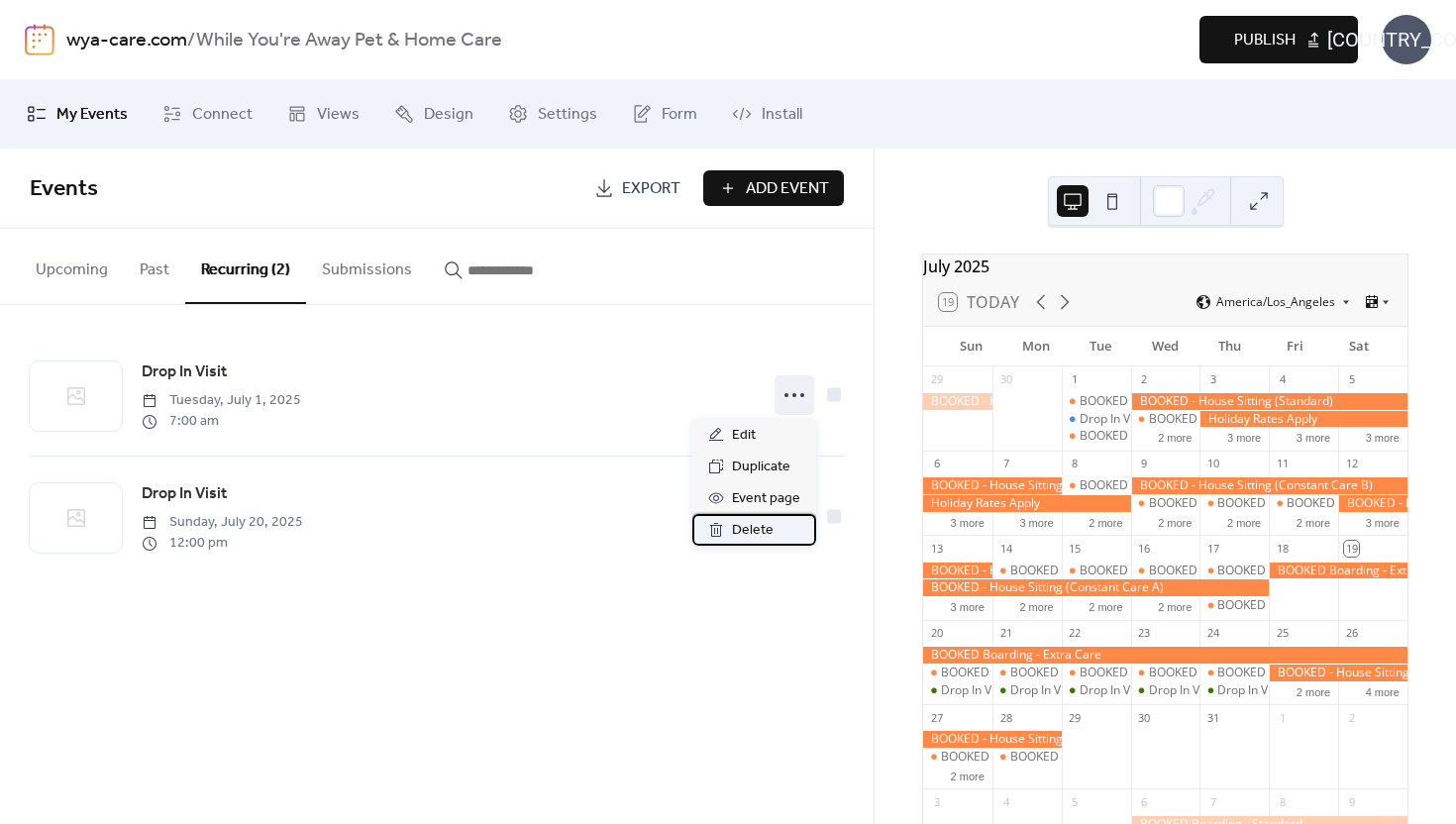 click on "Delete" at bounding box center [753, 531] 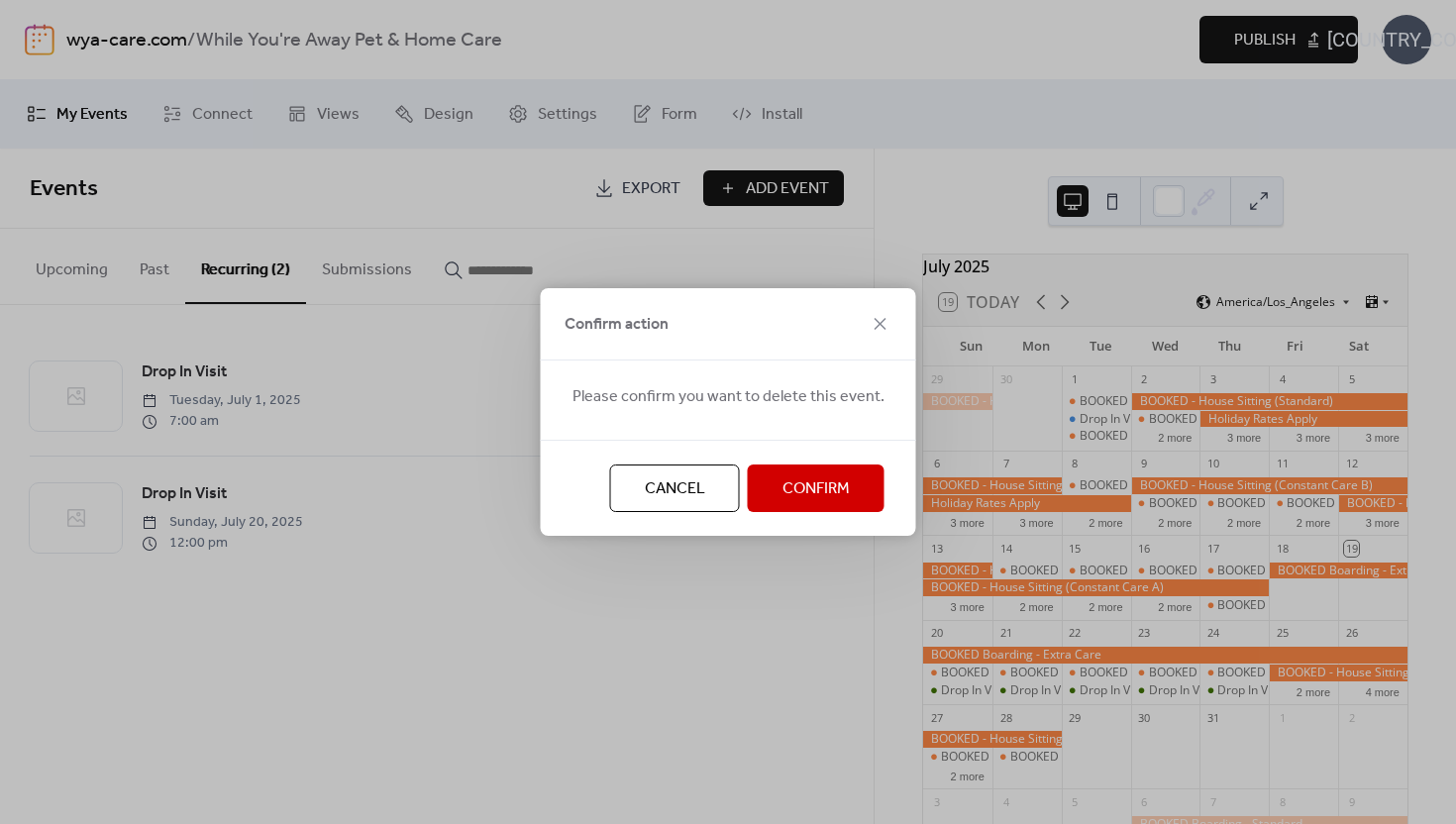click on "Confirm" at bounding box center (816, 489) 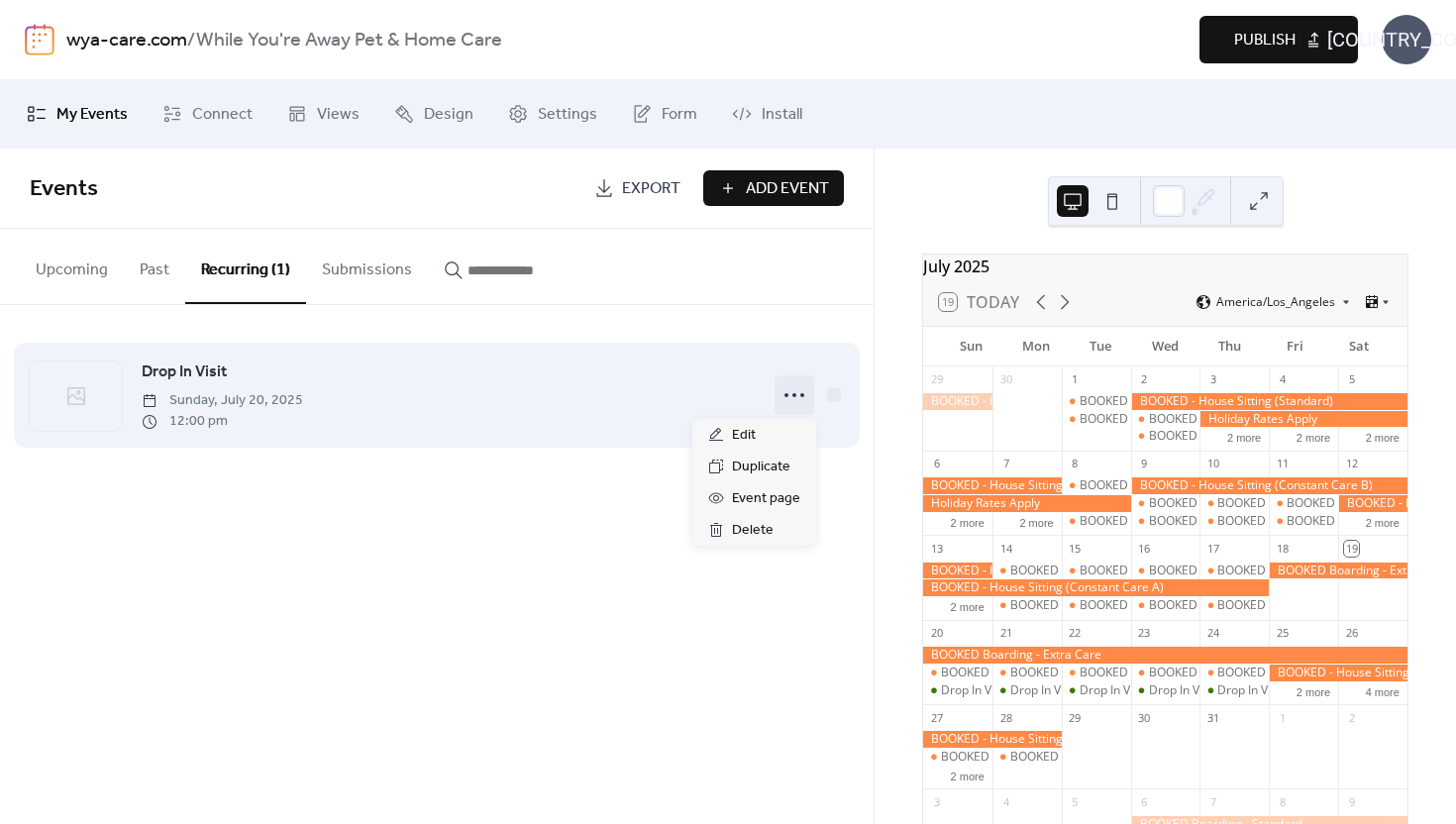 click 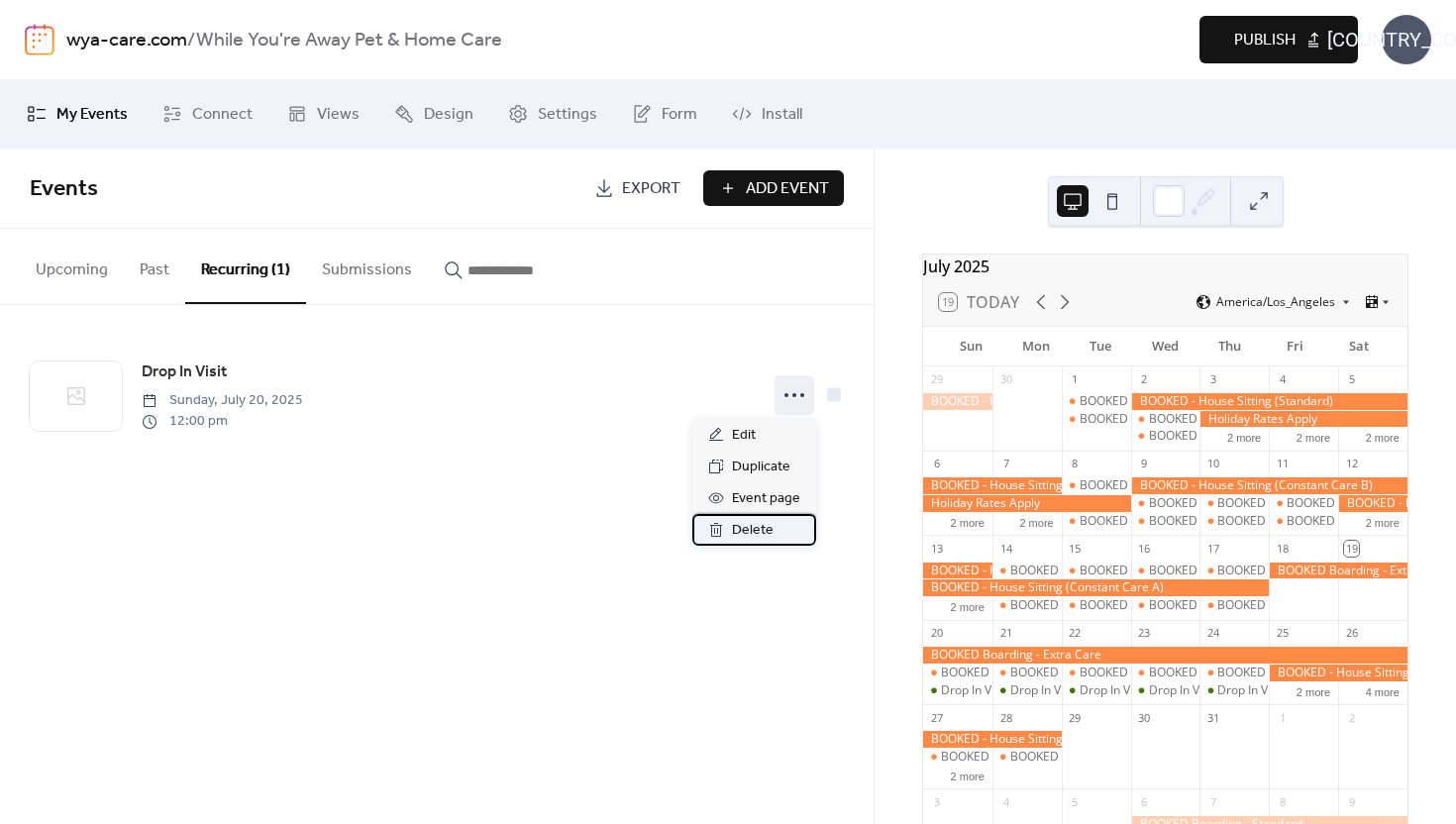 click on "Delete" at bounding box center (753, 531) 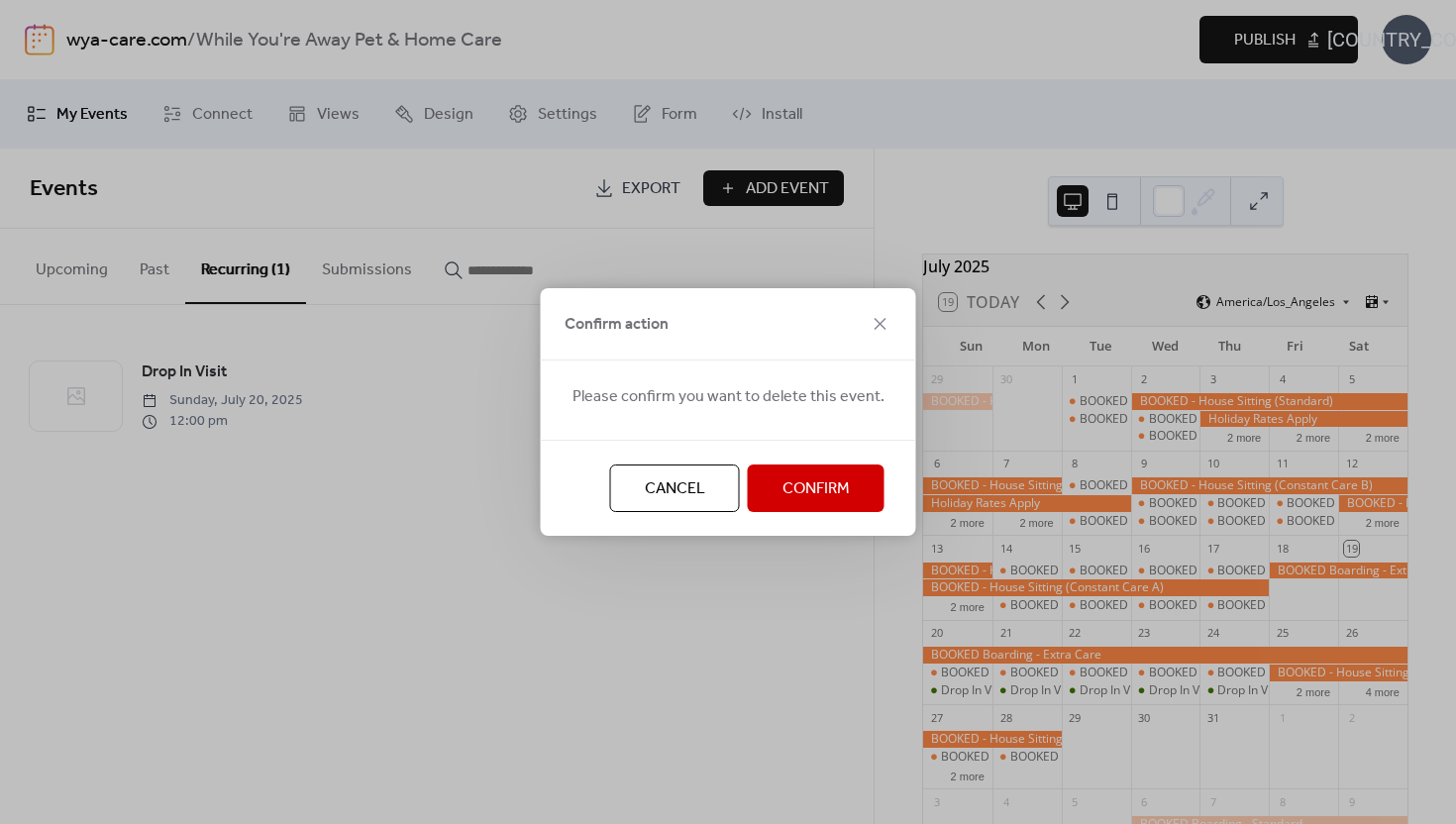 click on "Confirm" at bounding box center [816, 489] 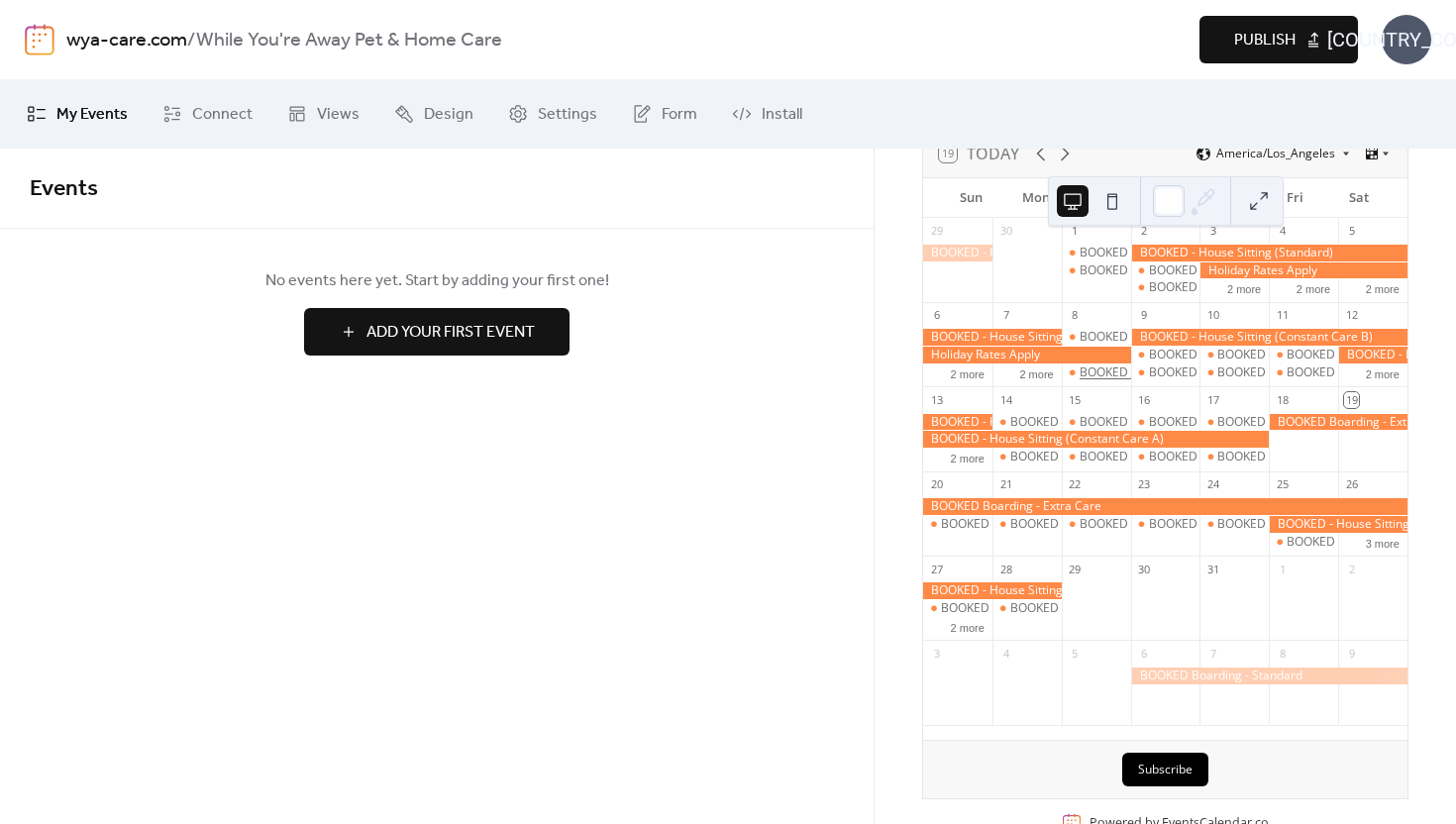scroll, scrollTop: 0, scrollLeft: 0, axis: both 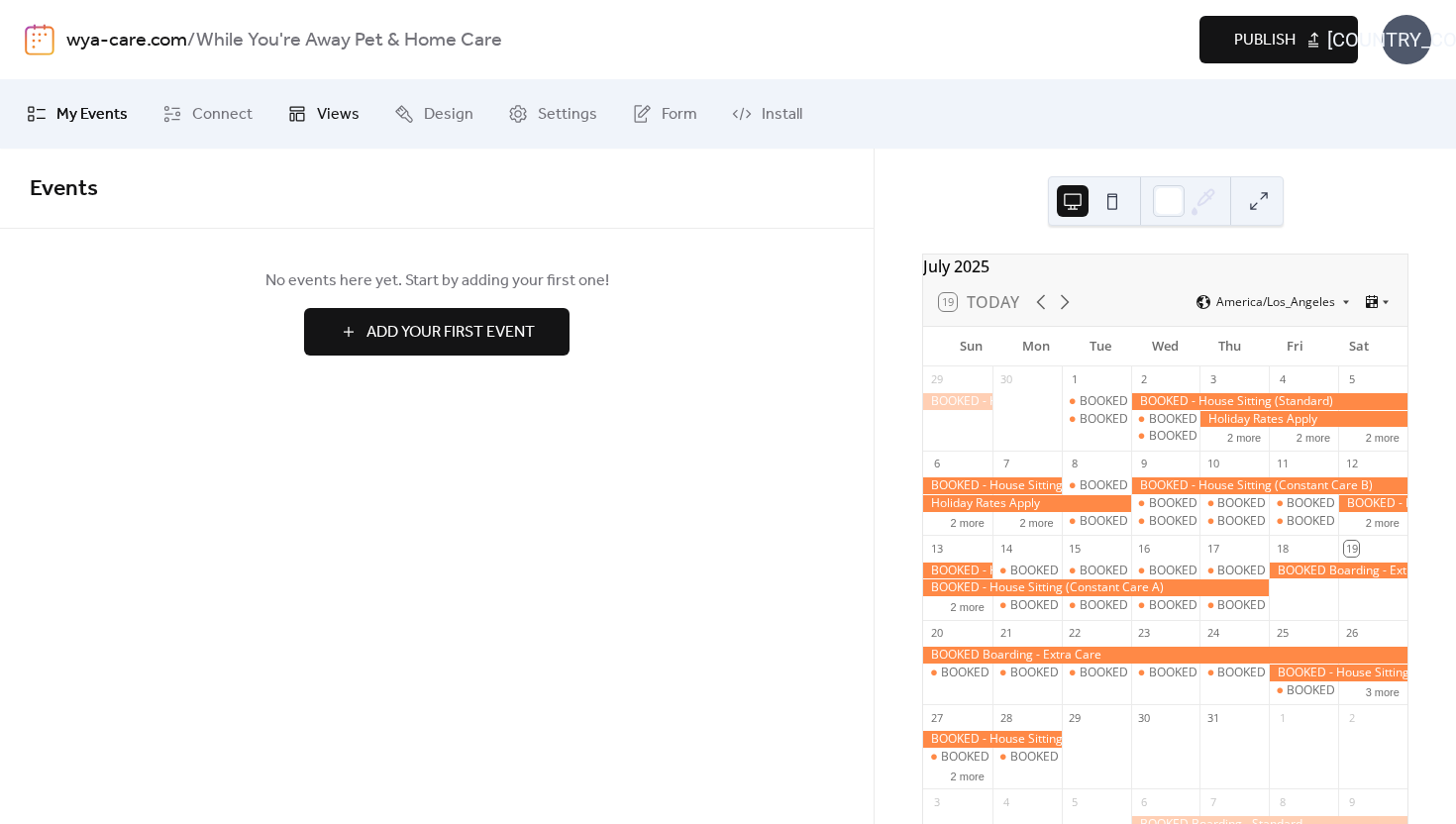 click on "Views" at bounding box center [338, 115] 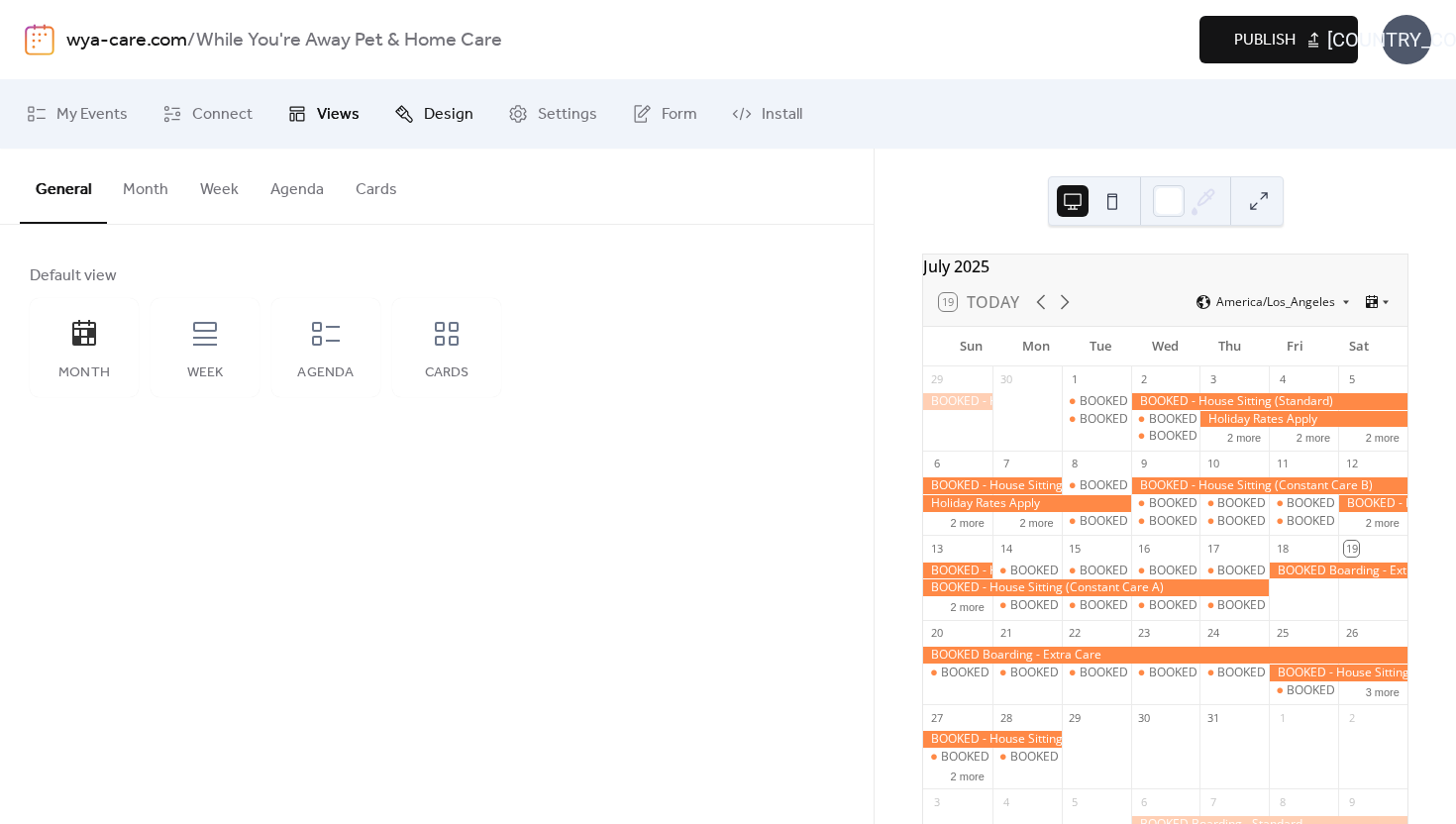 click on "Design" at bounding box center [434, 114] 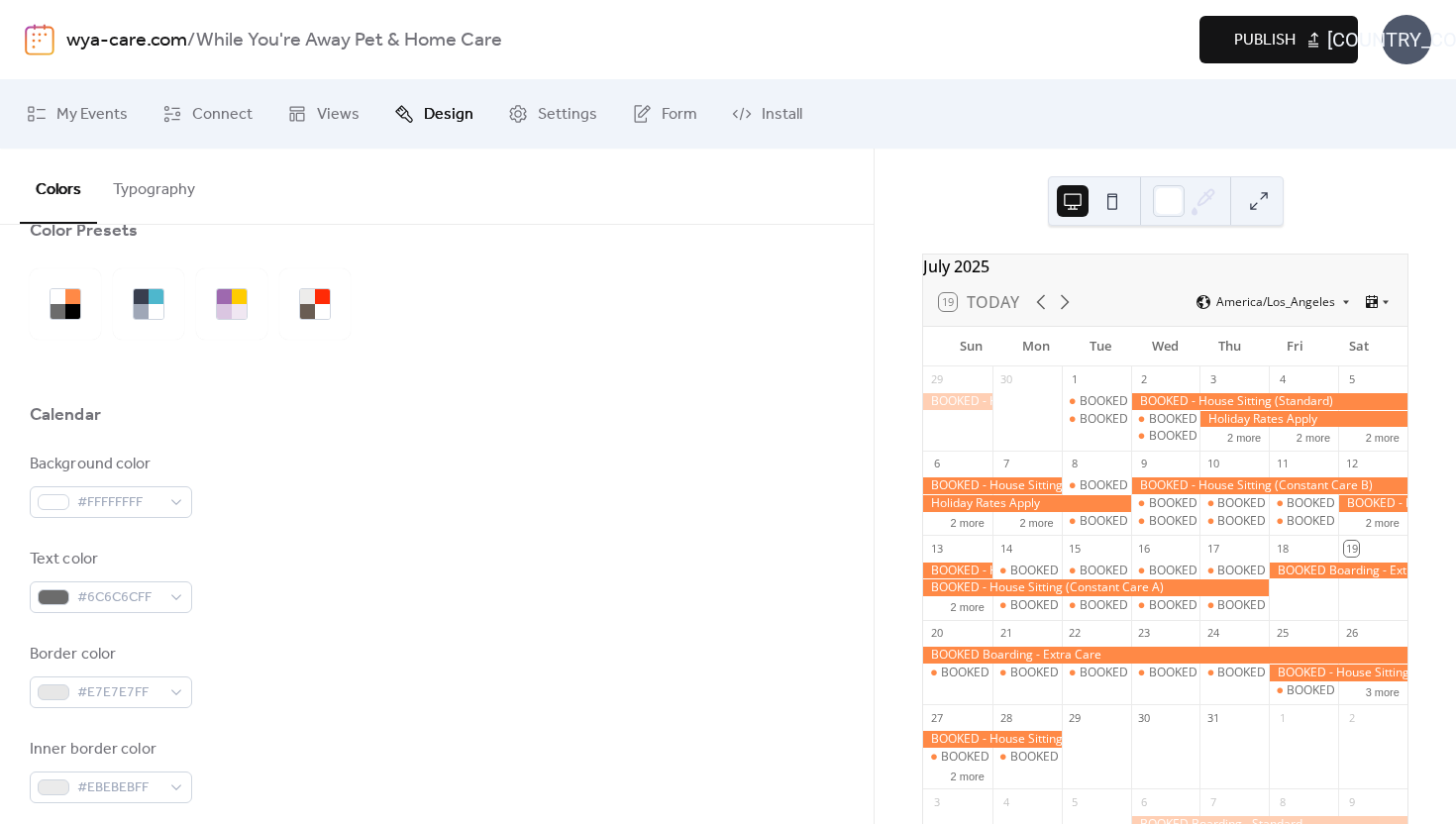 scroll, scrollTop: 0, scrollLeft: 0, axis: both 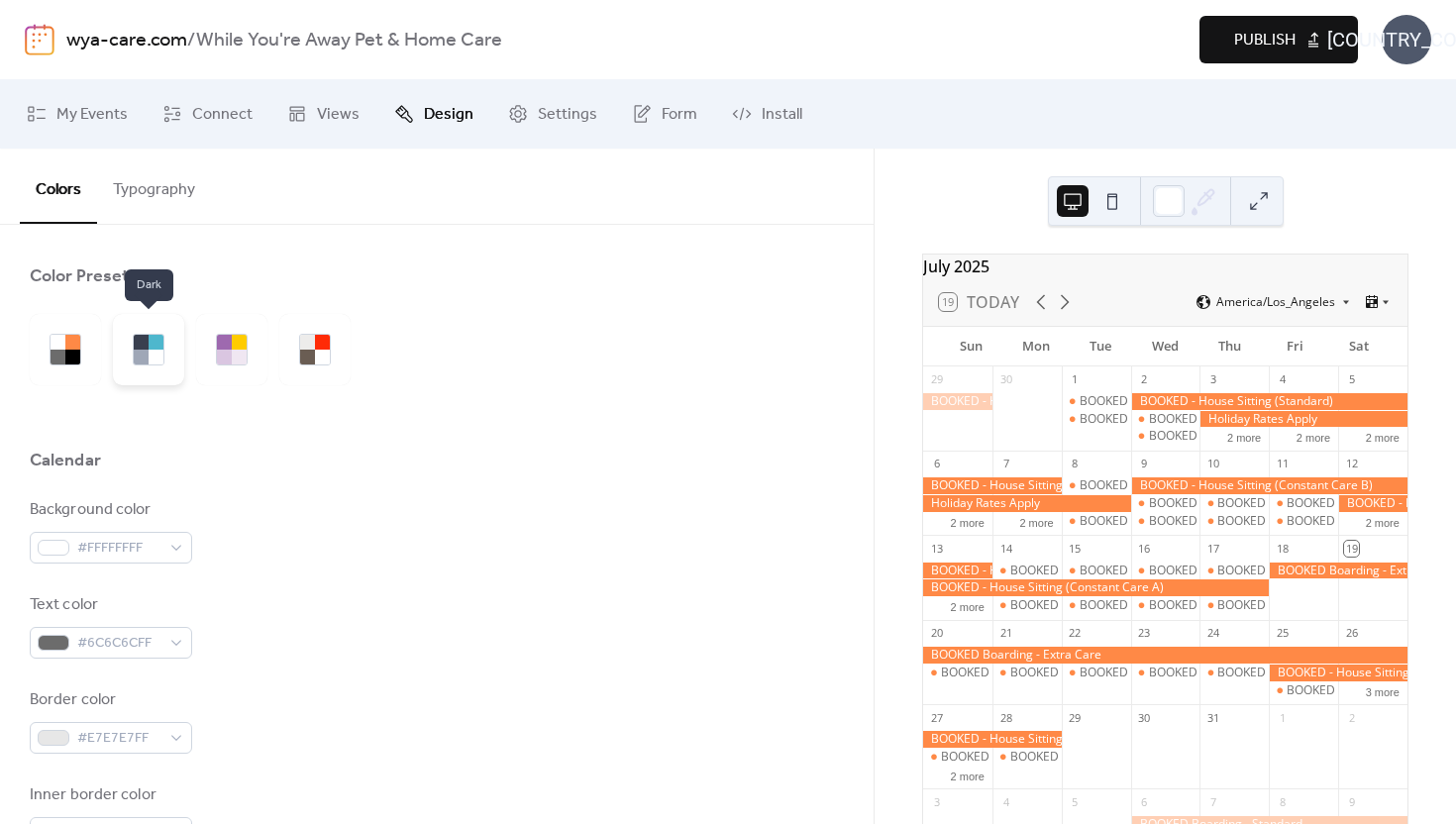 click at bounding box center [141, 357] 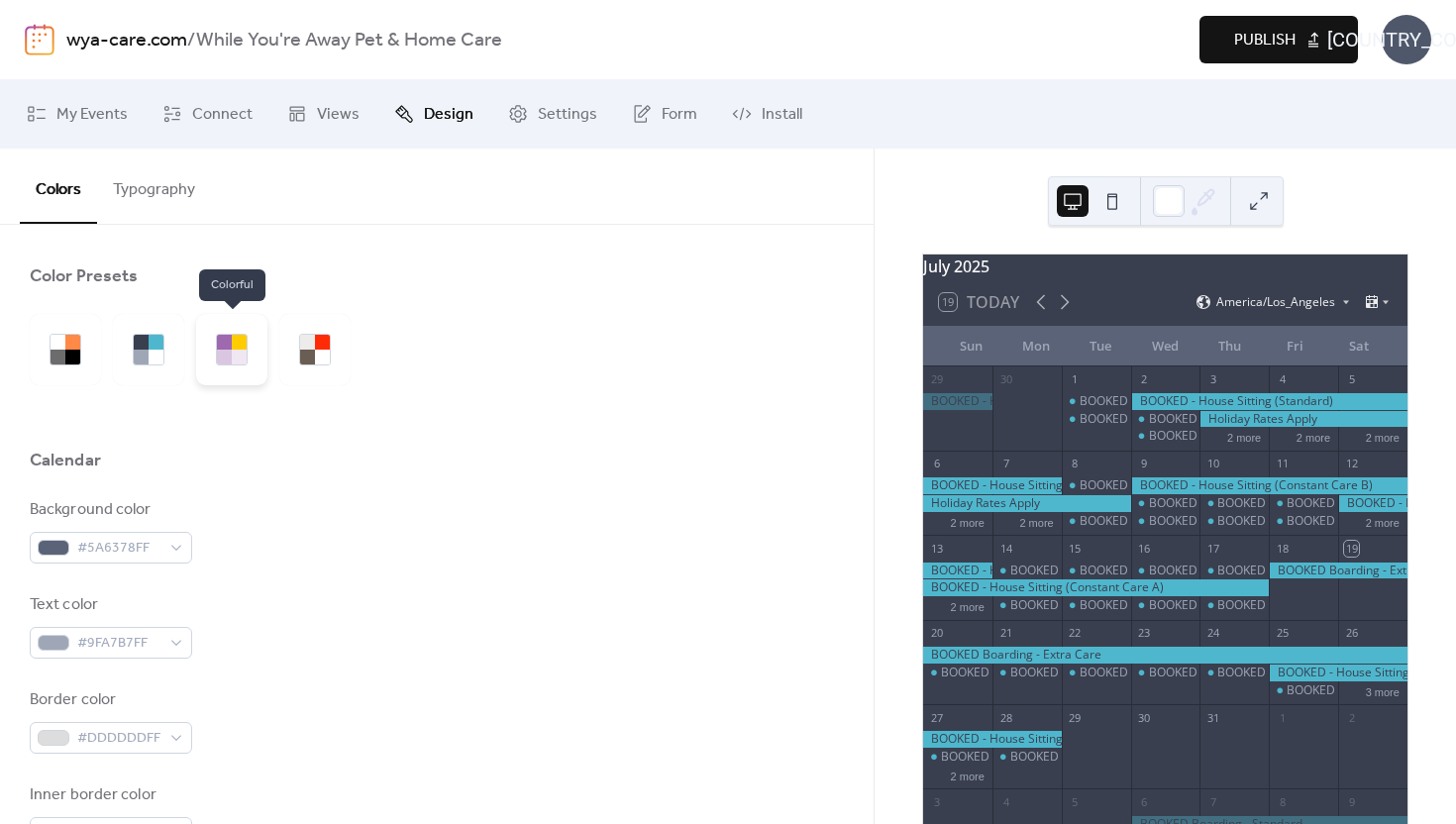 click at bounding box center [224, 357] 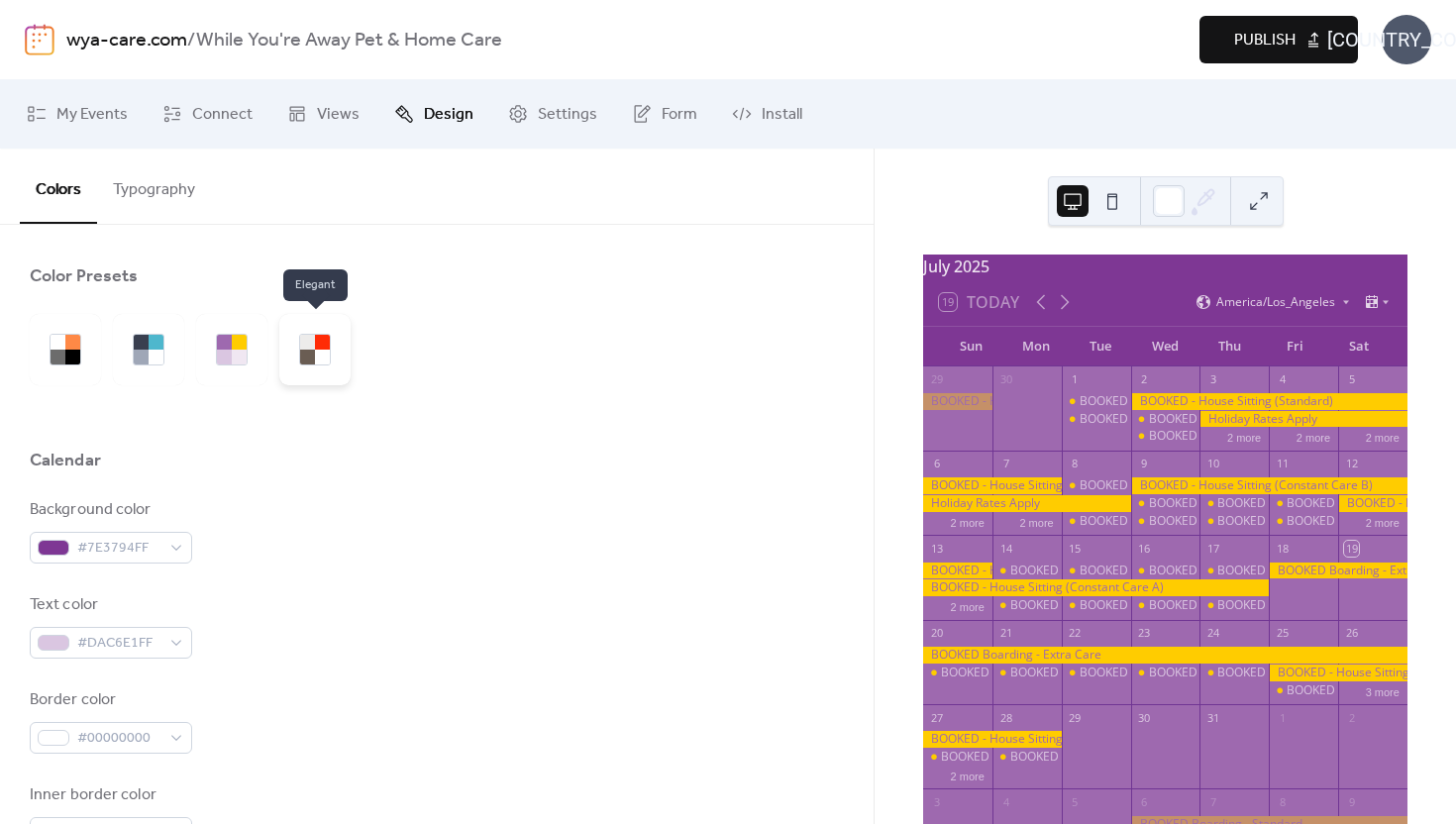 click at bounding box center (315, 350) 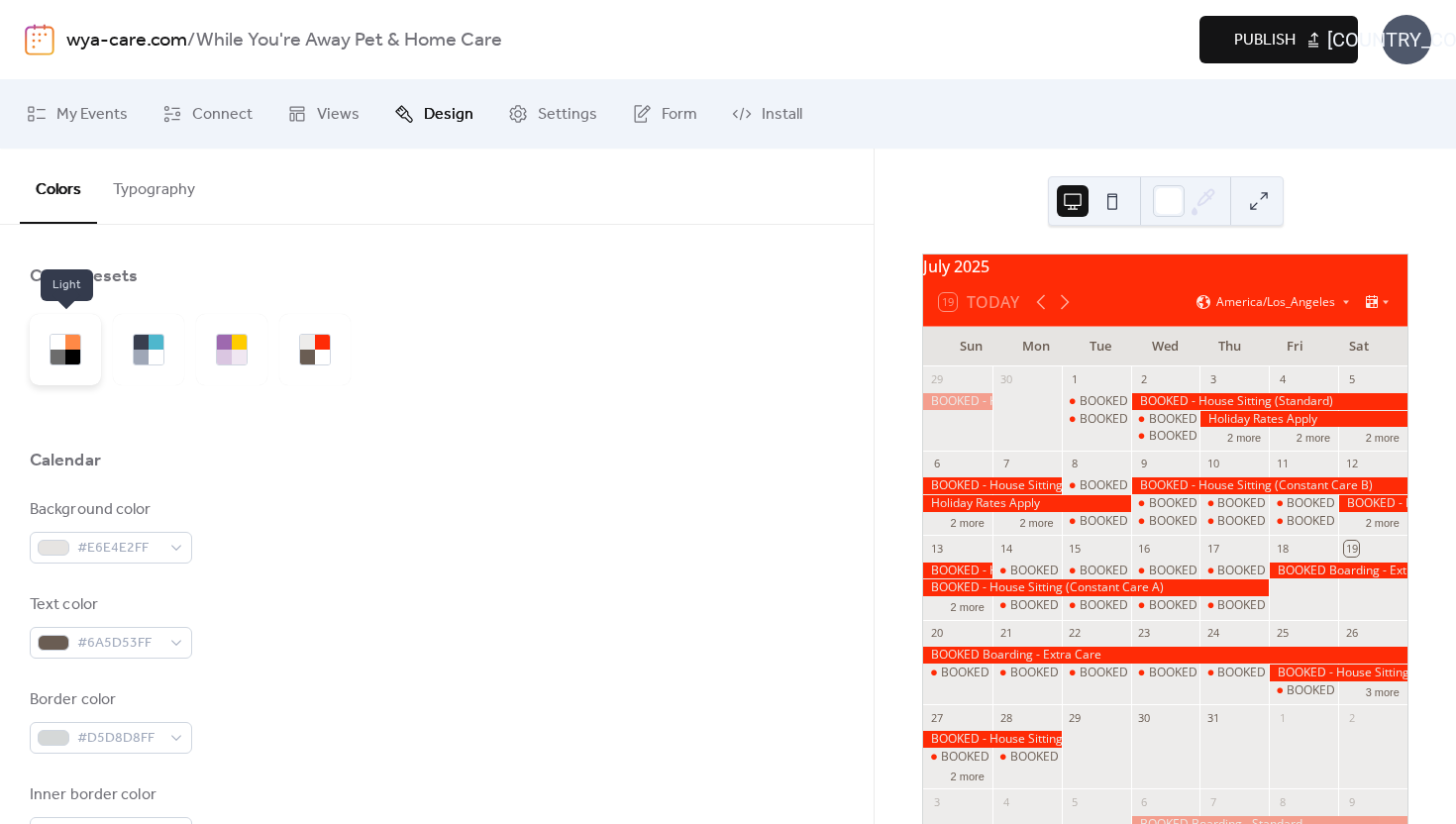 click at bounding box center [72, 342] 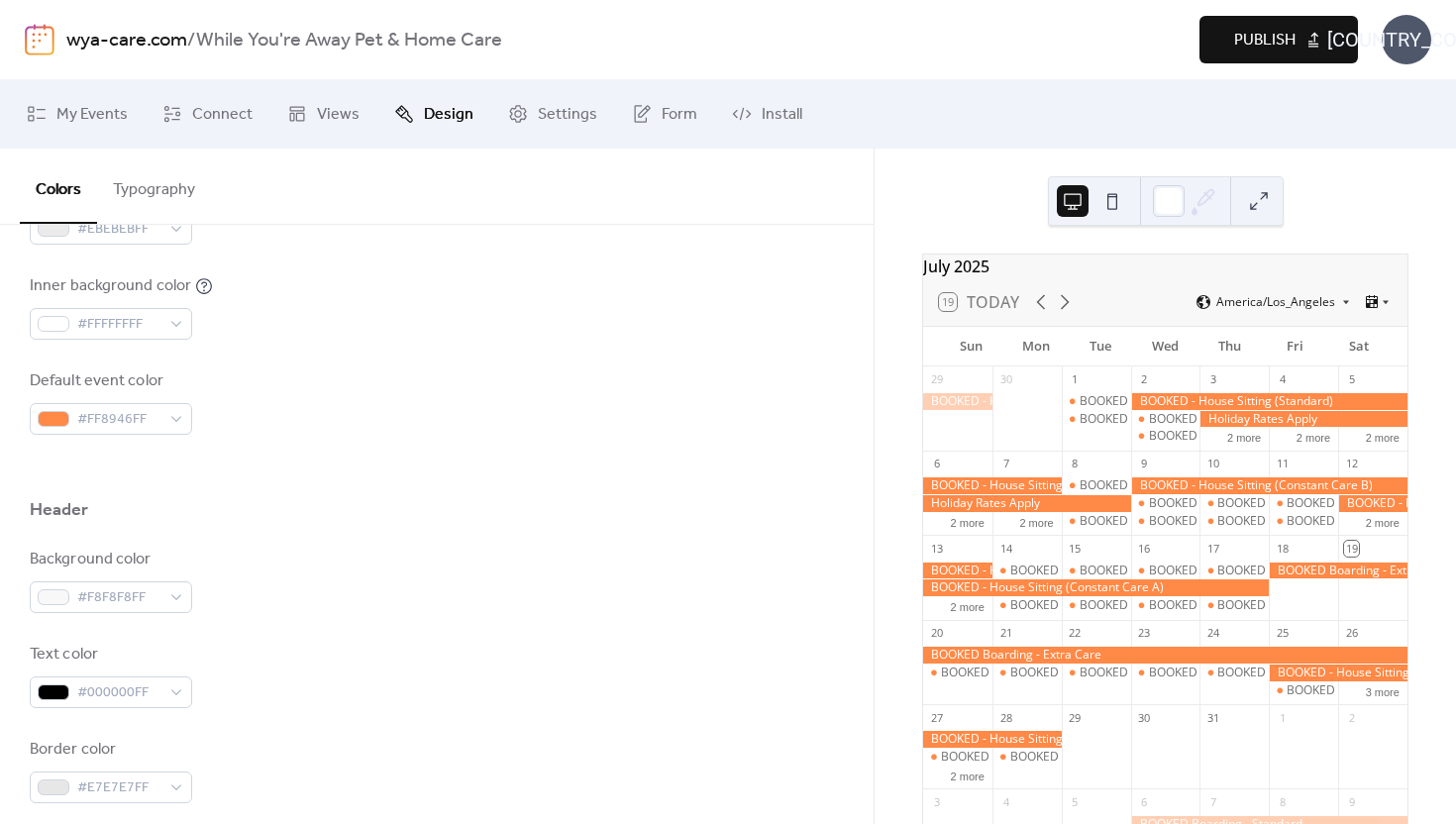 scroll, scrollTop: 601, scrollLeft: 0, axis: vertical 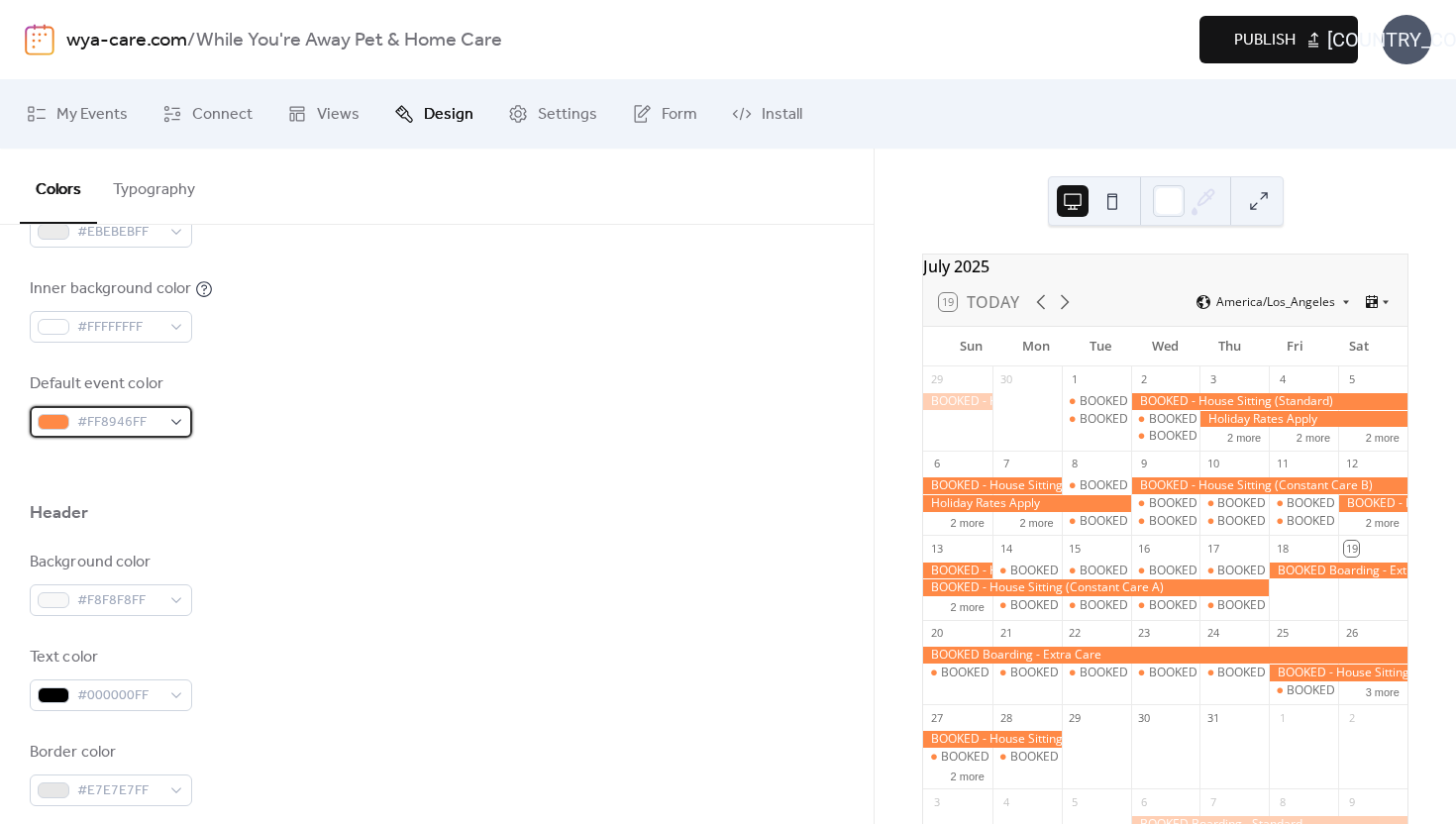 click on "#FF8946FF" at bounding box center (119, 423) 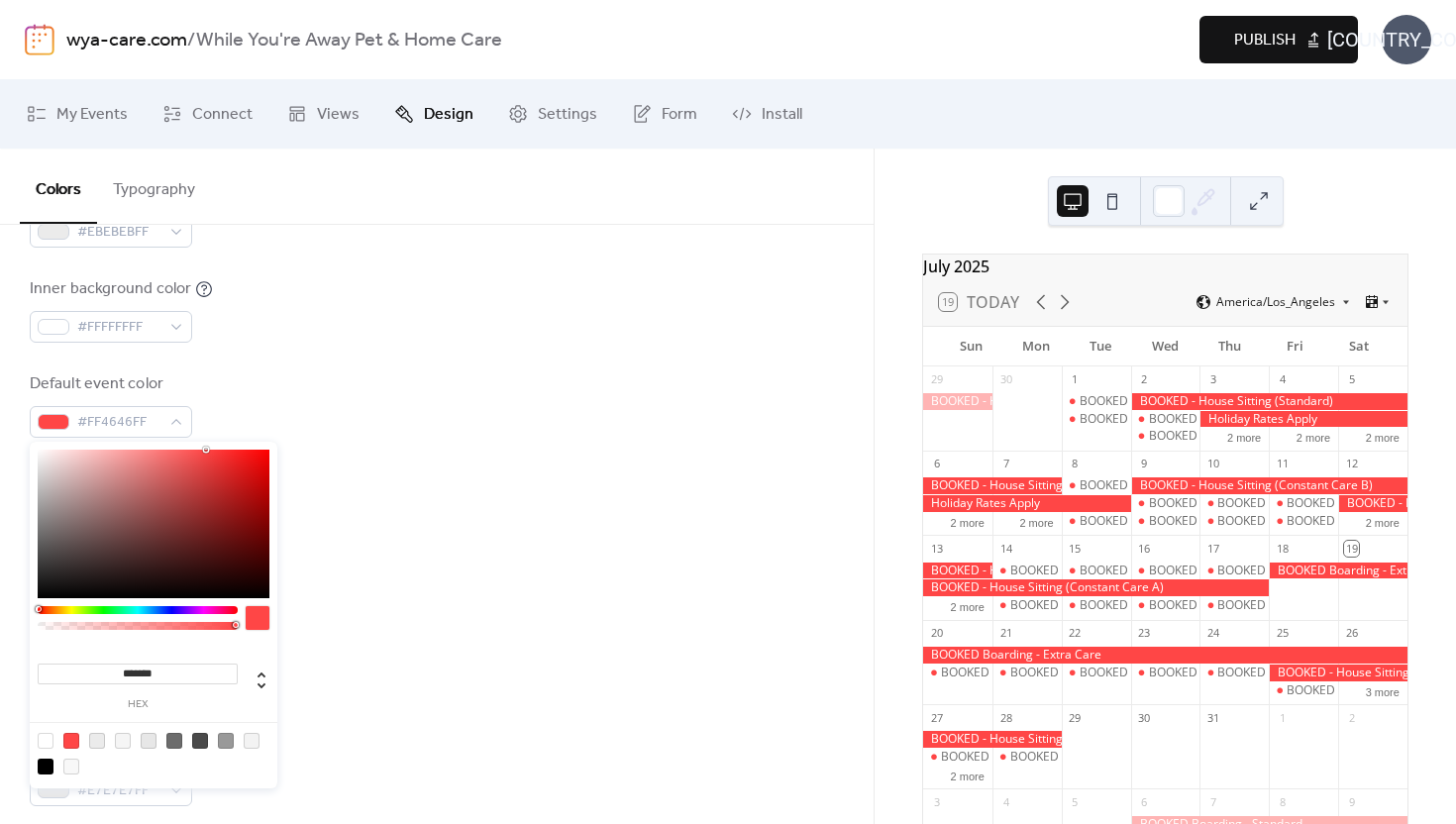 drag, startPoint x: 53, startPoint y: 609, endPoint x: 30, endPoint y: 608, distance: 23.021729 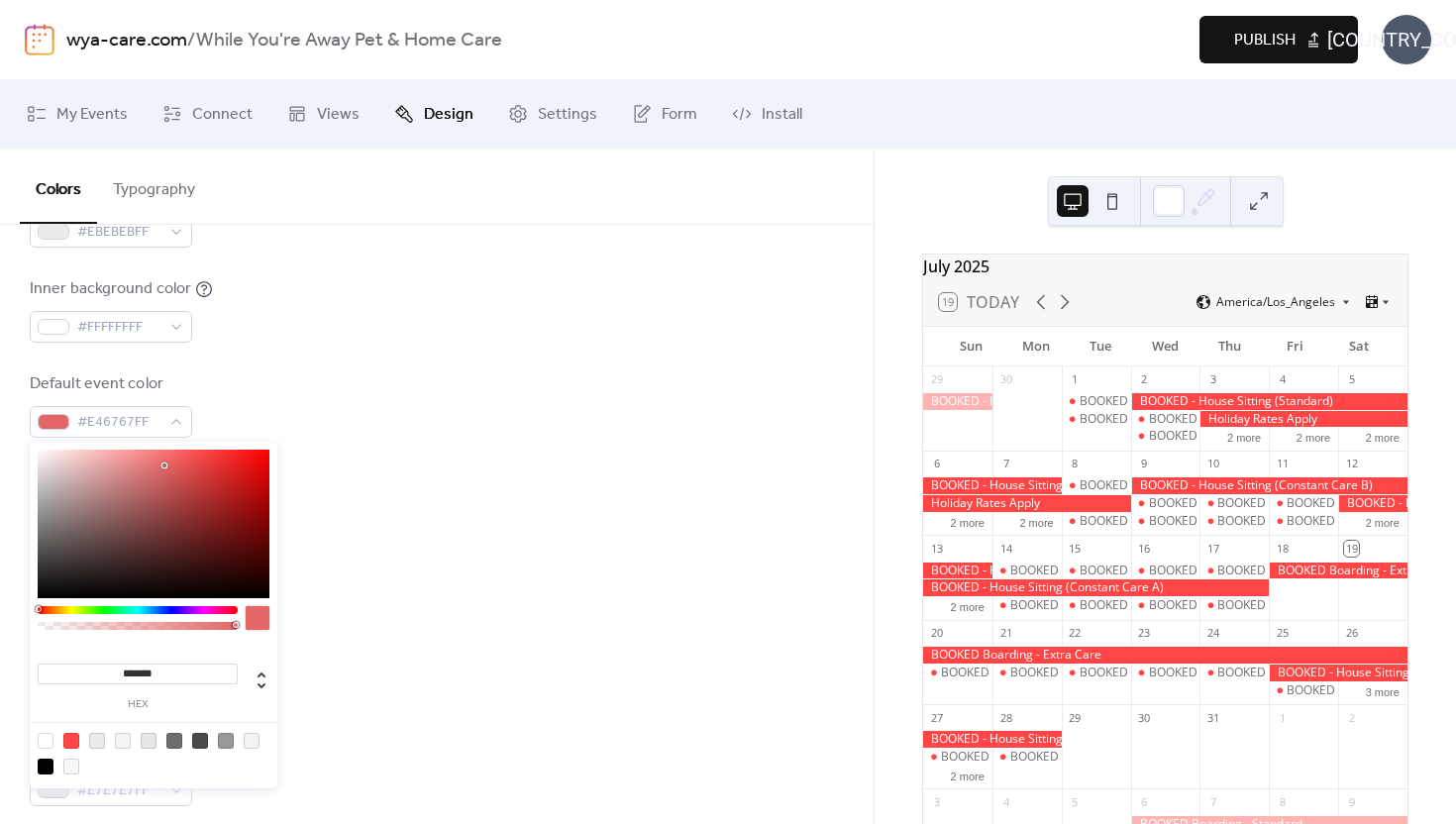 drag, startPoint x: 207, startPoint y: 451, endPoint x: 164, endPoint y: 463, distance: 44.64303 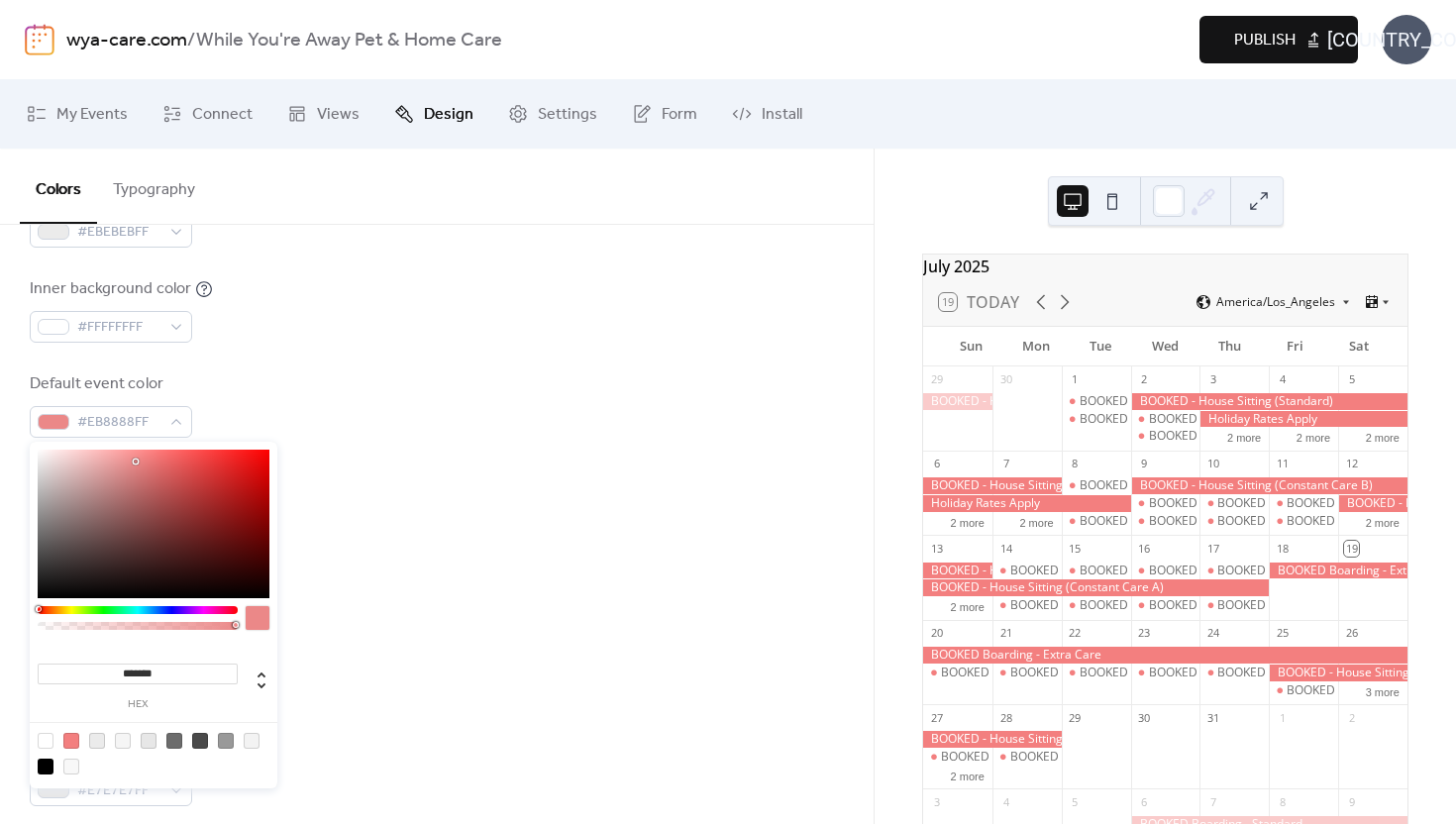 type on "*******" 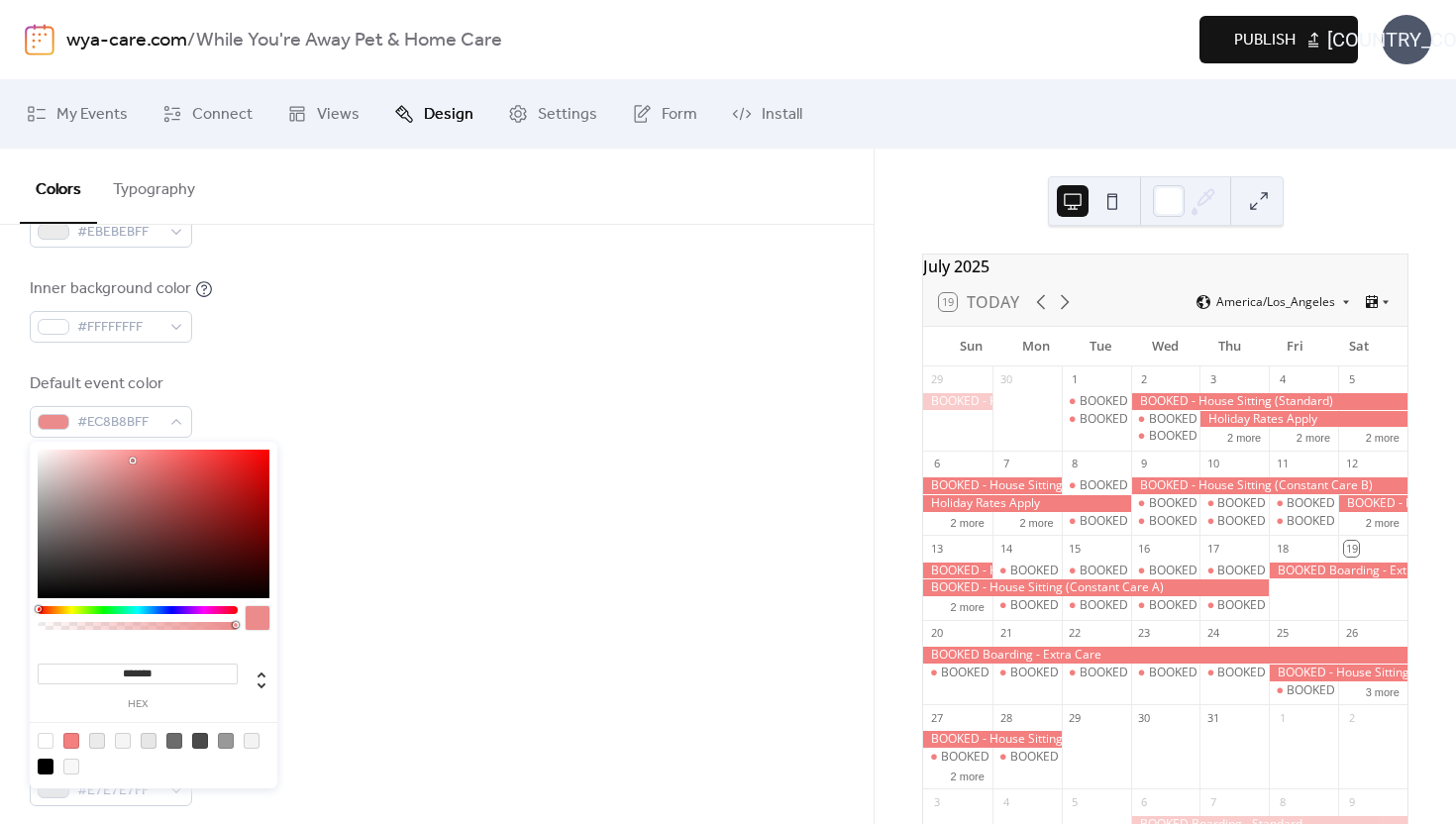 drag, startPoint x: 165, startPoint y: 464, endPoint x: 133, endPoint y: 461, distance: 32.14032 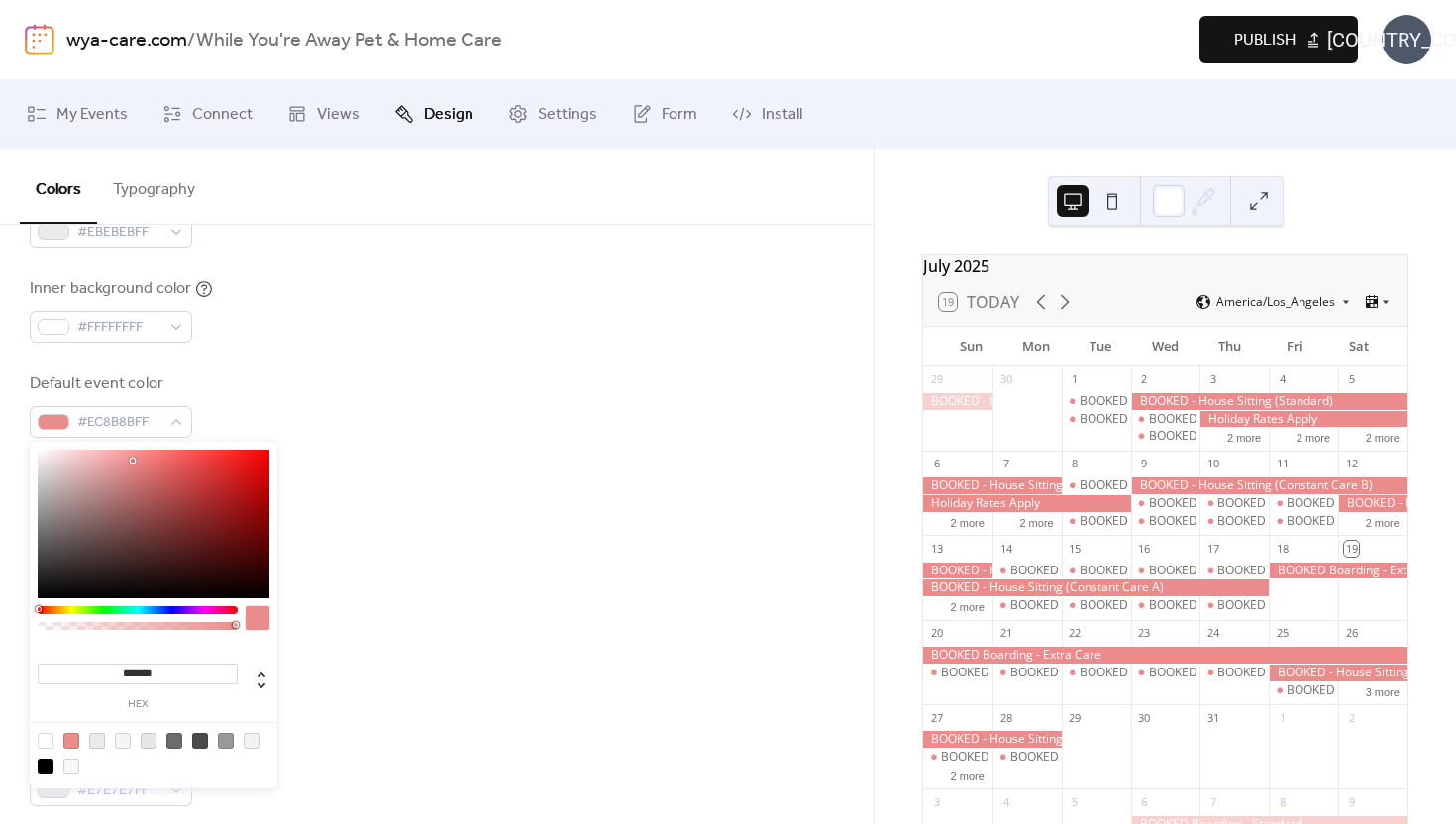 click on "Default event color #EC8B8BFF" at bounding box center (437, 405) 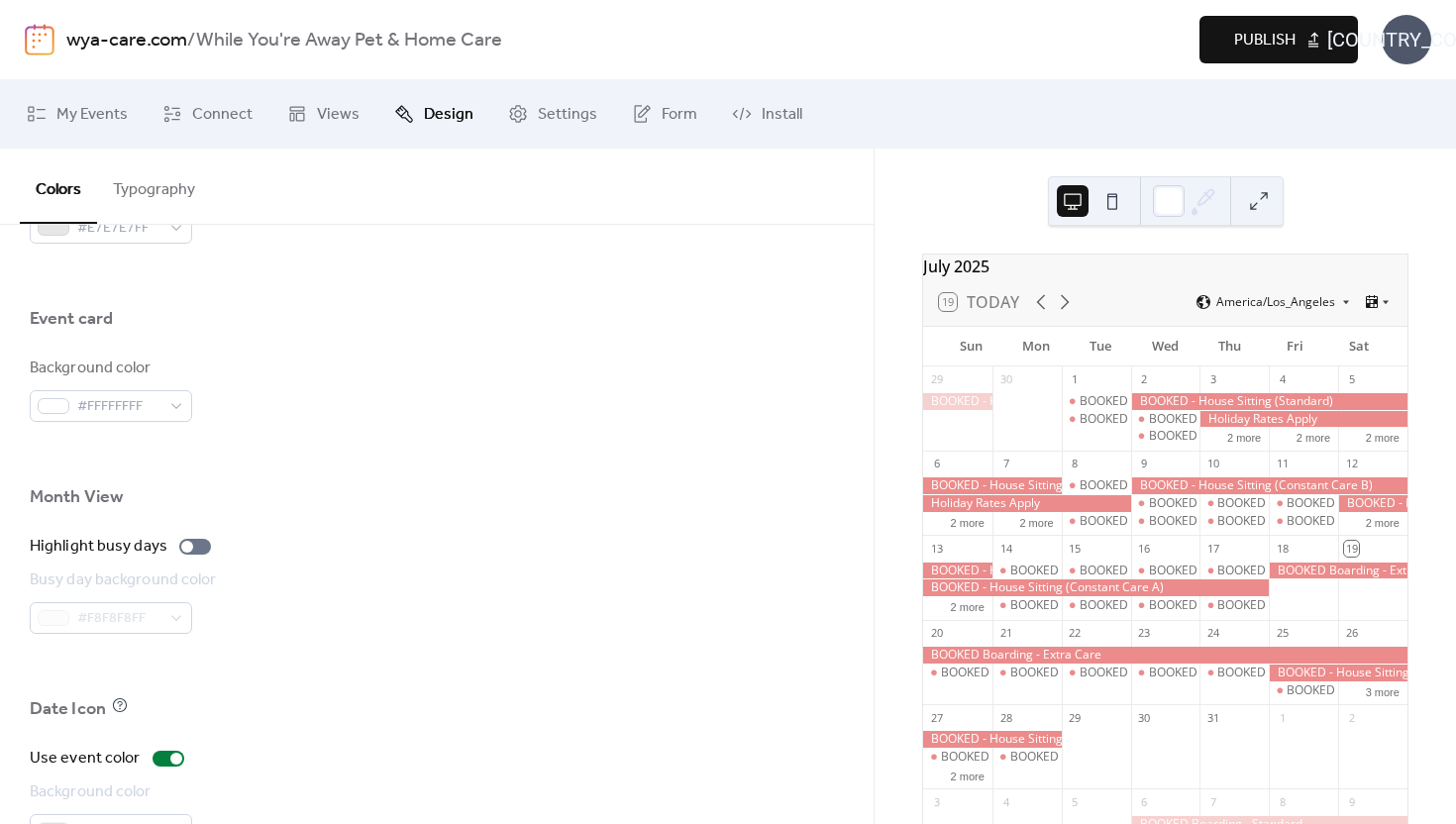 scroll, scrollTop: 1170, scrollLeft: 0, axis: vertical 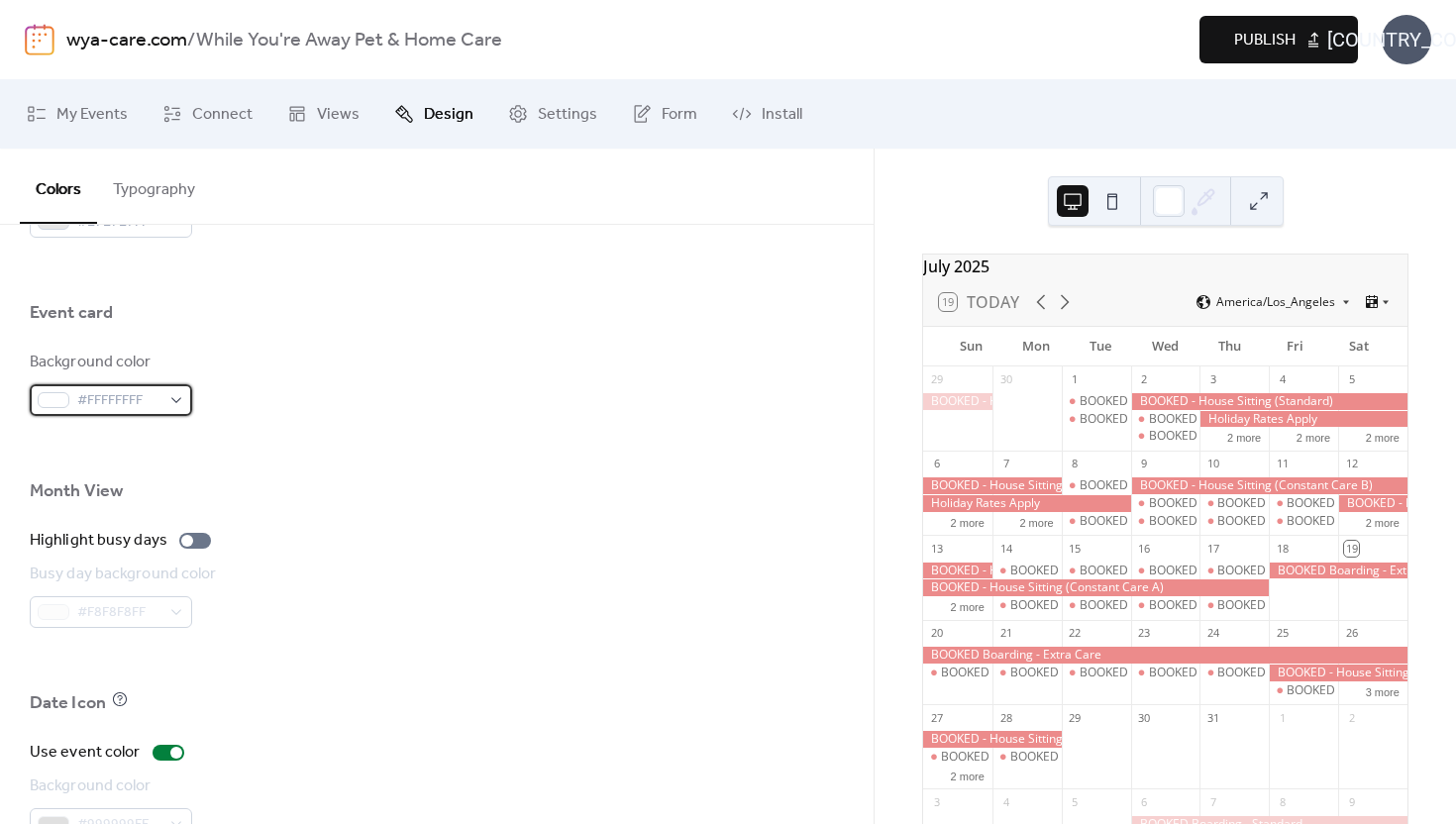 click on "#FFFFFFFF" at bounding box center [111, 400] 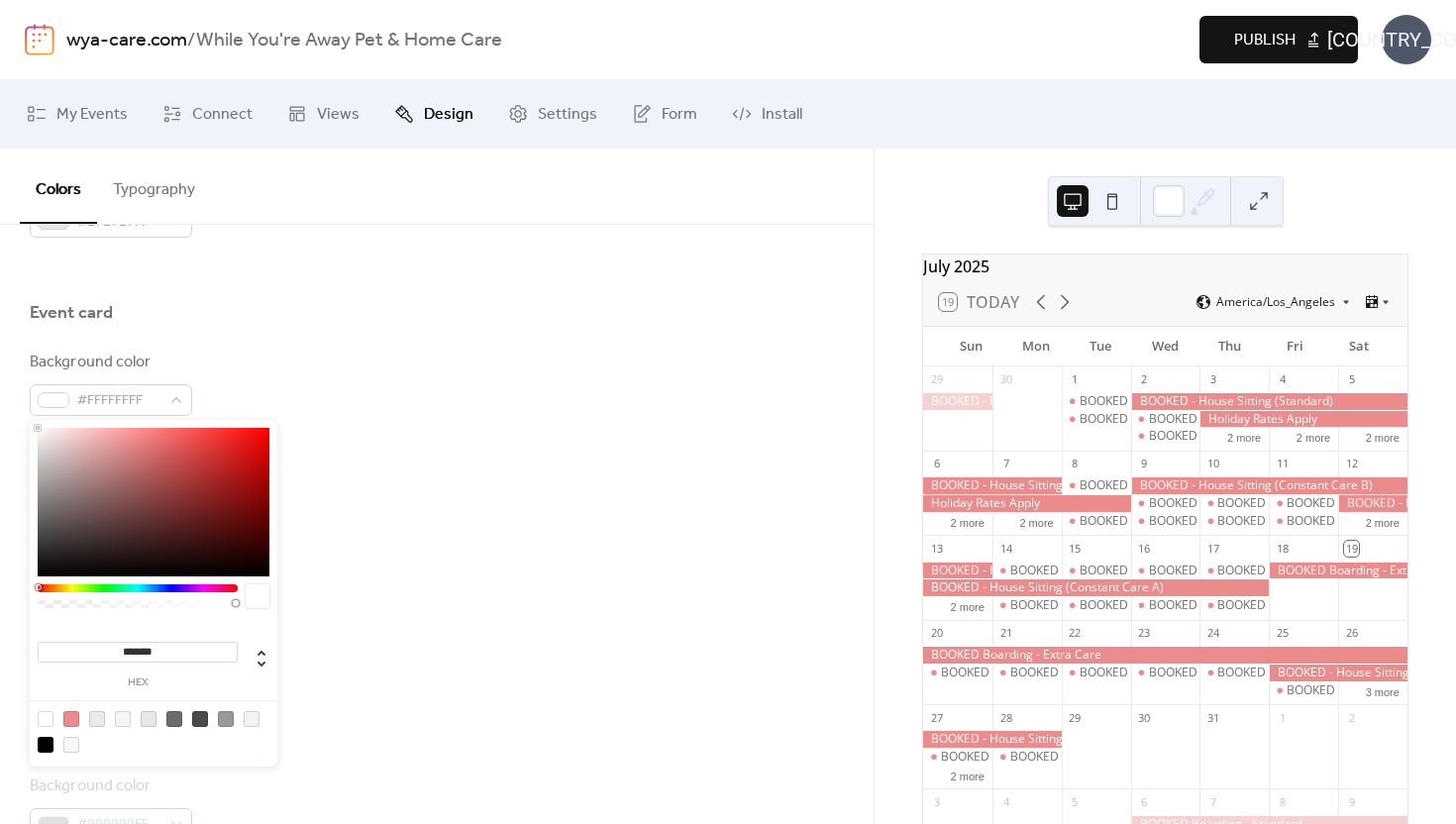 click on "Background color #FFFFFFFF" at bounding box center (437, 383) 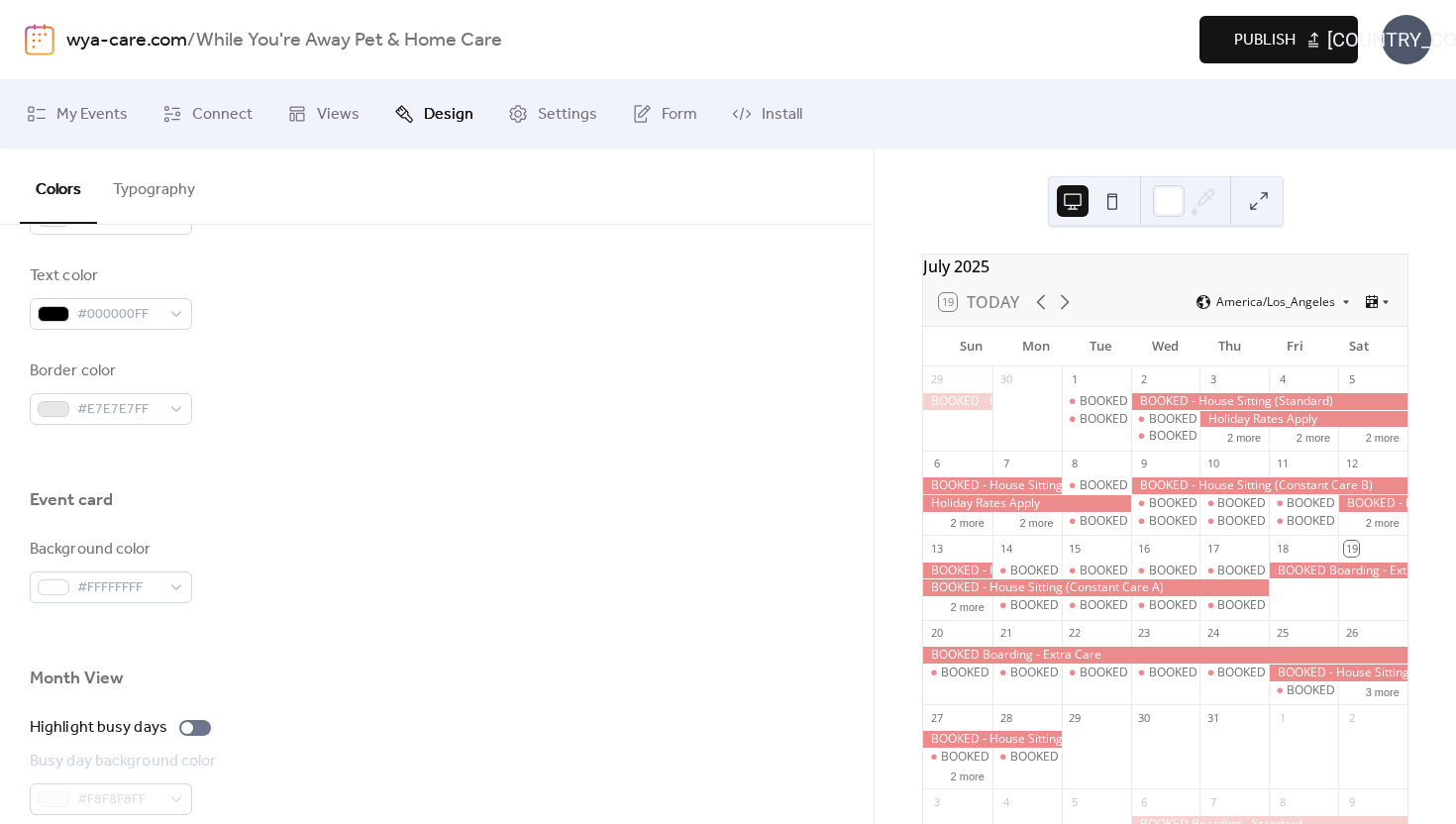 scroll, scrollTop: 1010, scrollLeft: 0, axis: vertical 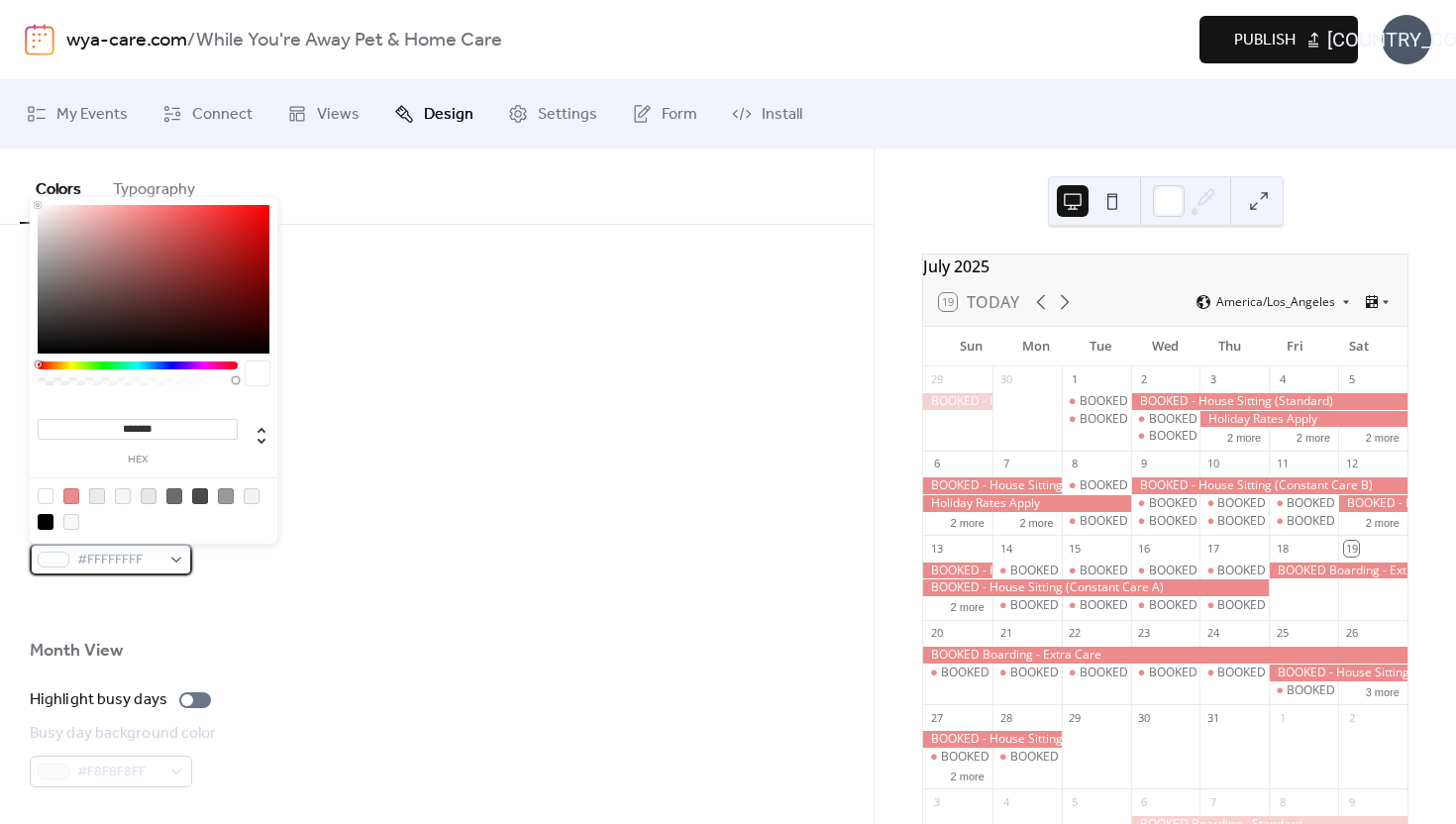 click on "#FFFFFFFF" at bounding box center (111, 560) 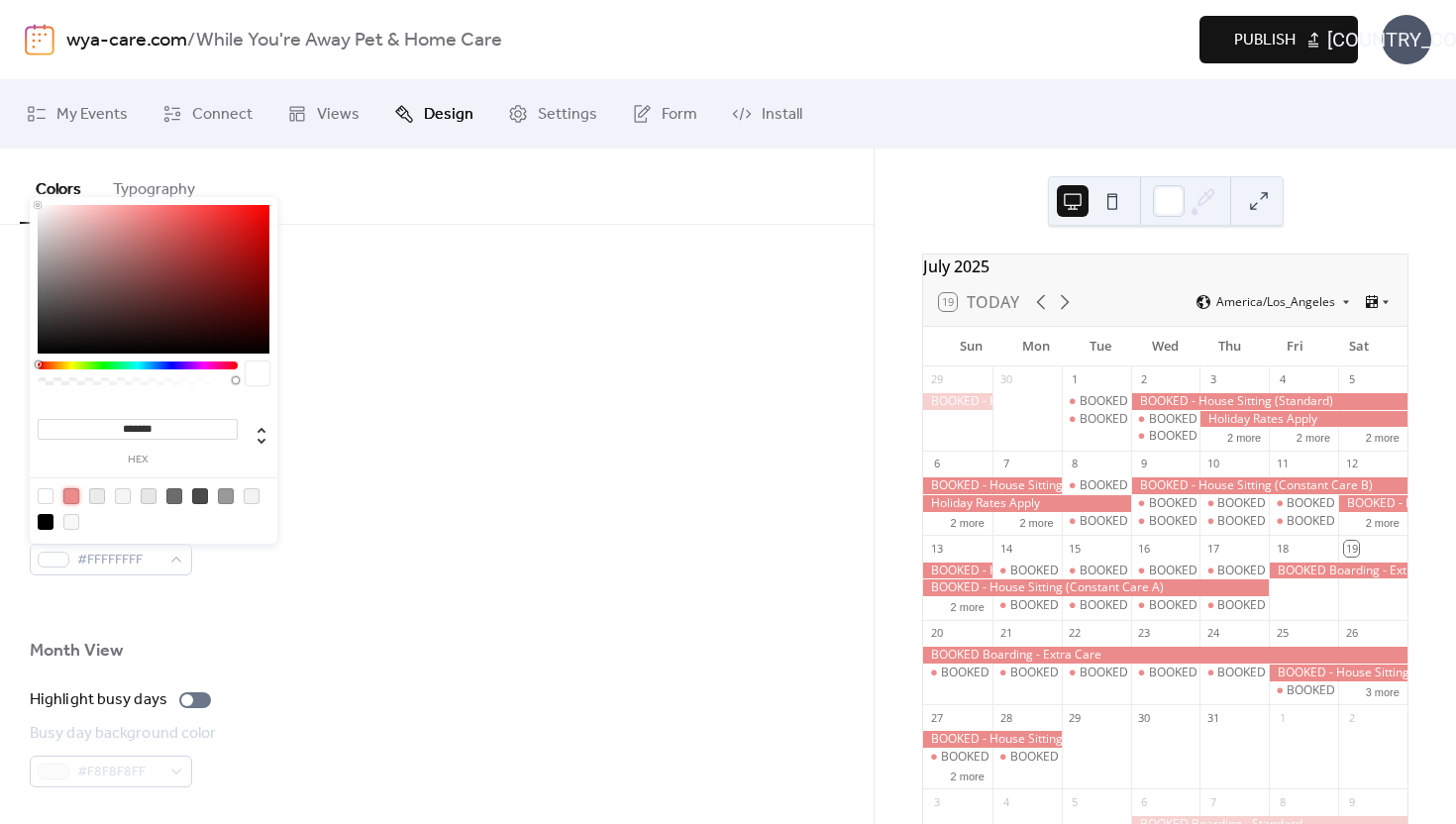 click at bounding box center [71, 496] 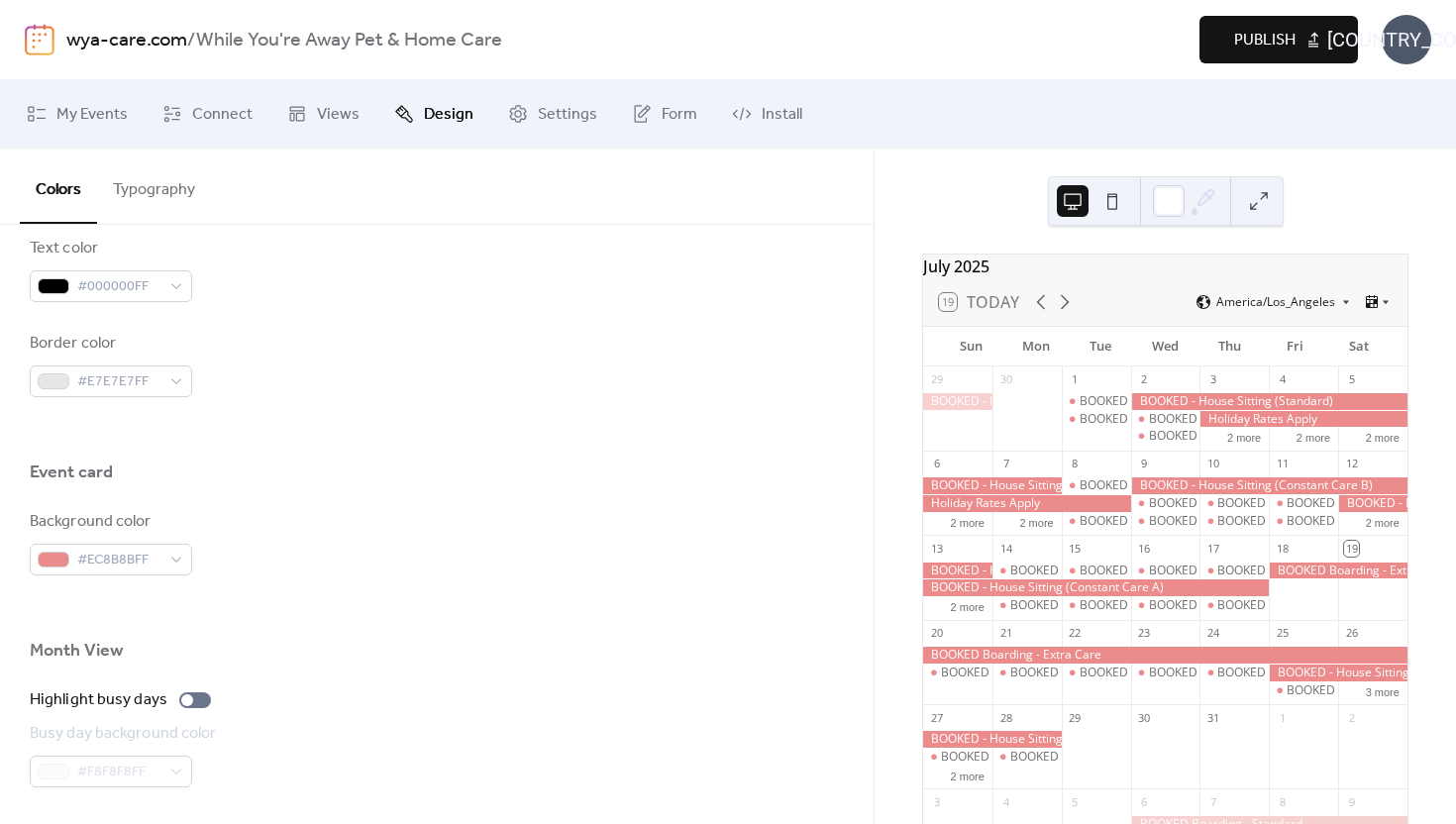 click on "Event card" at bounding box center (437, 477) 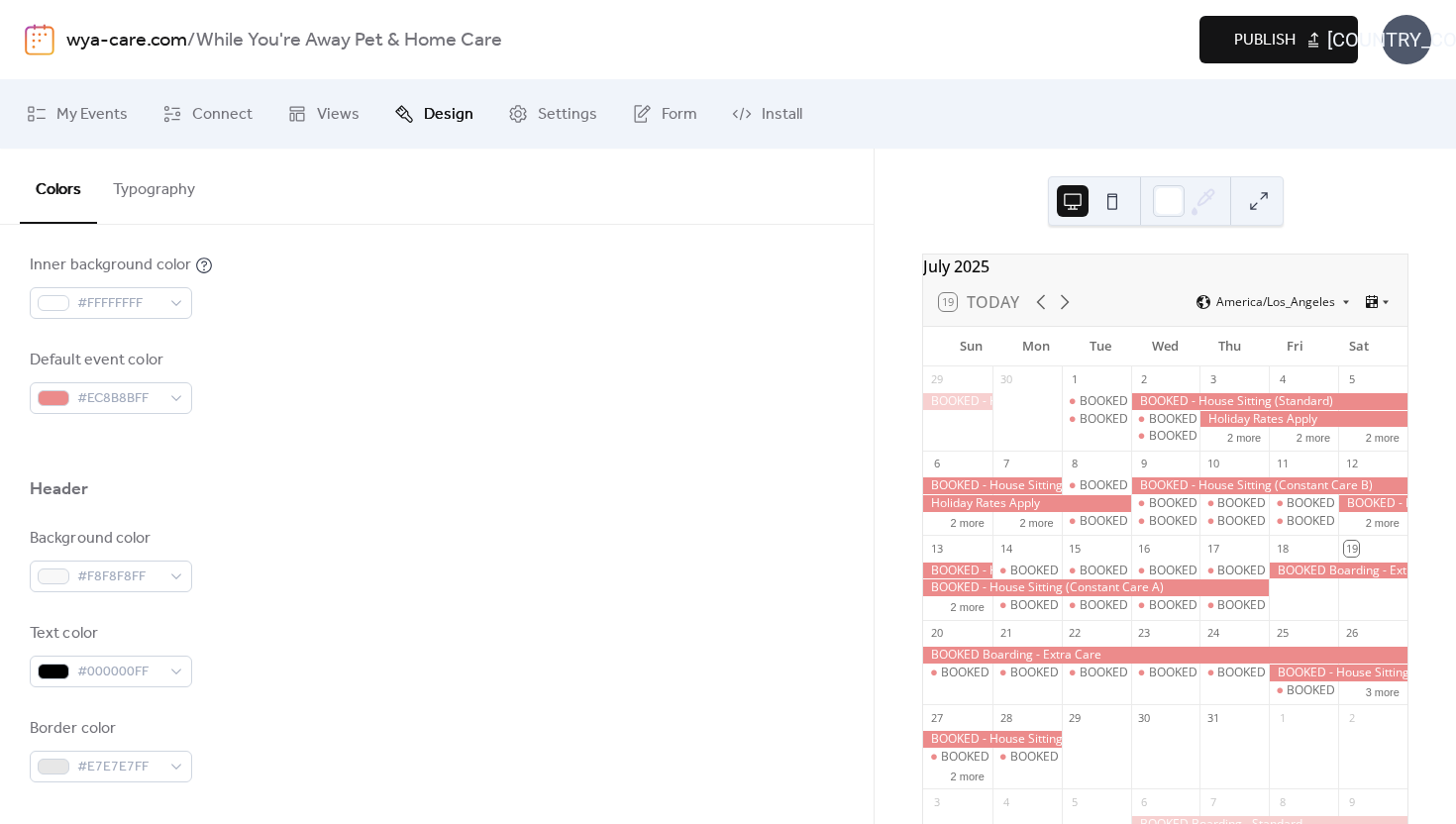 scroll, scrollTop: 620, scrollLeft: 0, axis: vertical 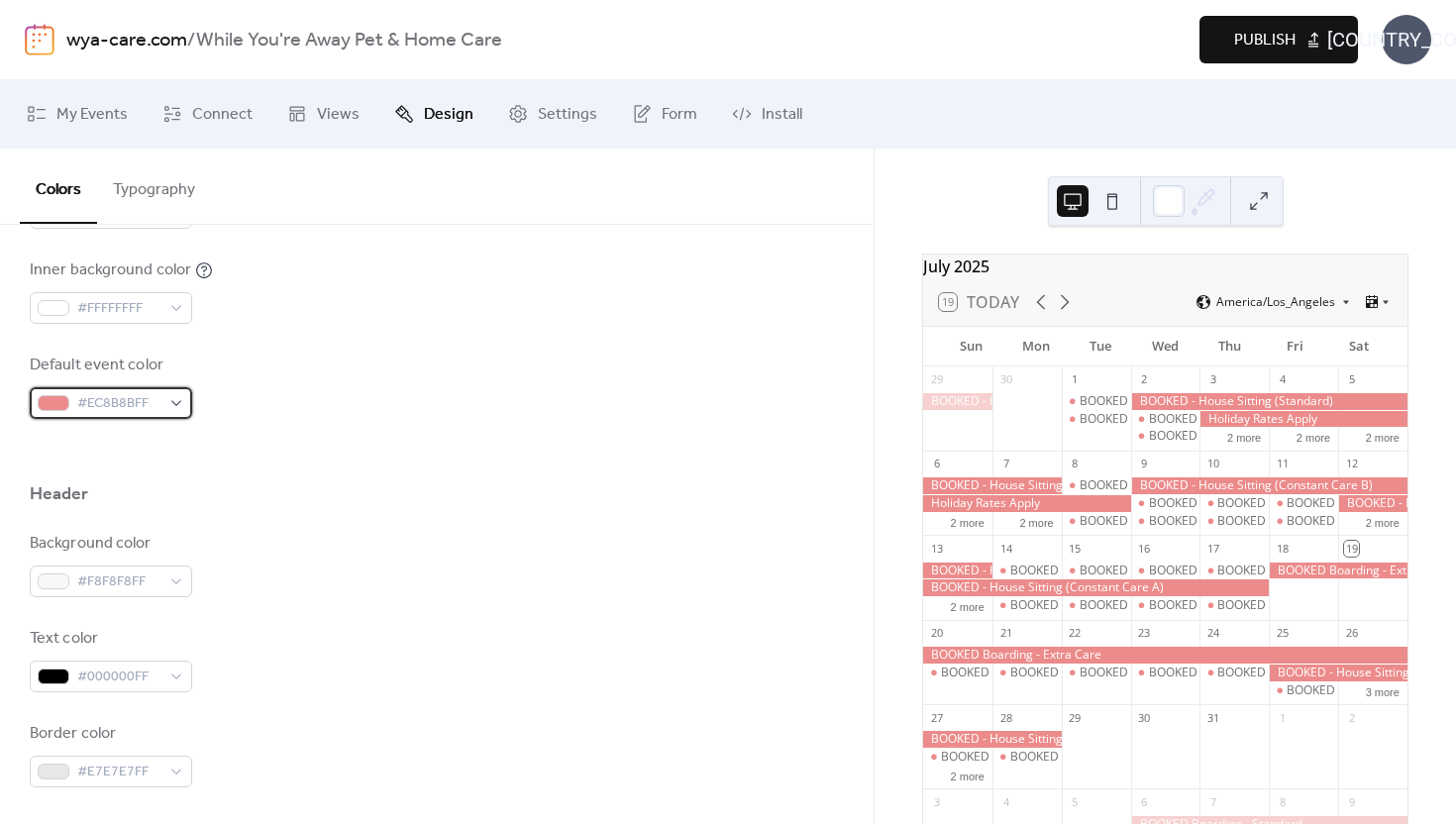 click on "#EC8B8BFF" at bounding box center [119, 404] 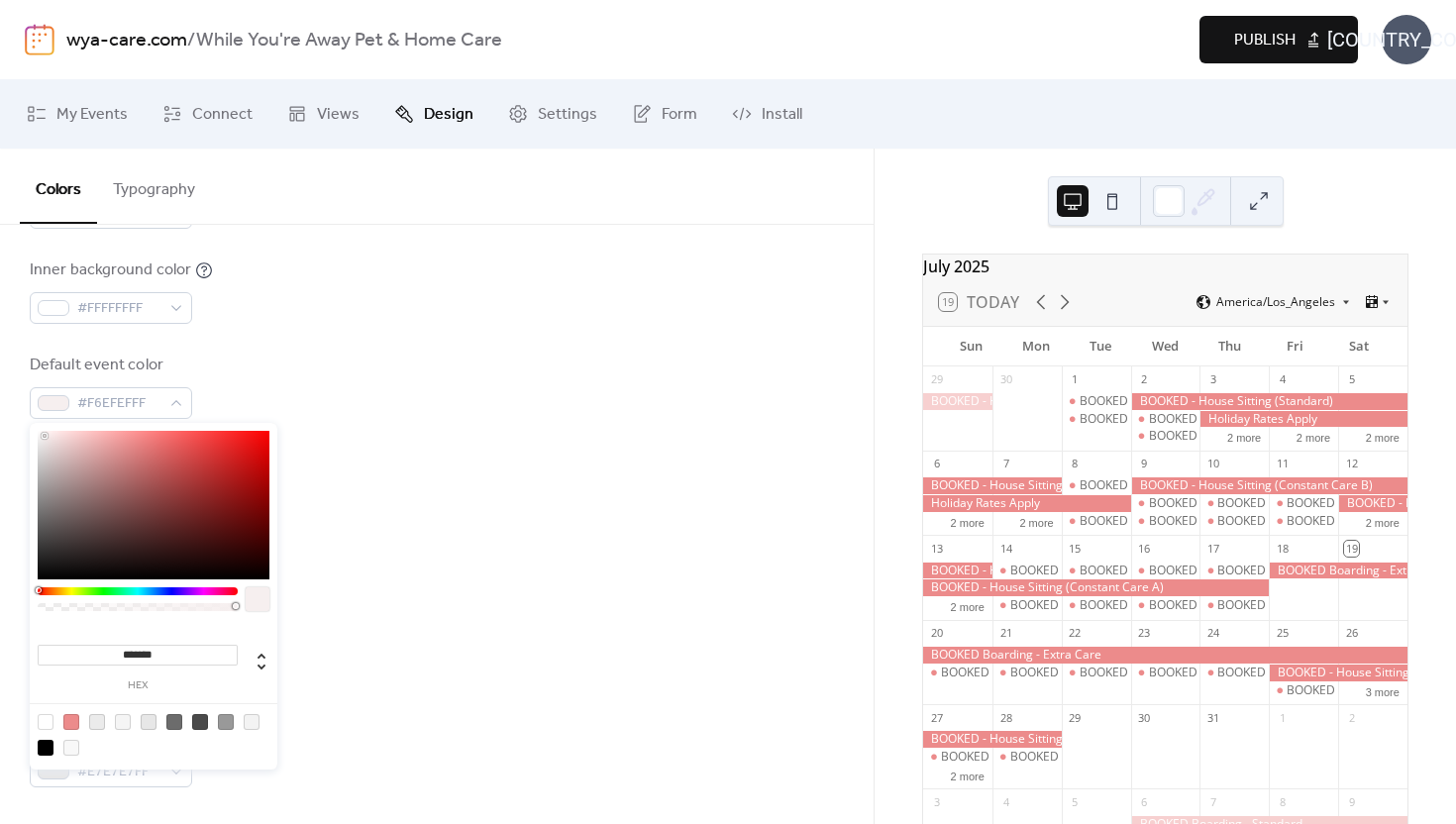 type on "*******" 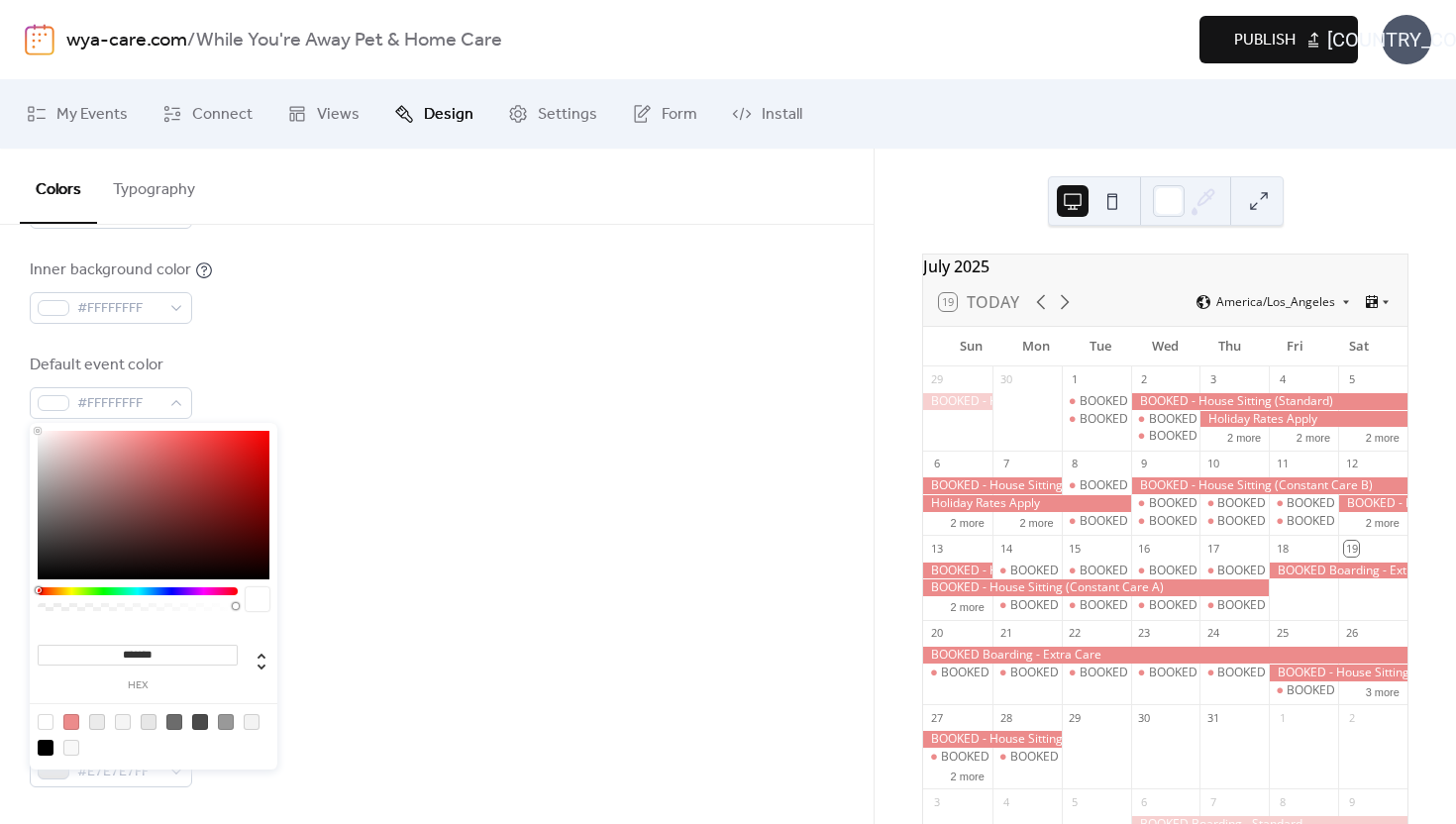 drag, startPoint x: 46, startPoint y: 437, endPoint x: 37, endPoint y: 431, distance: 10.816654 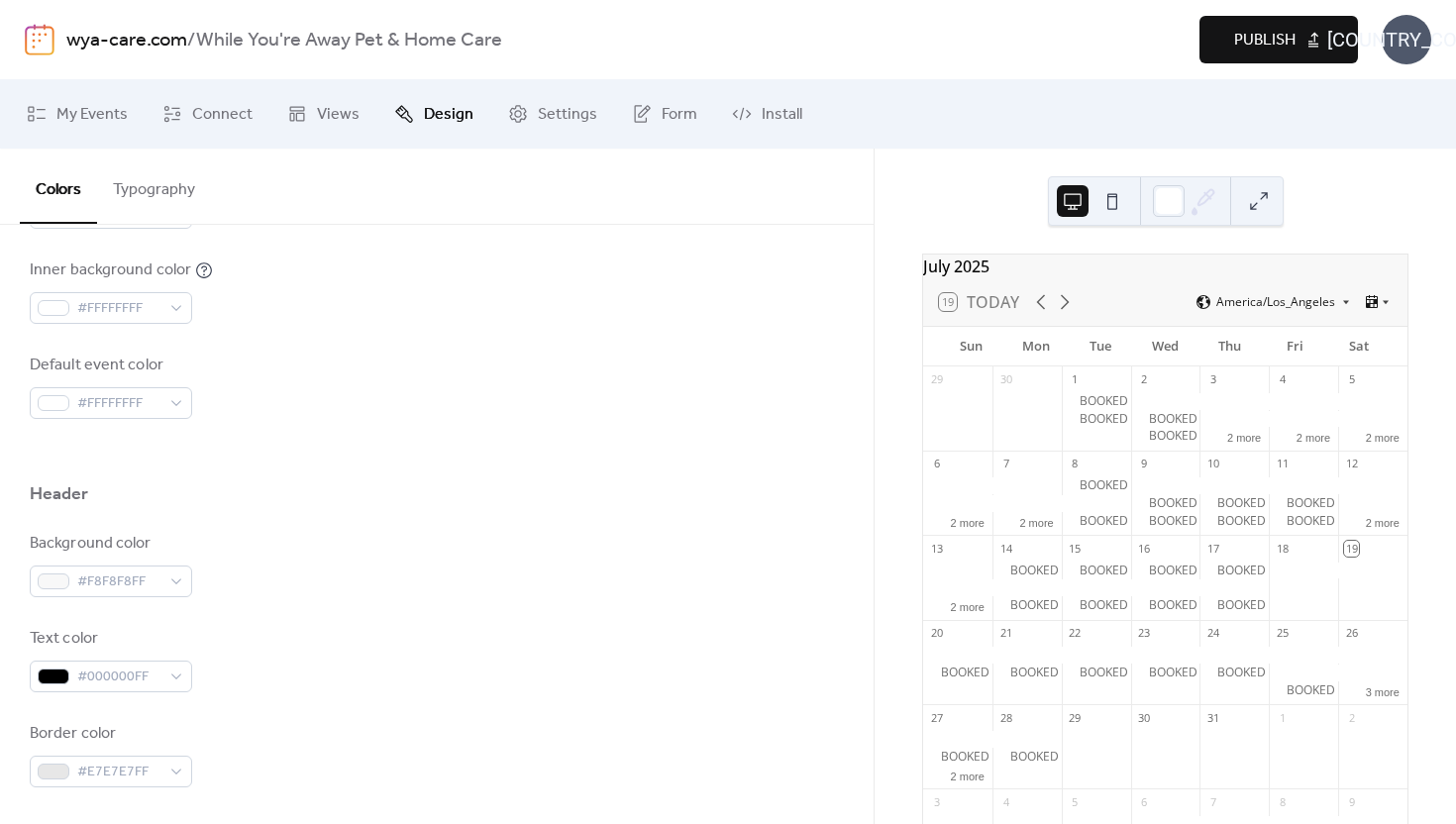 click at bounding box center [437, 451] 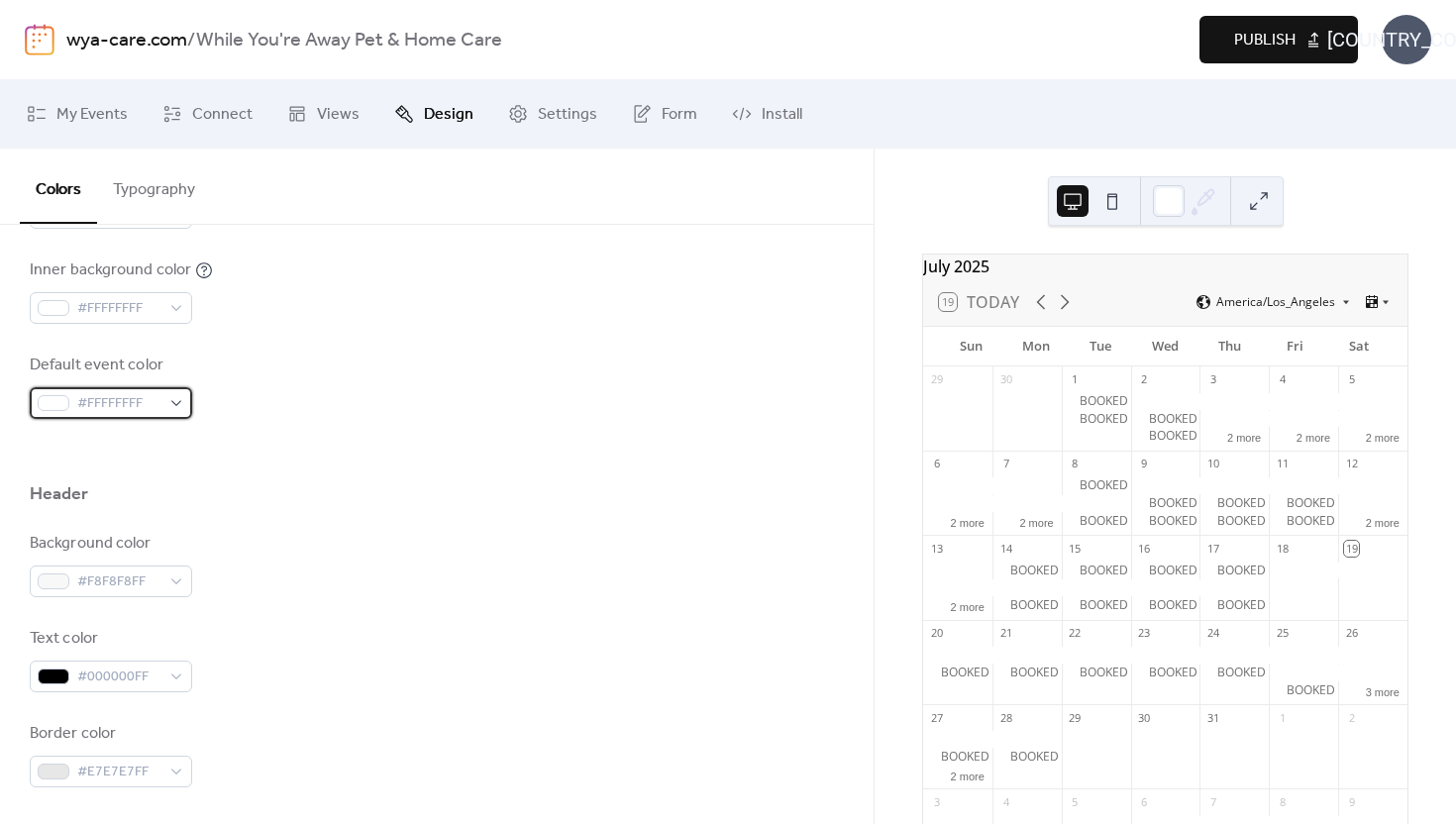 click on "#FFFFFFFF" at bounding box center (111, 403) 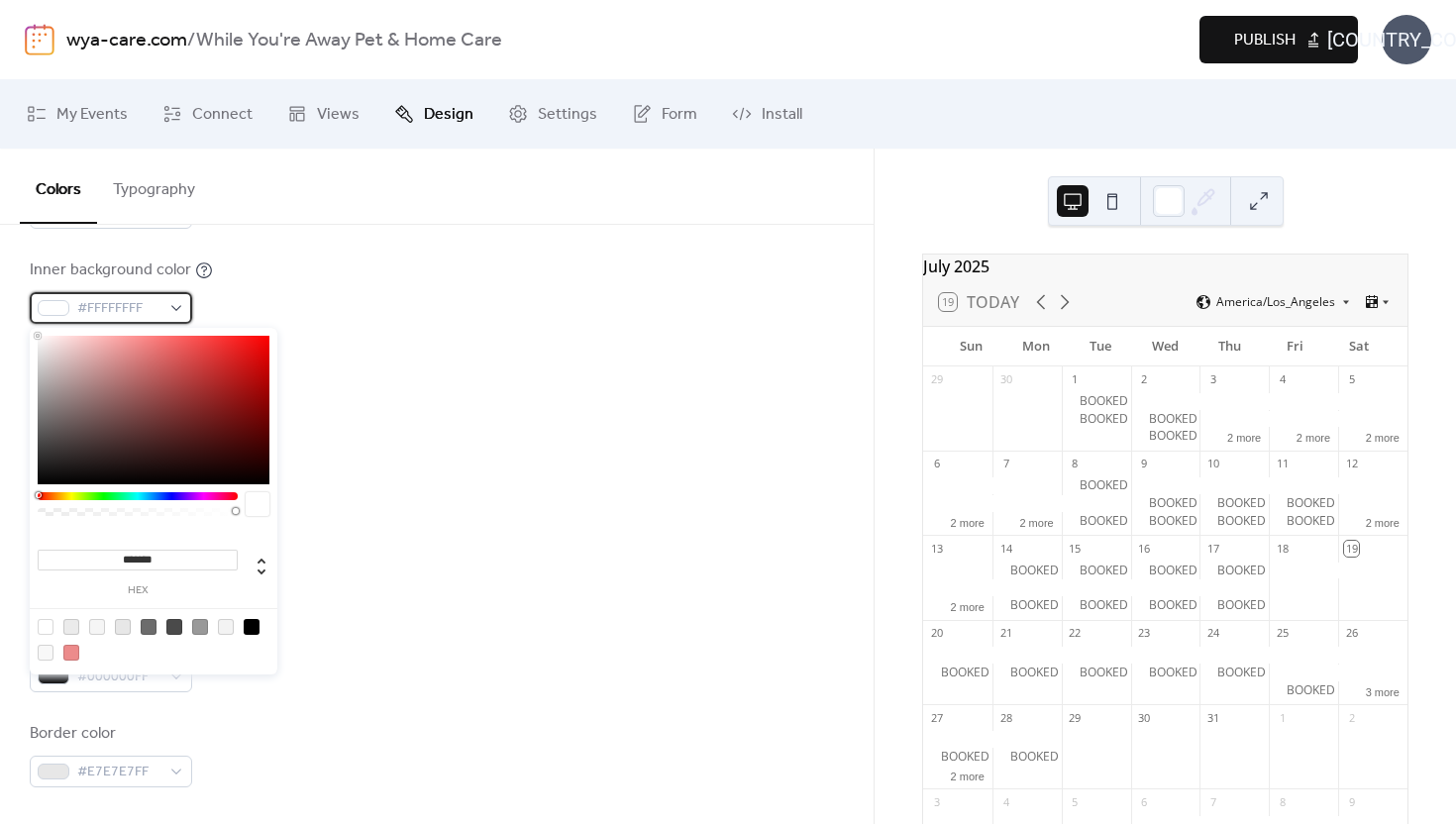 click on "#FFFFFFFF" at bounding box center (111, 308) 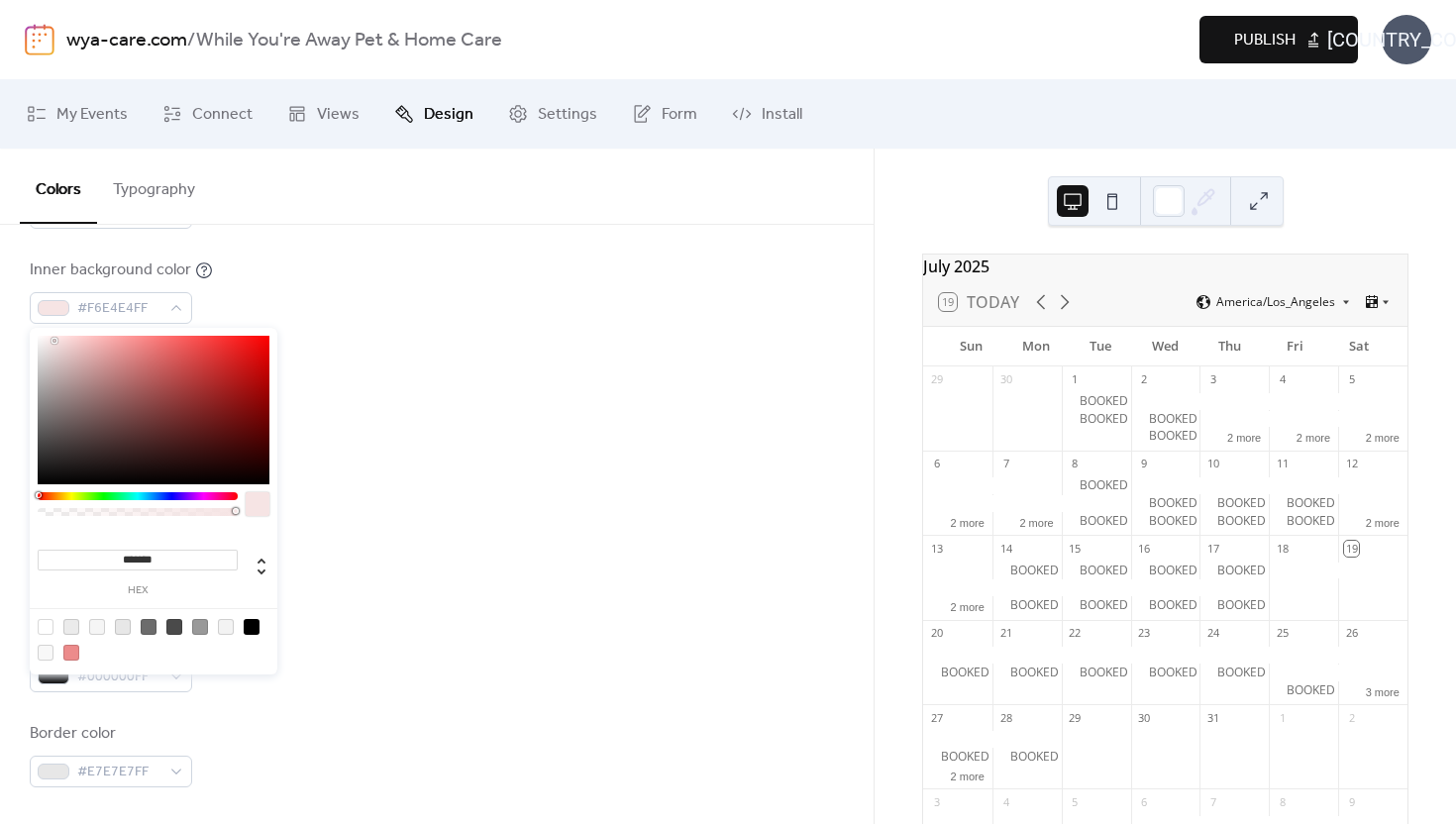 type on "*******" 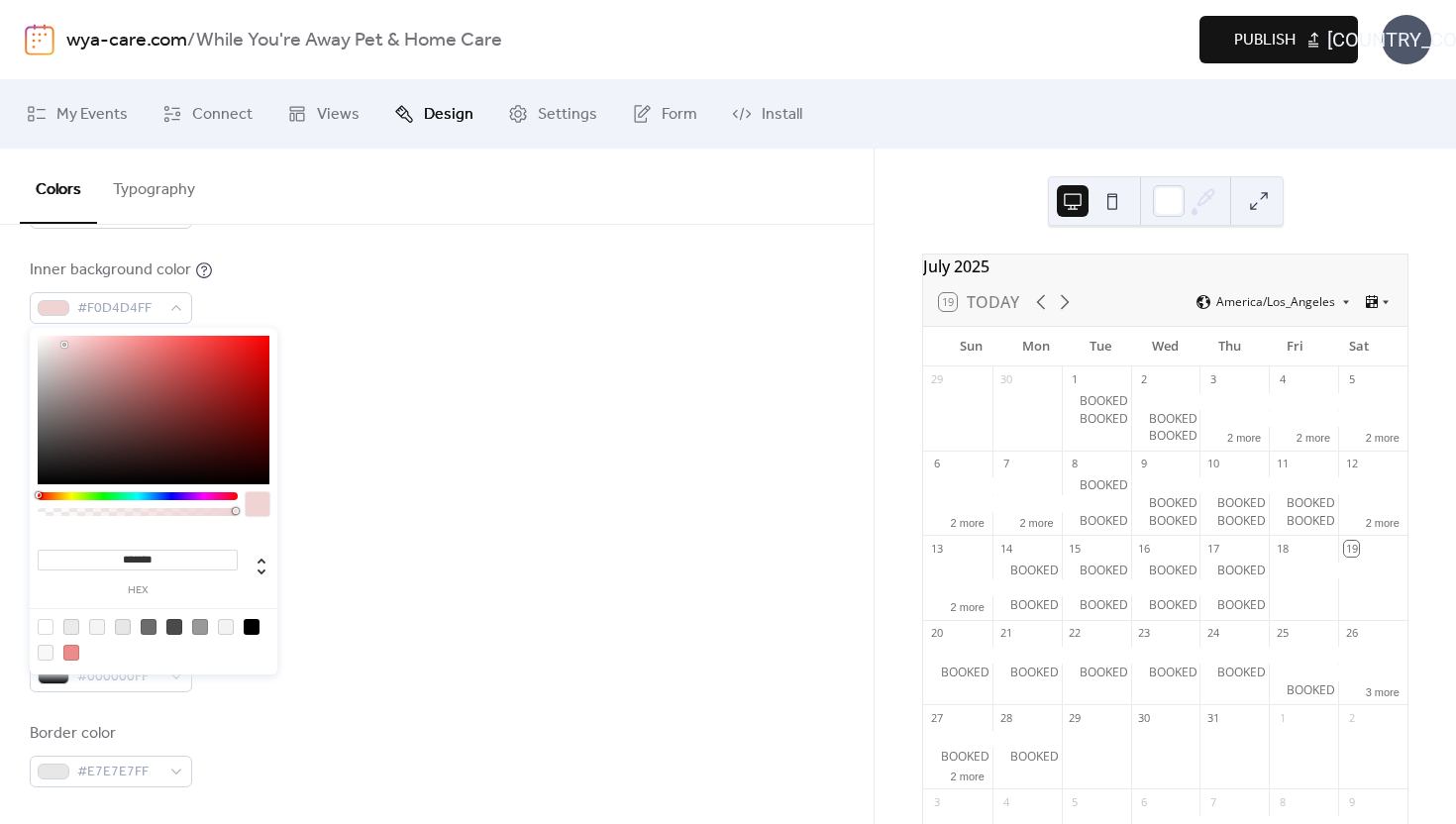 drag, startPoint x: 177, startPoint y: 384, endPoint x: 64, endPoint y: 345, distance: 119.5408 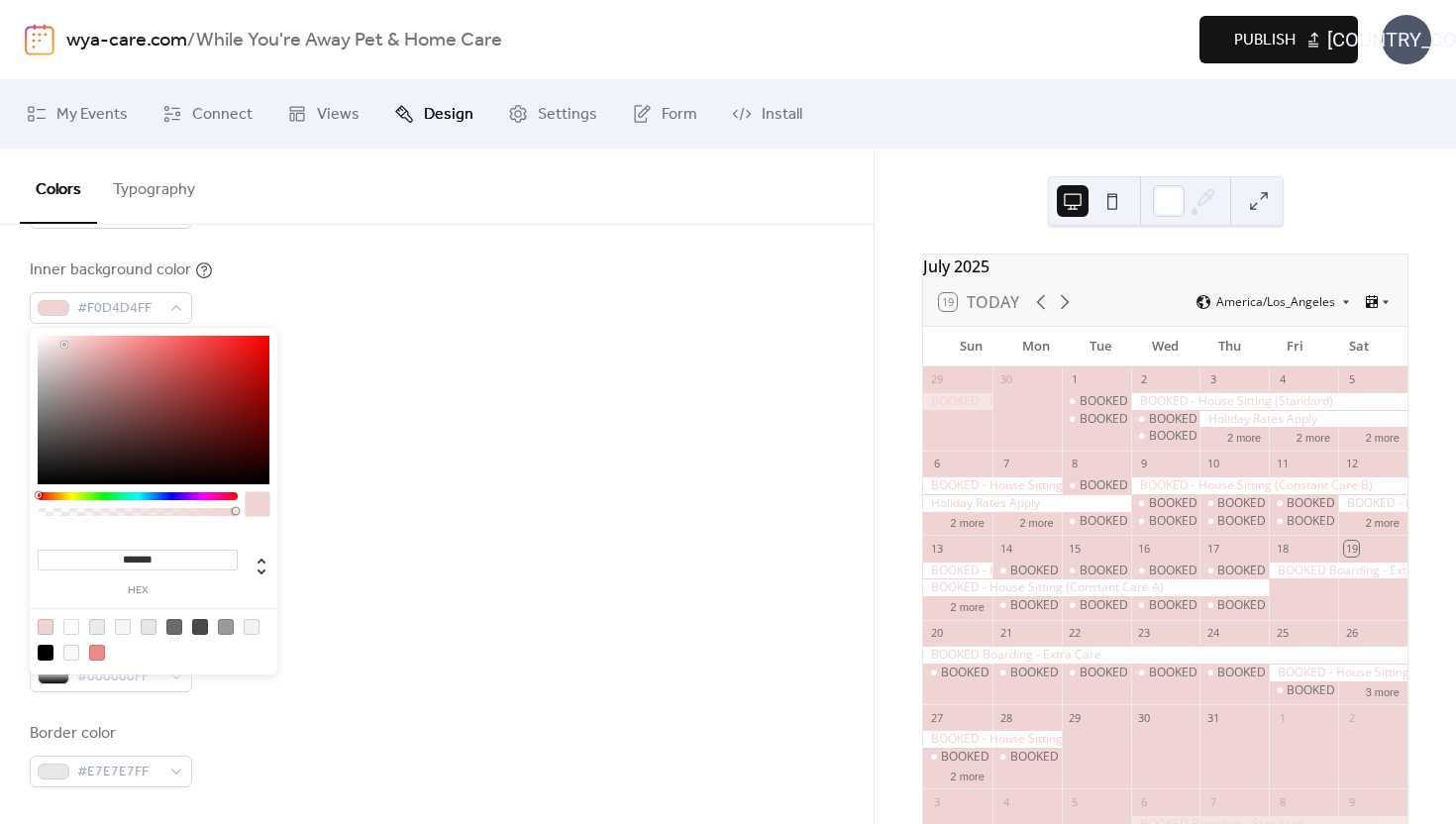 click on "Background color #FFFFFFFF Text color #6C6C6CFF Border color #E7E7E7FF Inner border color #EBEBEBFF Inner background color #F0D4D4FF Default event color #FFFFFFFF" at bounding box center (437, 149) 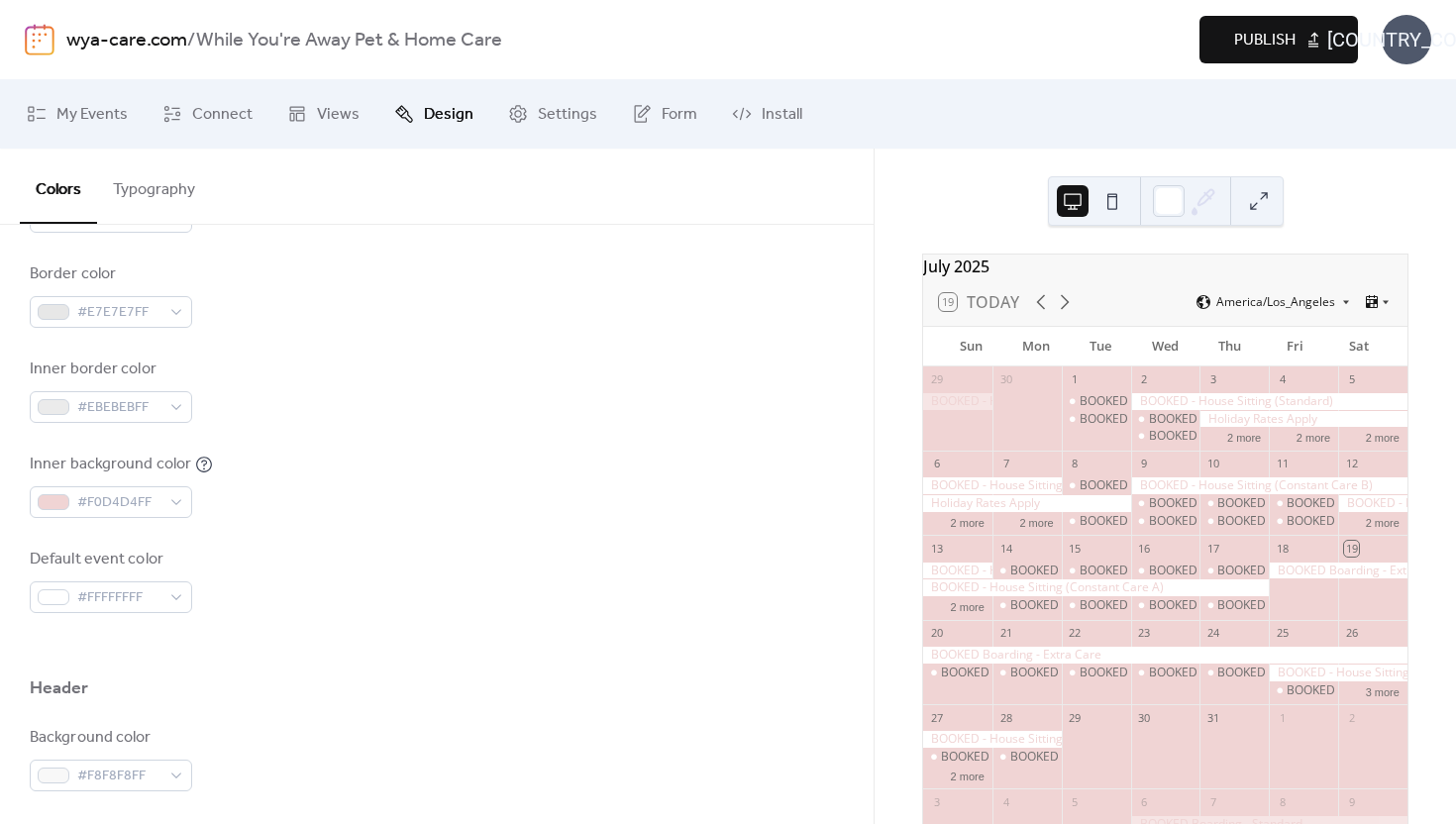 scroll, scrollTop: 346, scrollLeft: 0, axis: vertical 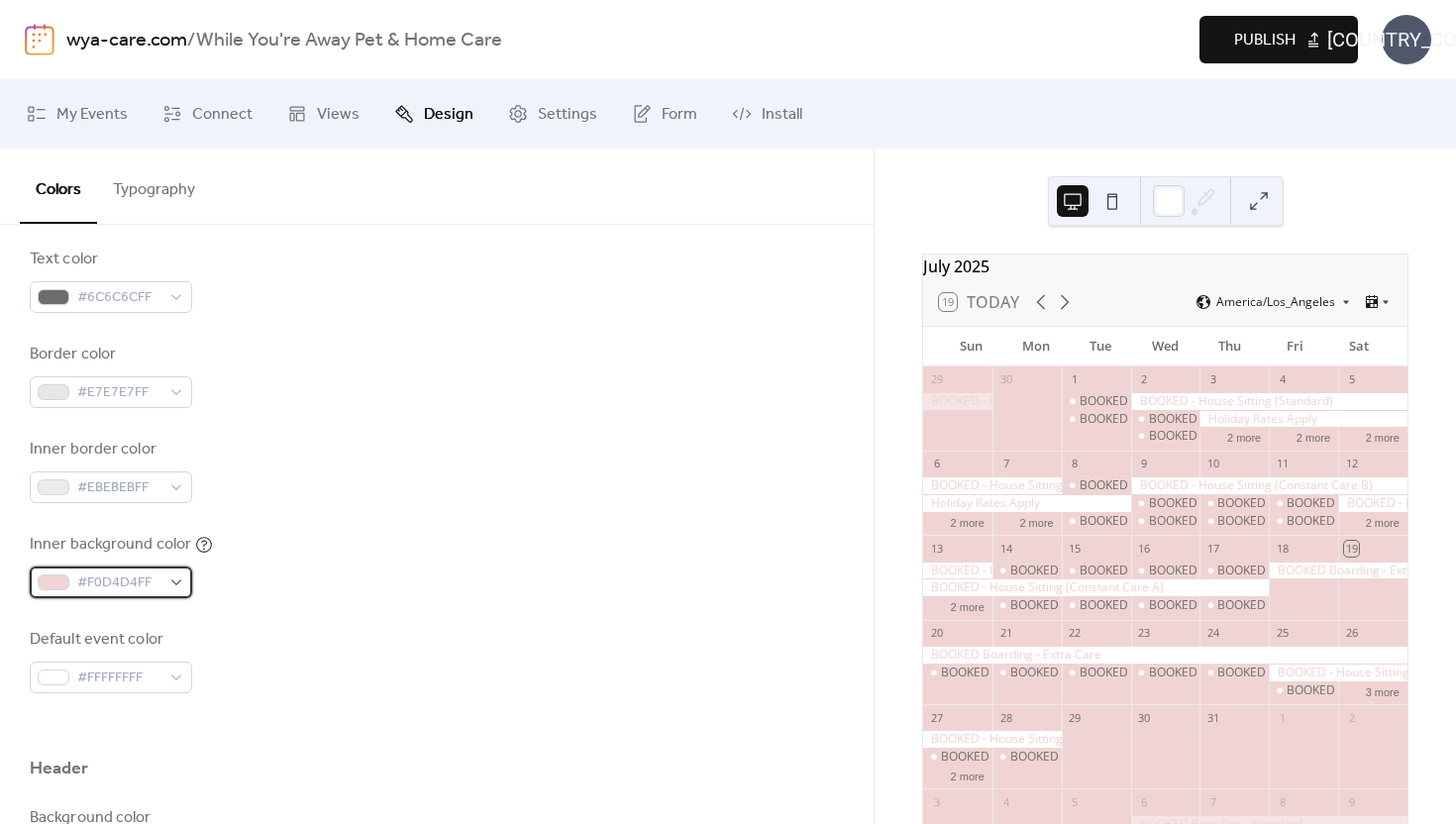 click on "#F0D4D4FF" at bounding box center [111, 582] 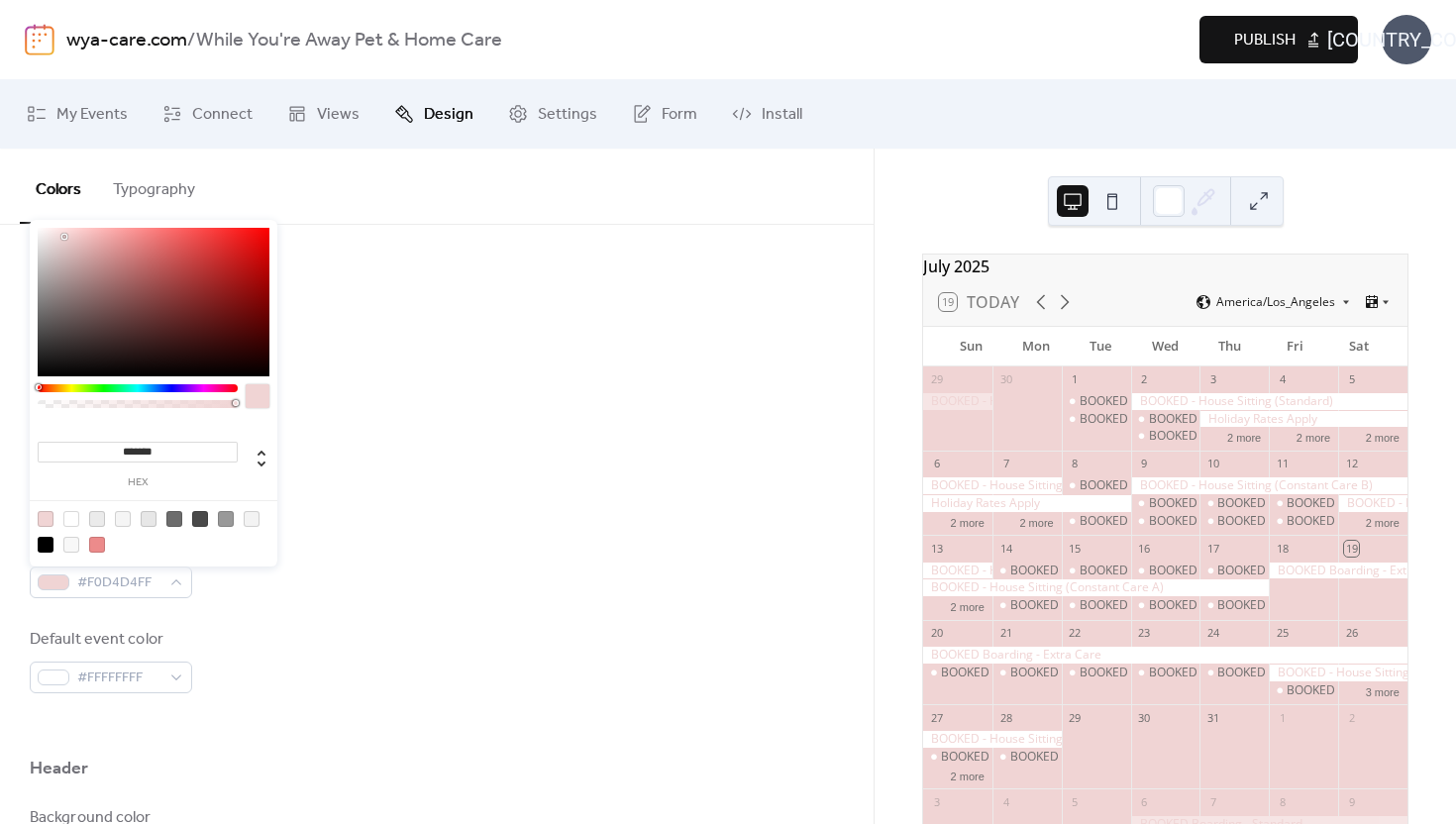 click on "Default event color #FFFFFFFF" at bounding box center (437, 661) 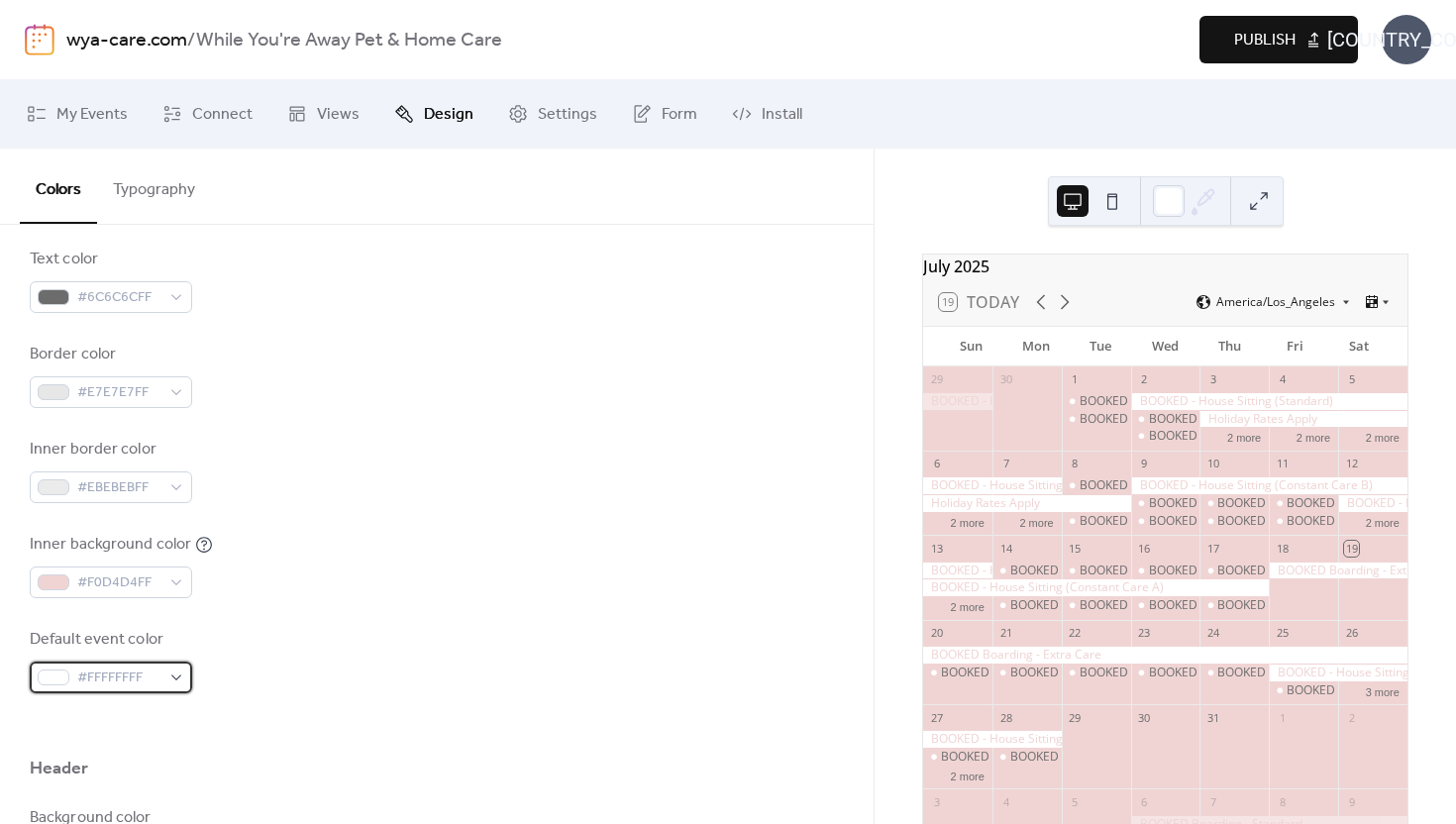 click on "#FFFFFFFF" at bounding box center [111, 677] 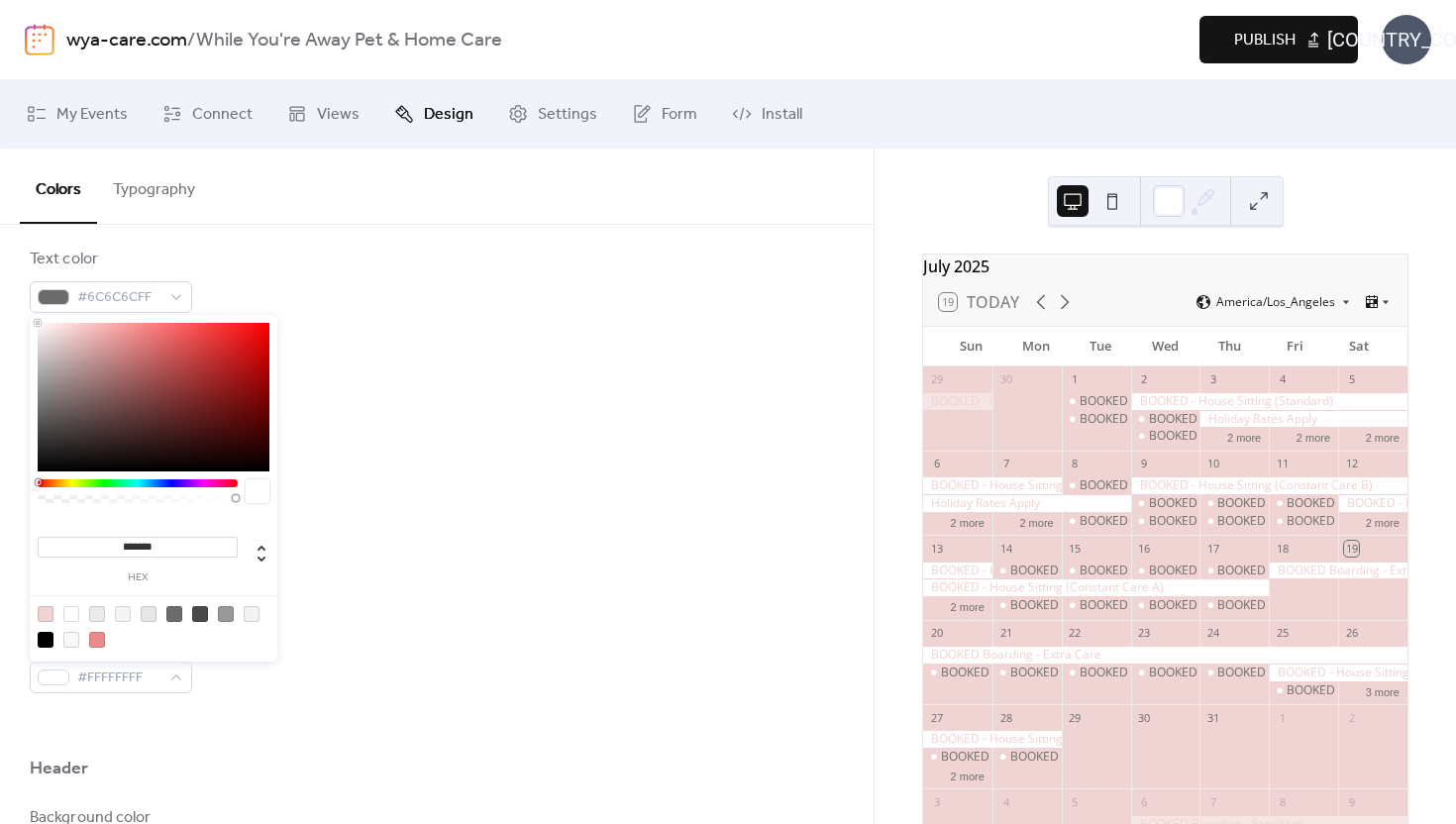 click on "Background color #FFFFFFFF Text color #6C6C6CFF Border color #E7E7E7FF Inner border color #EBEBEBFF Inner background color #F0D4D4FF Default event color #FFFFFFFF" at bounding box center (437, 423) 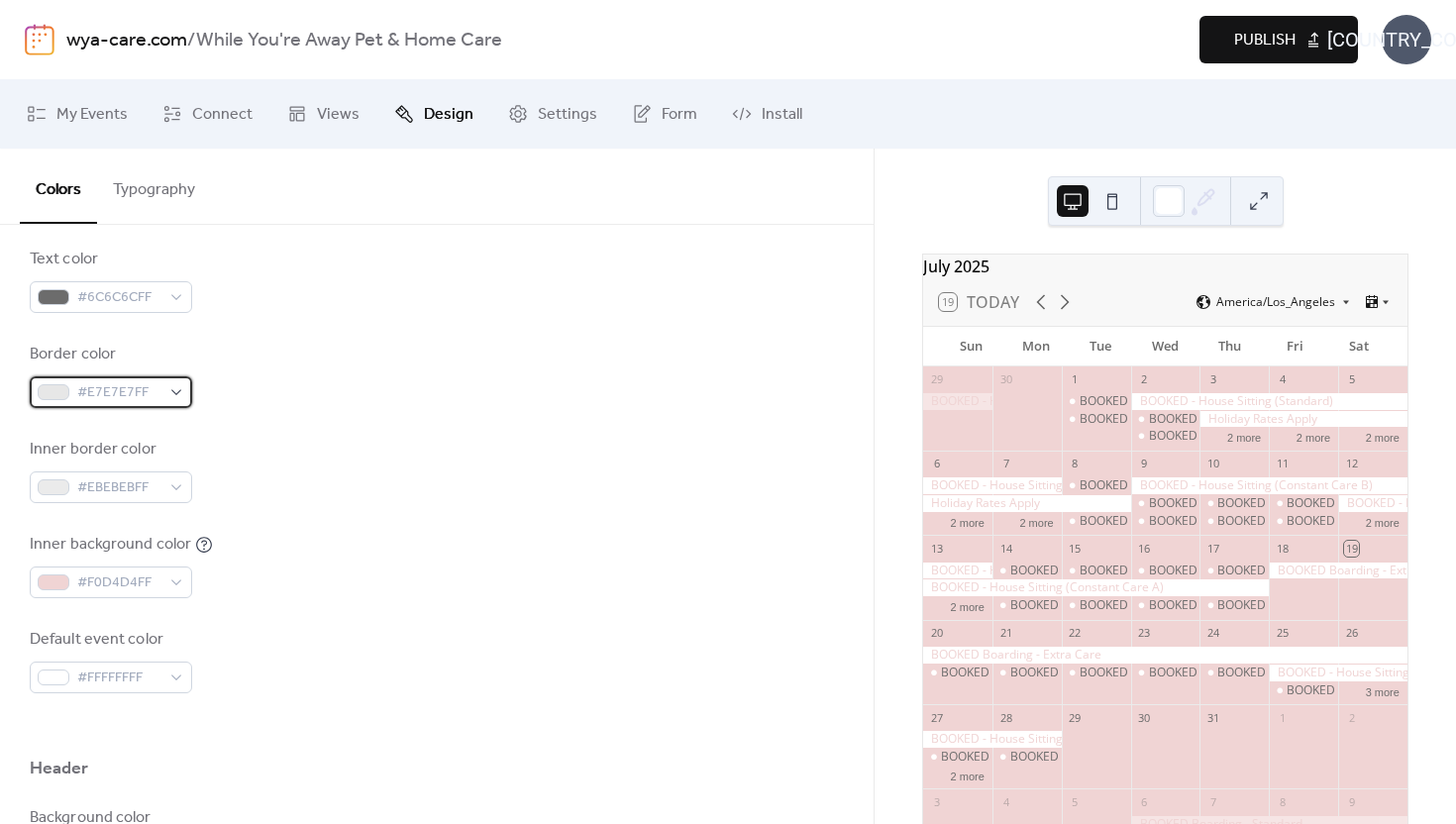 click on "#E7E7E7FF" at bounding box center (111, 392) 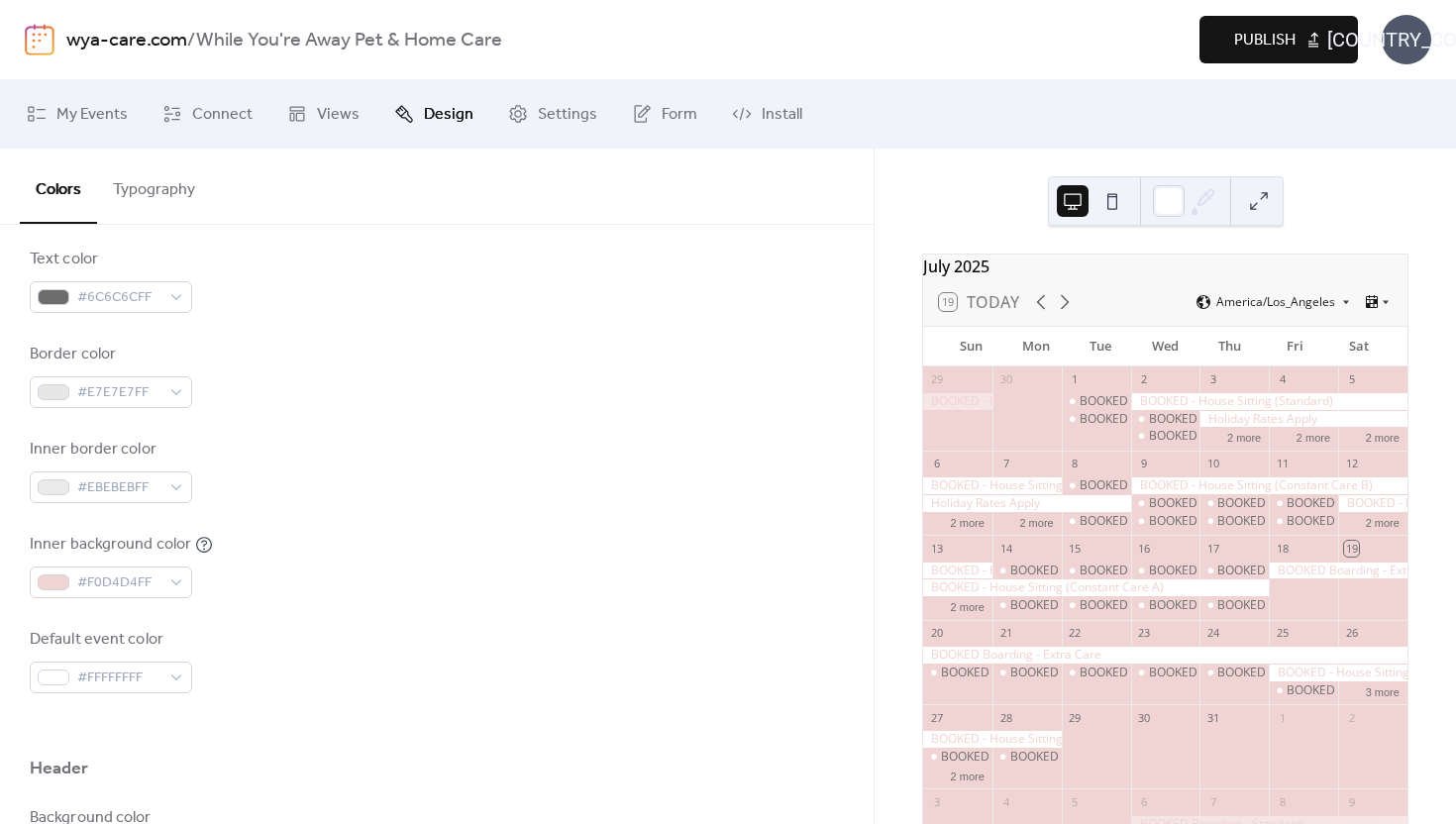 click on "Border color #E7E7E7FF" at bounding box center [437, 375] 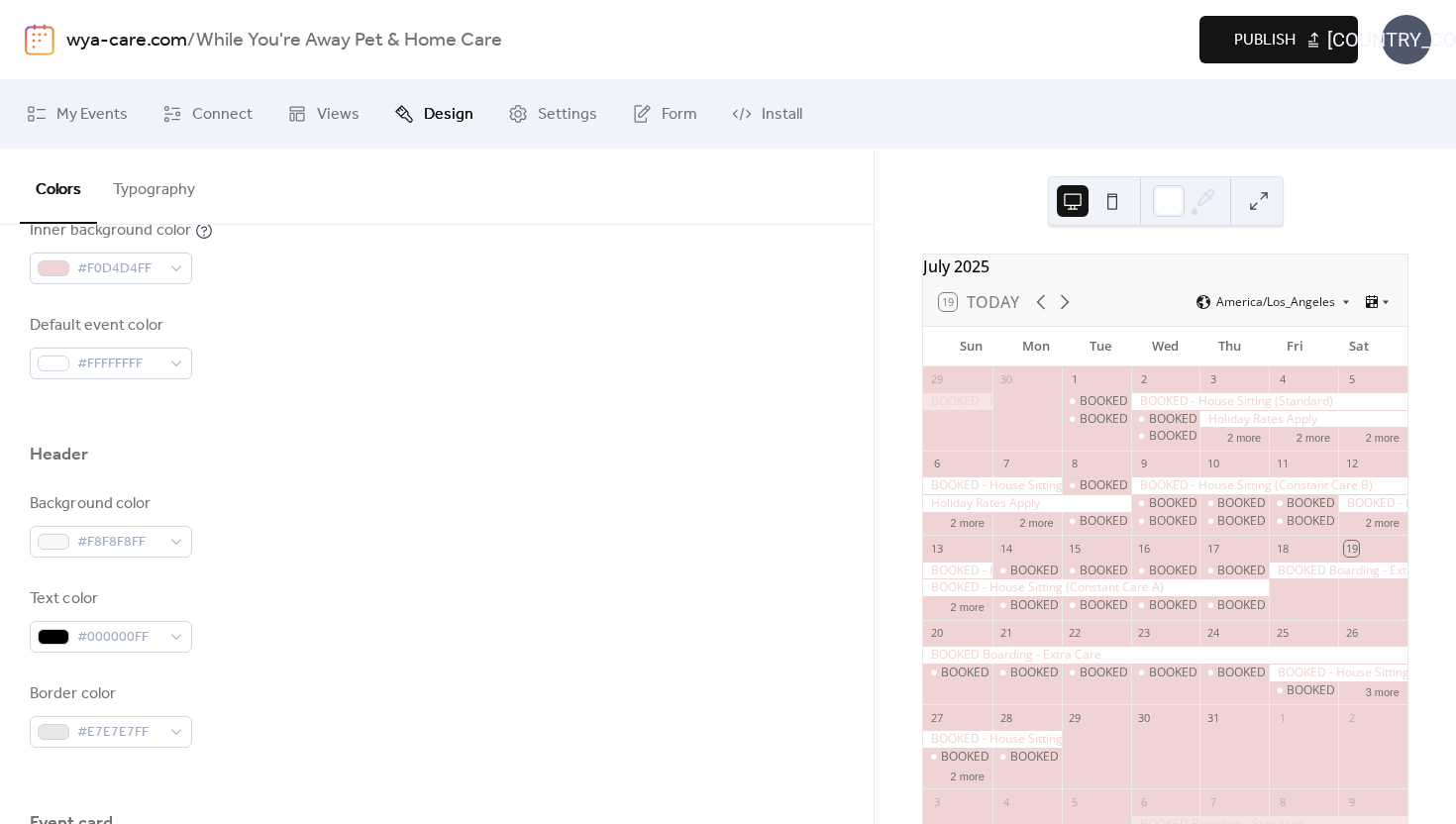 scroll, scrollTop: 0, scrollLeft: 0, axis: both 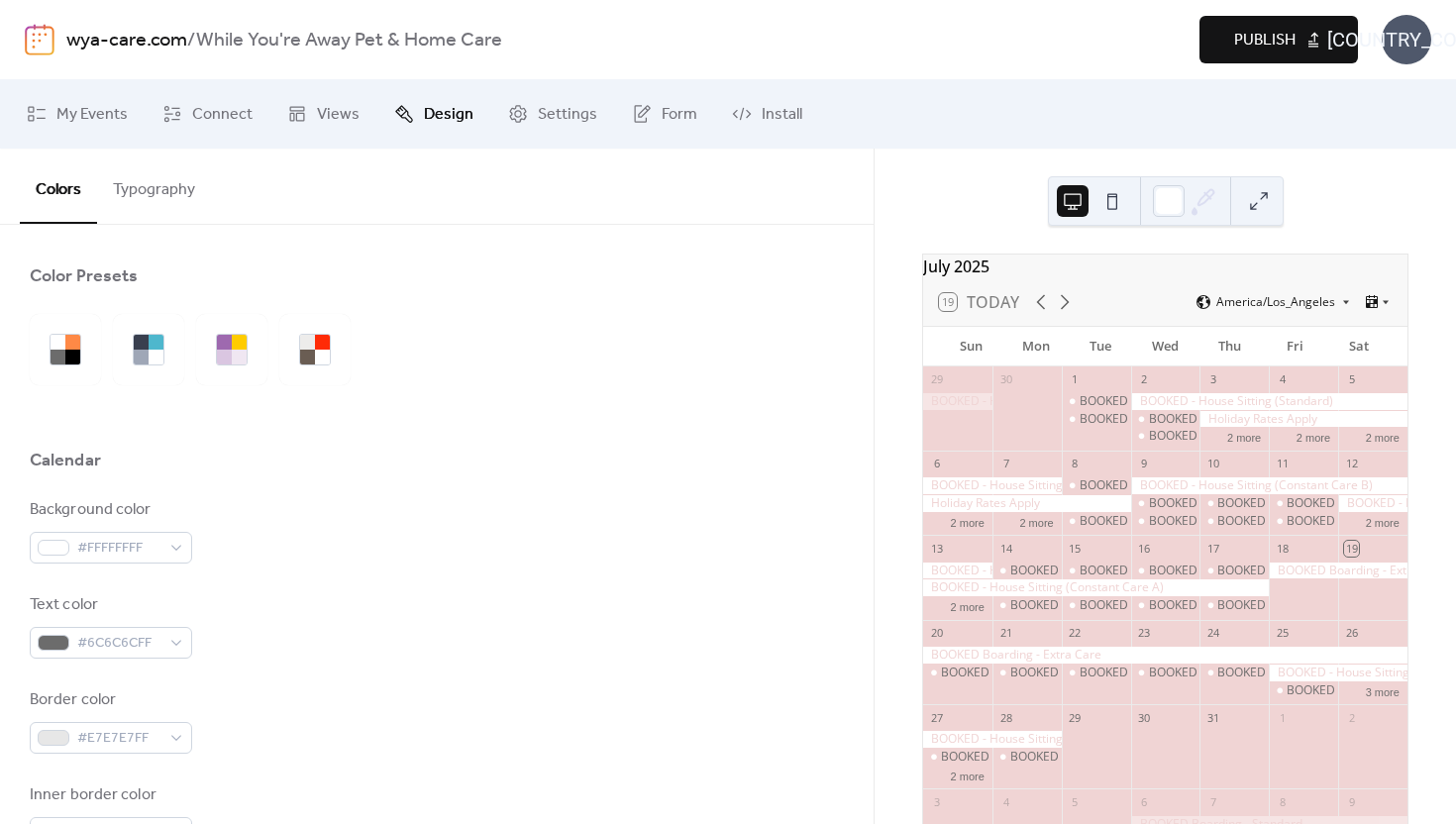 click on "Typography" at bounding box center (154, 185) 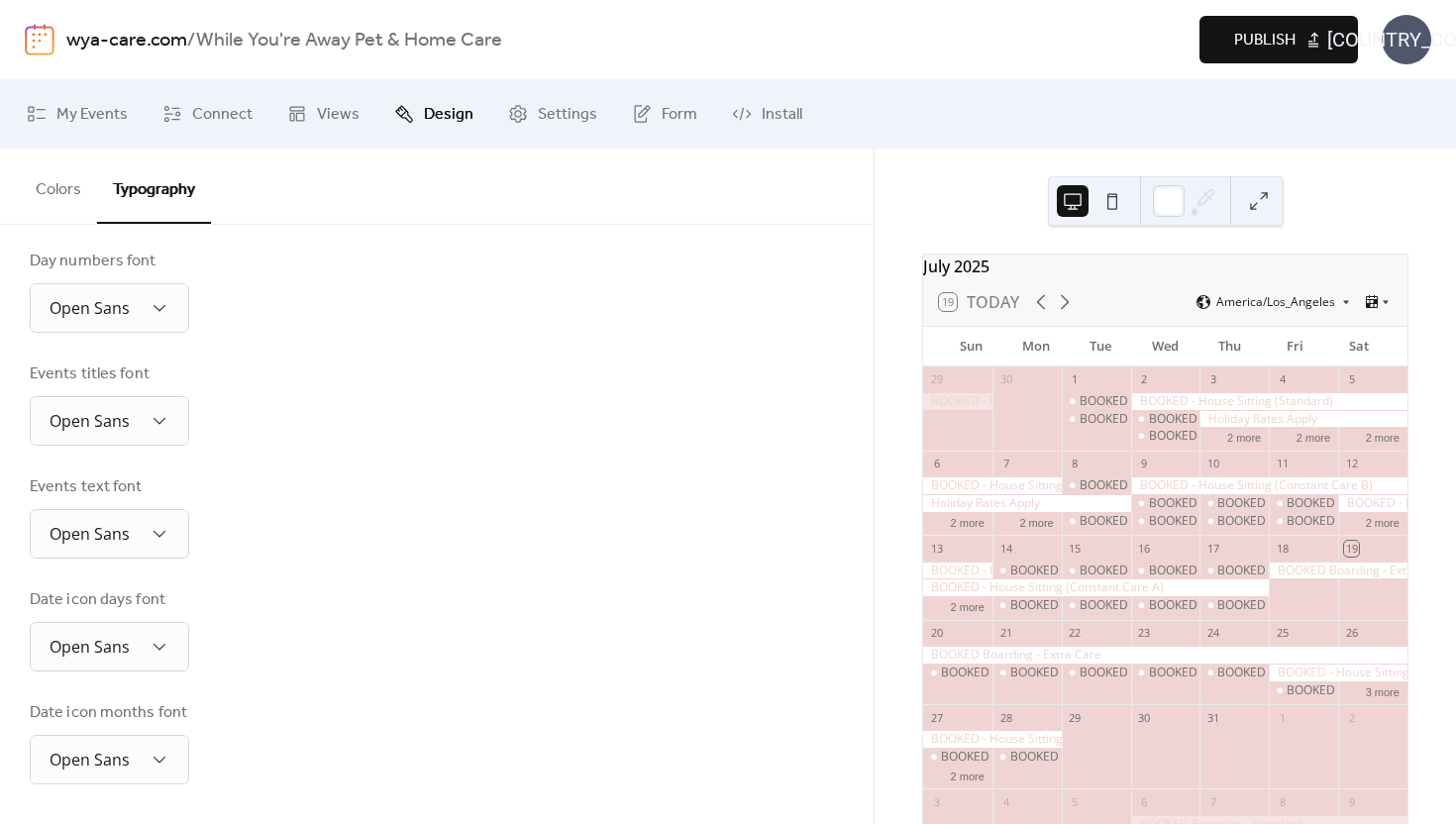 scroll, scrollTop: 422, scrollLeft: 0, axis: vertical 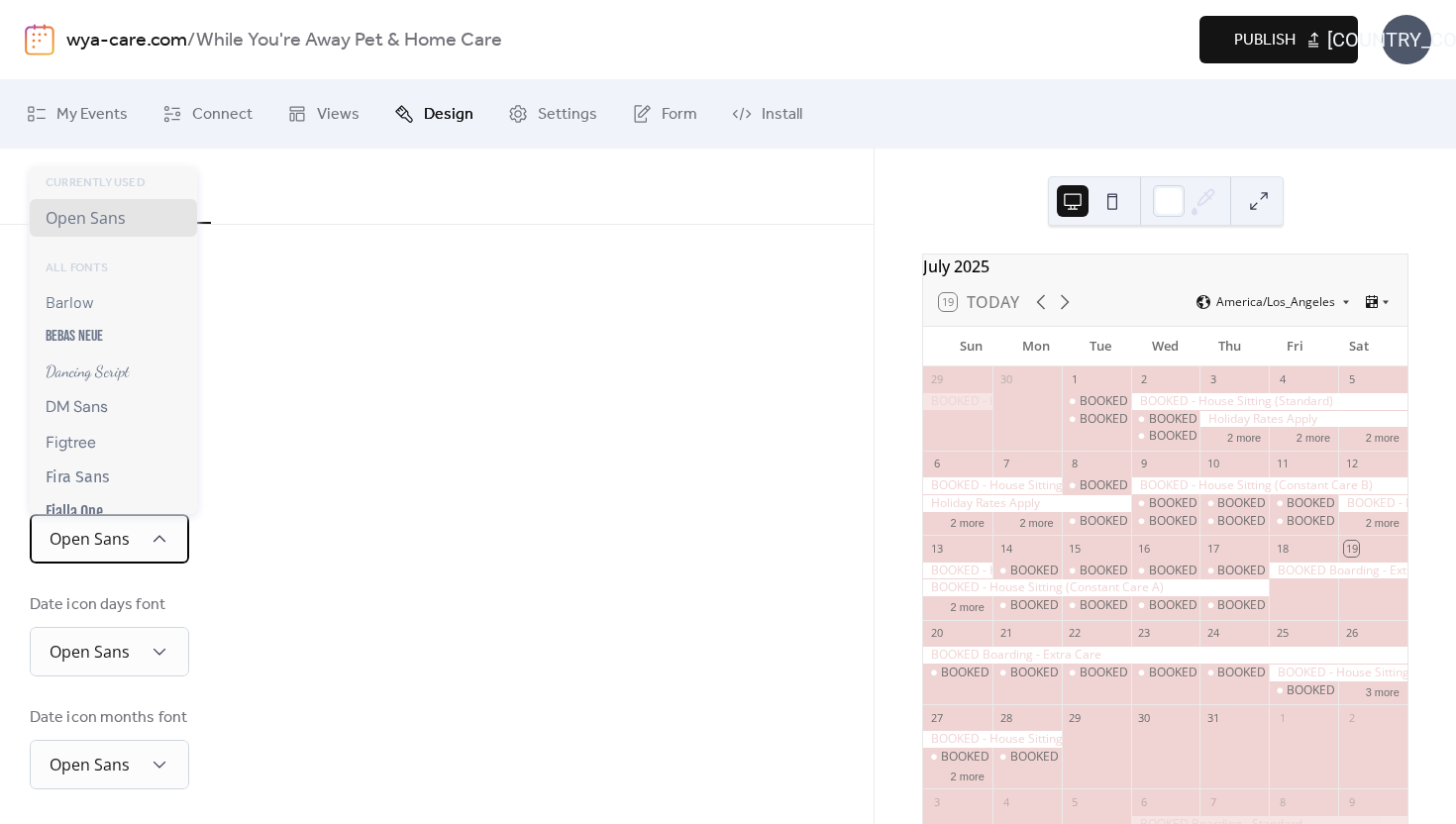 click on "Open Sans" at bounding box center (109, 539) 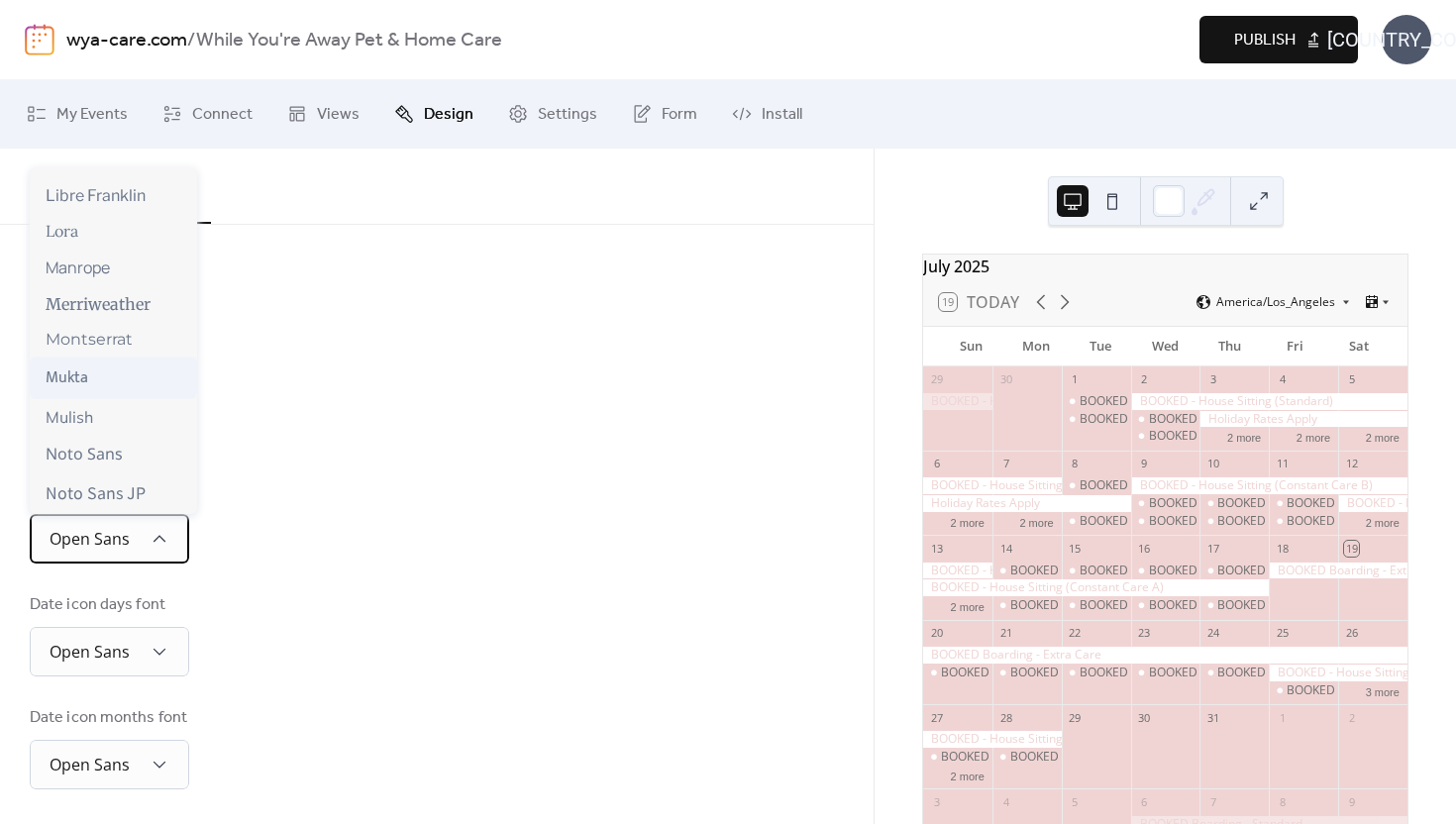 scroll, scrollTop: 787, scrollLeft: 0, axis: vertical 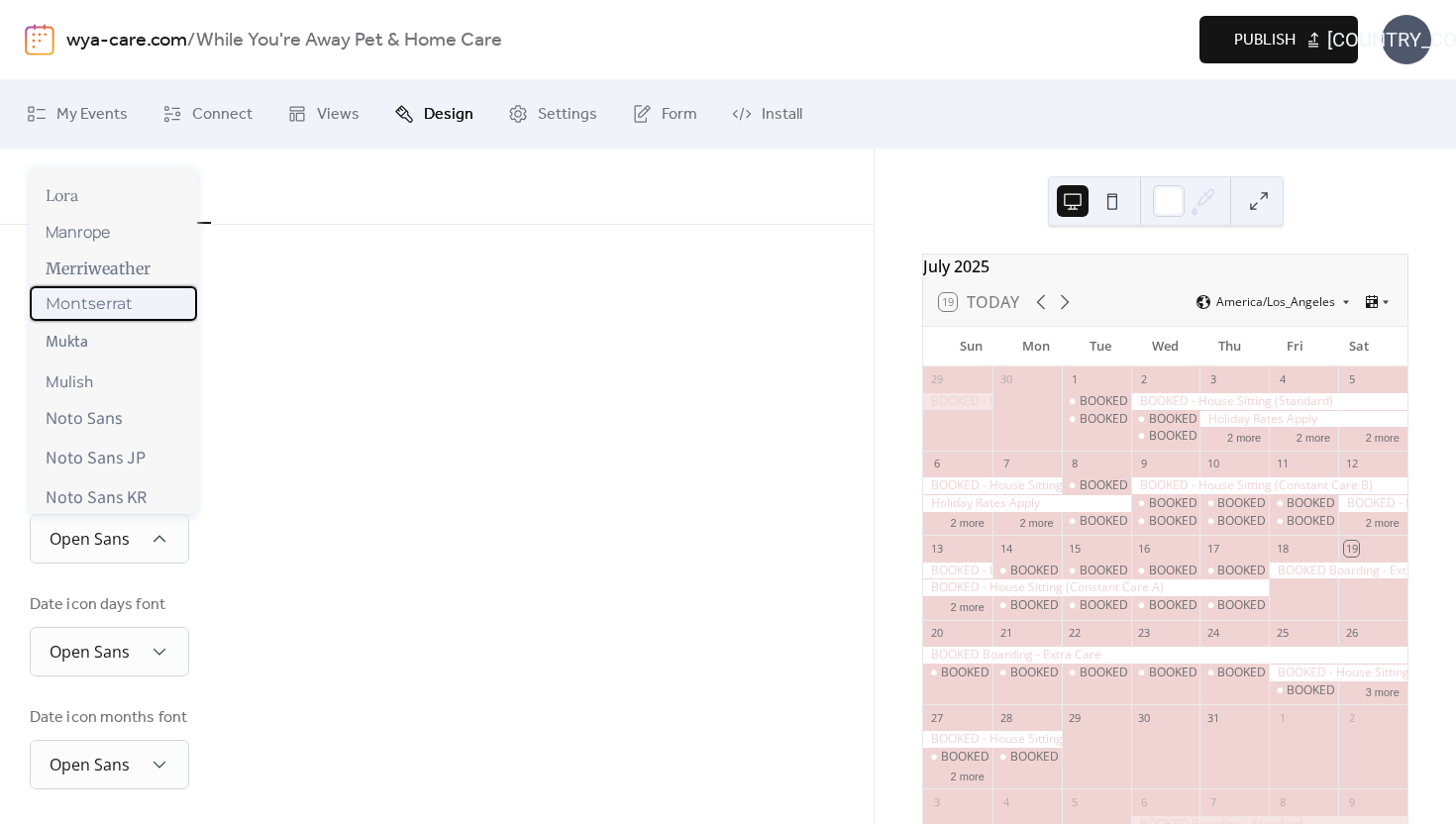 click on "Montserrat" at bounding box center [89, 303] 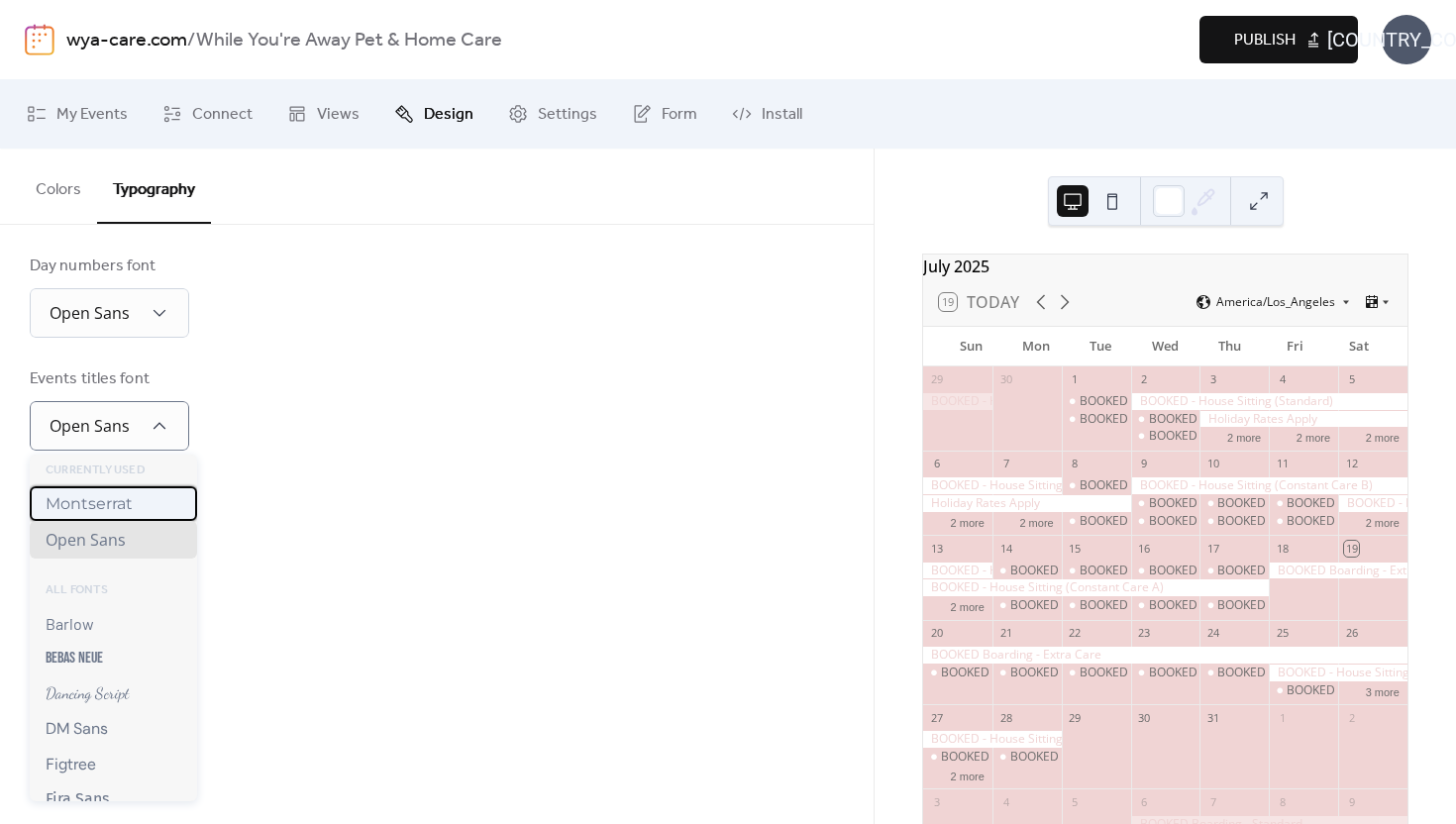 click on "Montserrat" at bounding box center [89, 503] 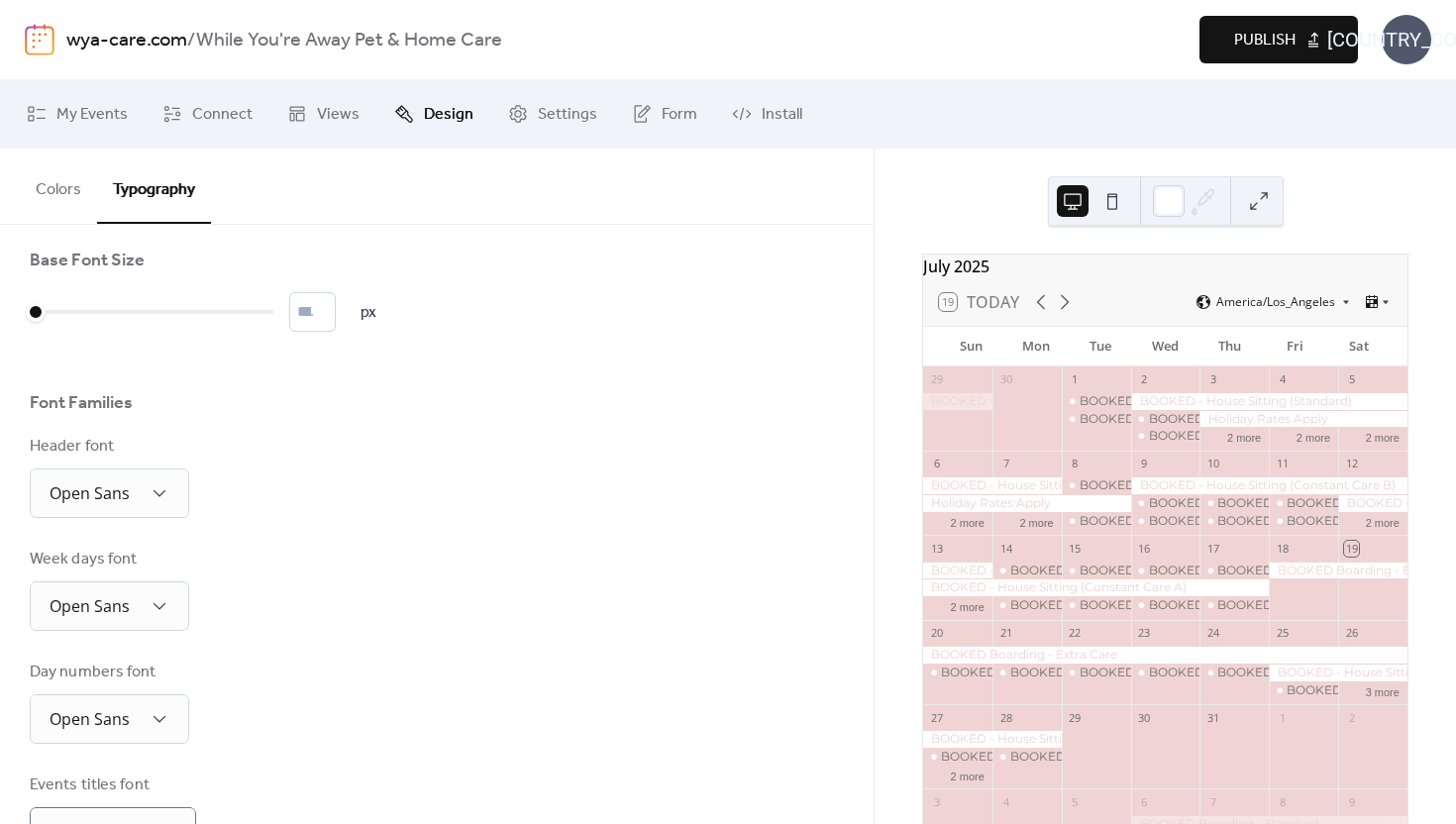 scroll, scrollTop: 0, scrollLeft: 0, axis: both 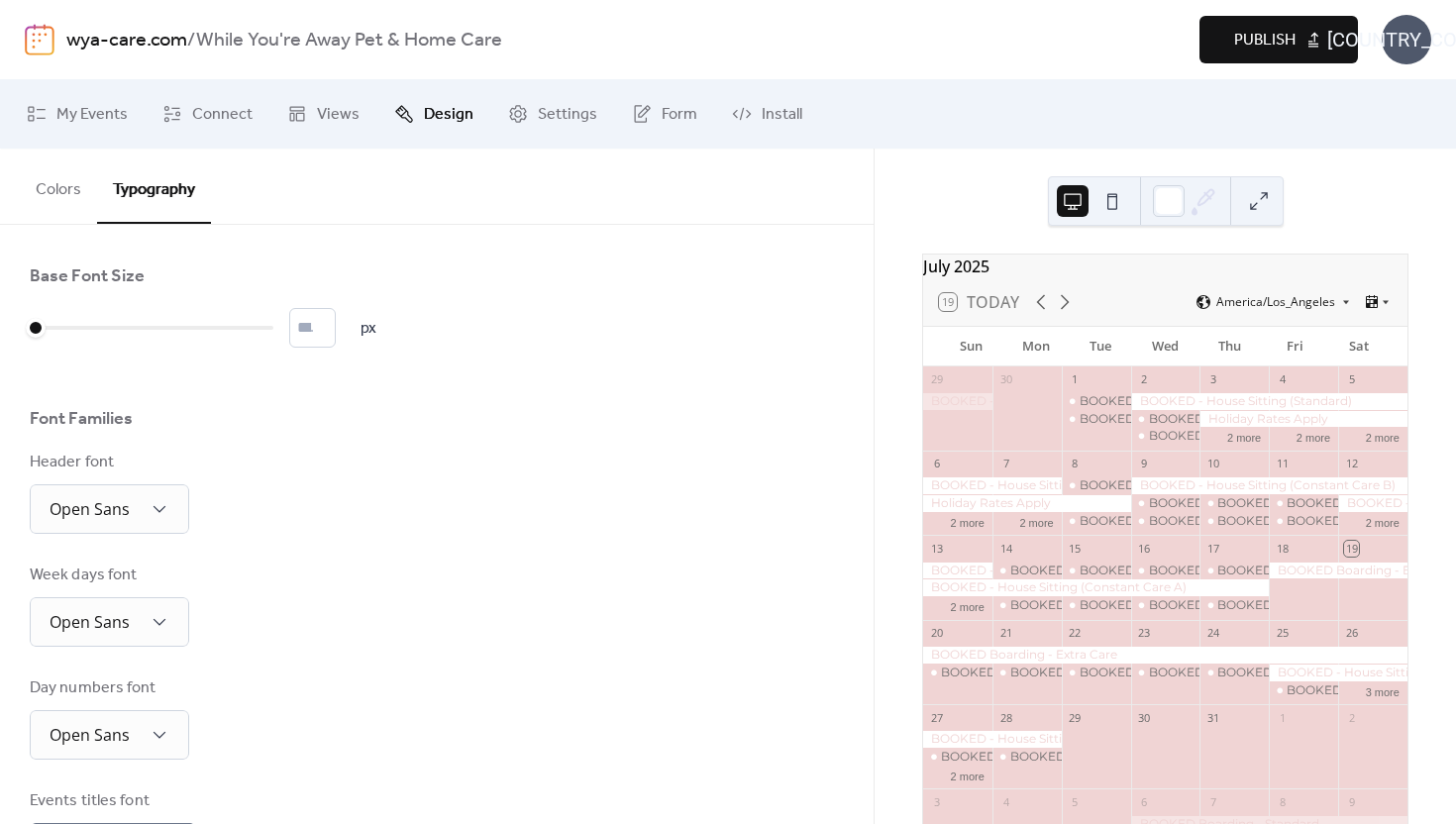 click on "Colors" at bounding box center (58, 185) 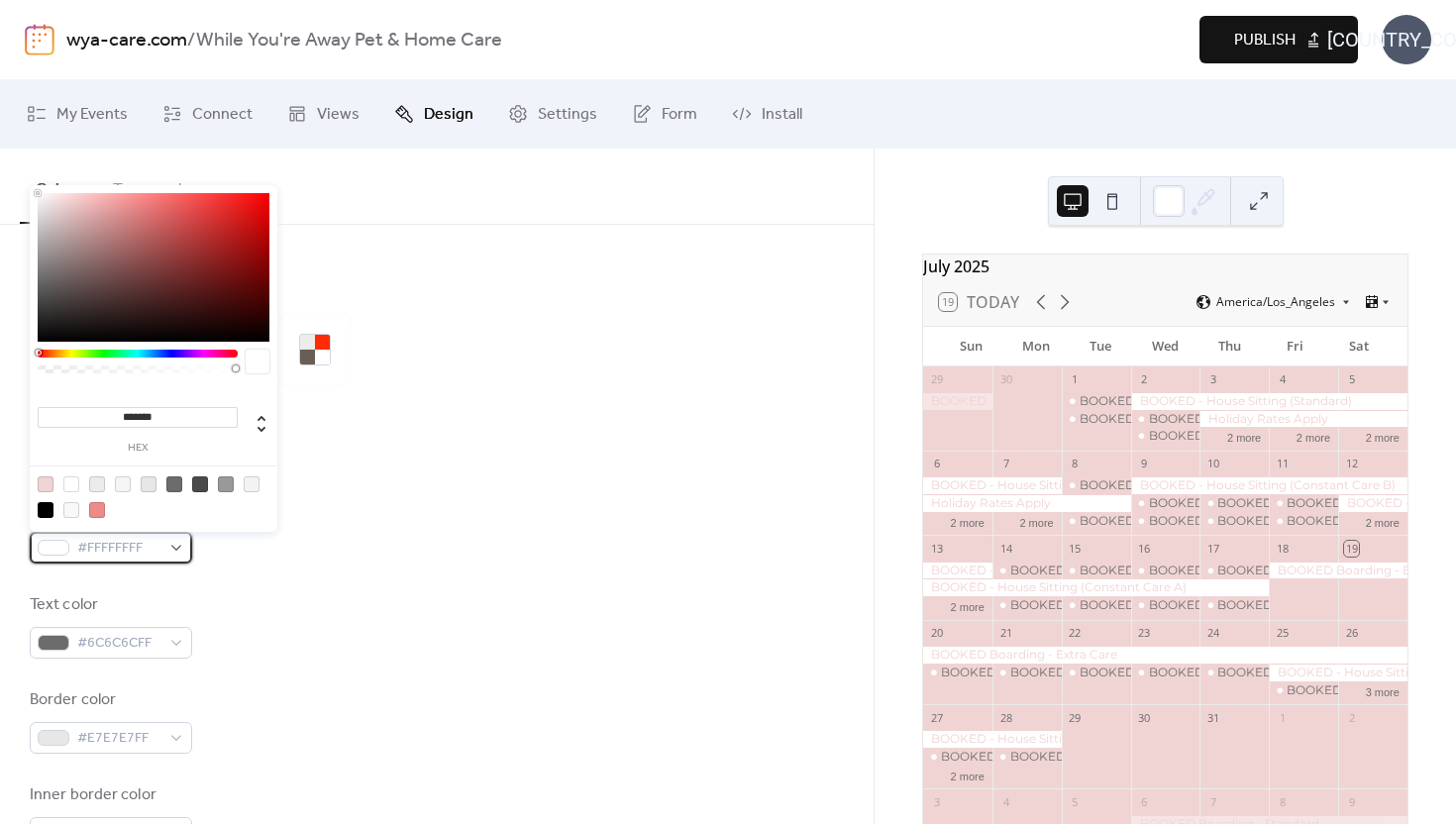 click on "#FFFFFFFF" at bounding box center (111, 548) 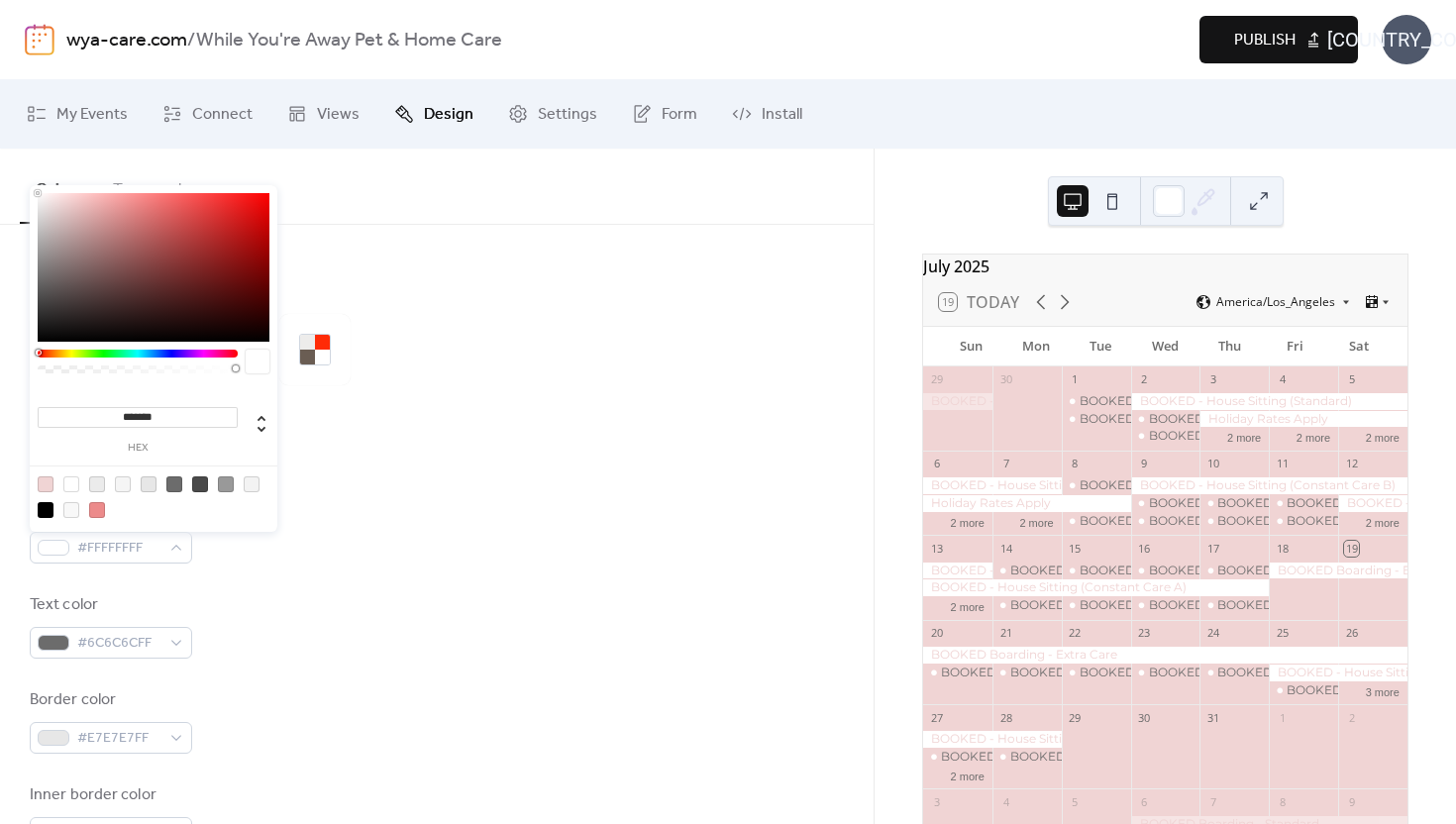 click on "Background color #FFFFFFFF" at bounding box center [437, 531] 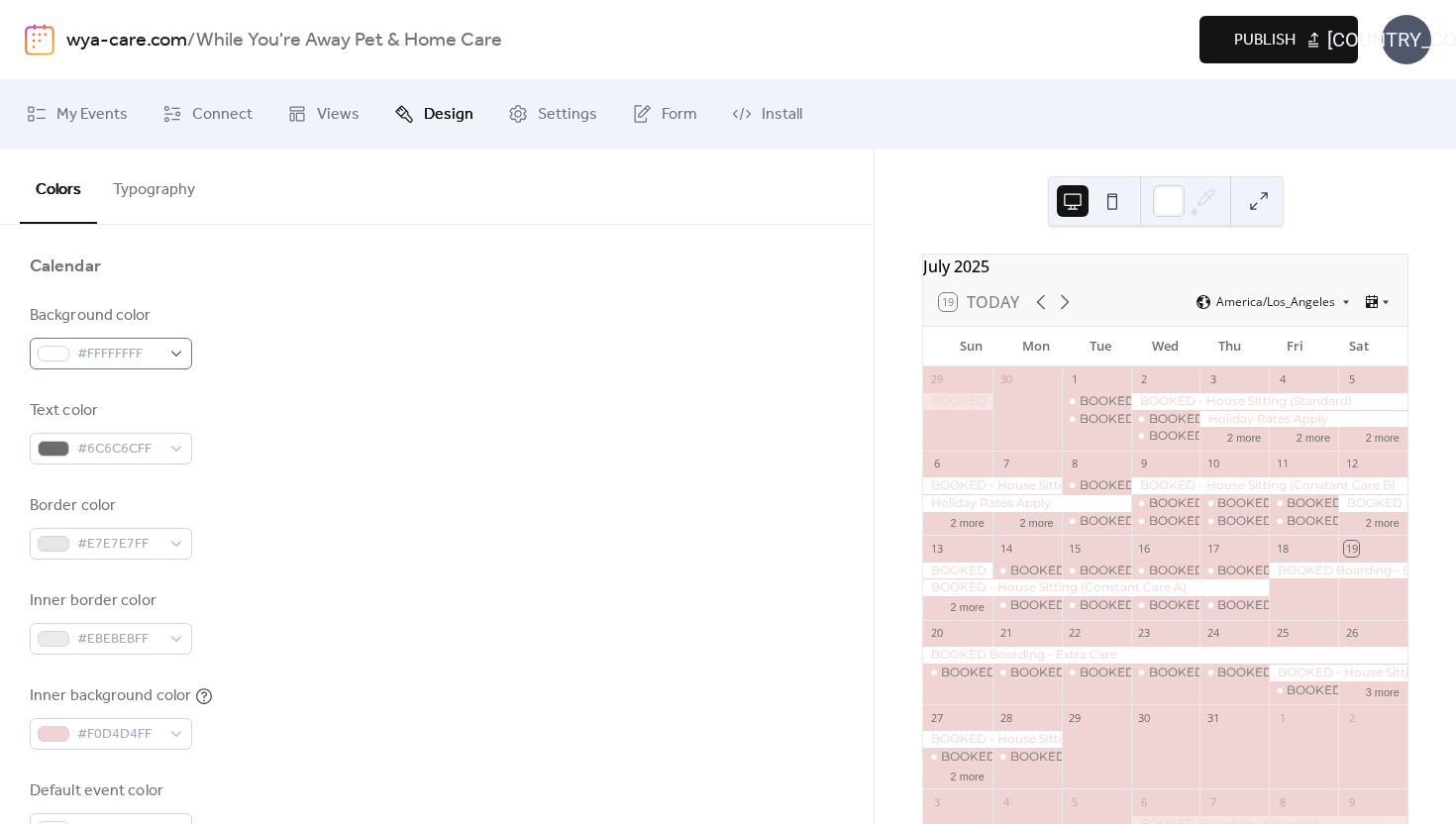 scroll, scrollTop: 196, scrollLeft: 0, axis: vertical 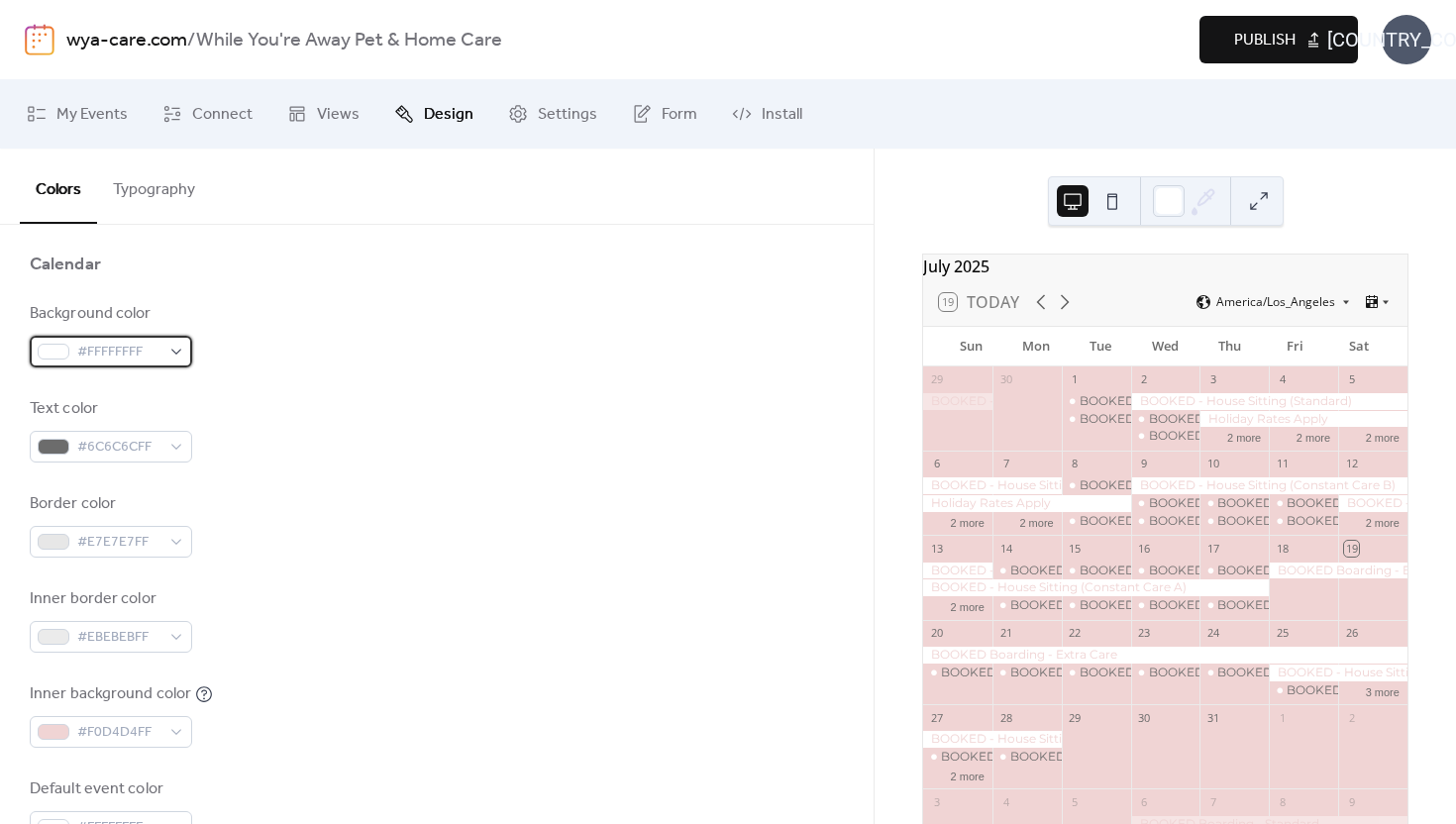 click on "#FFFFFFFF" at bounding box center [111, 352] 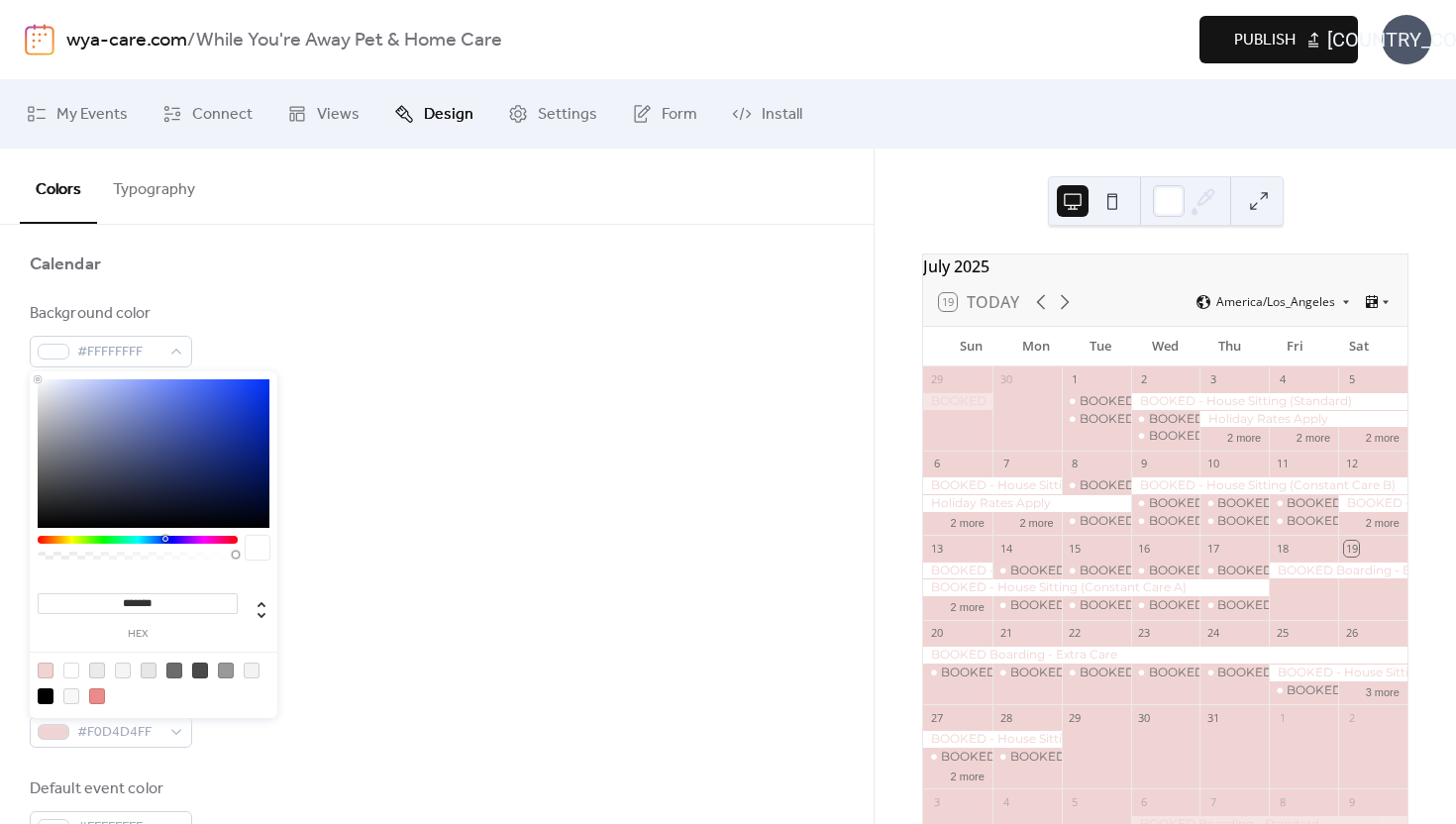 click at bounding box center [138, 540] 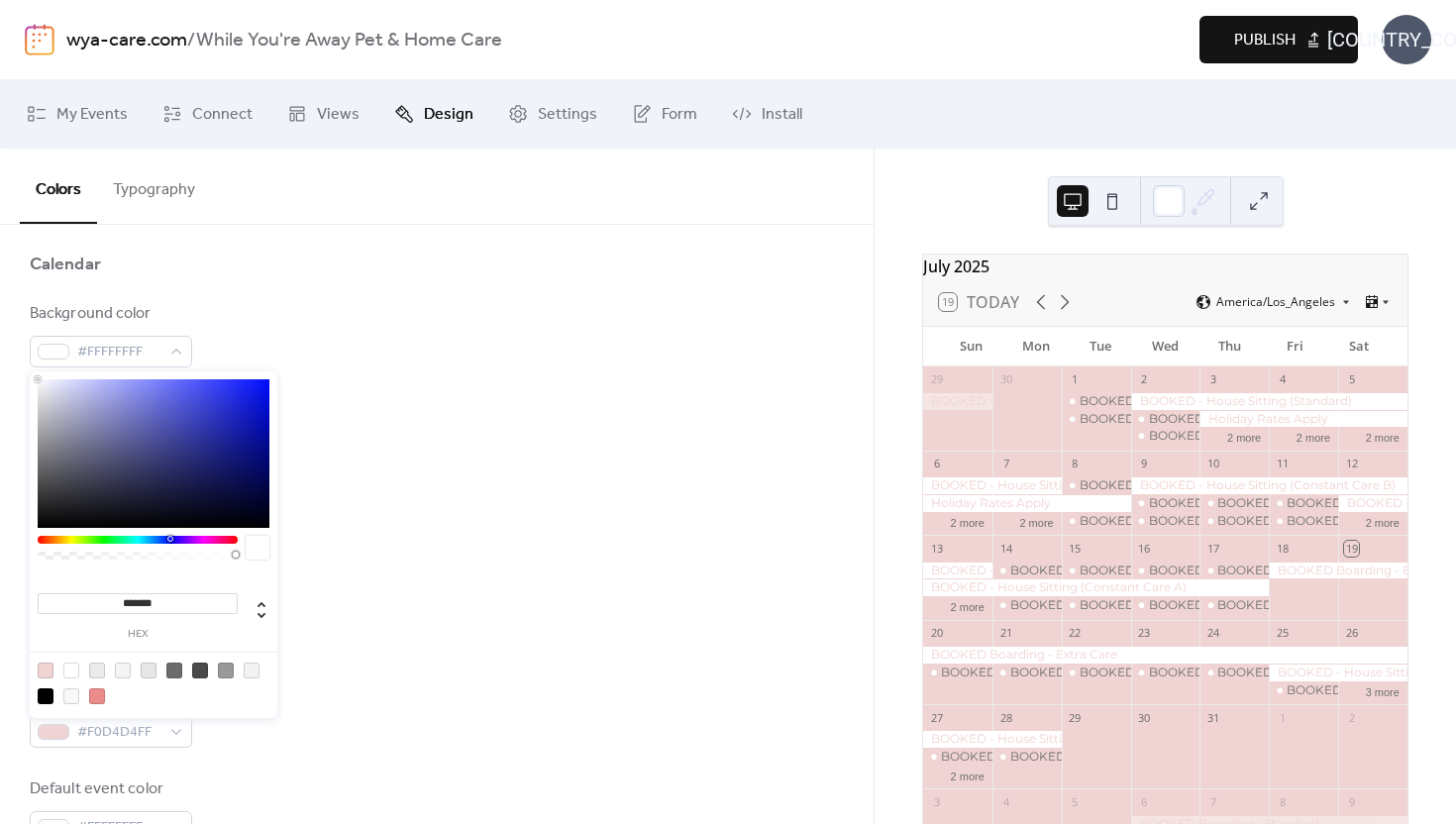 click at bounding box center [172, 539] 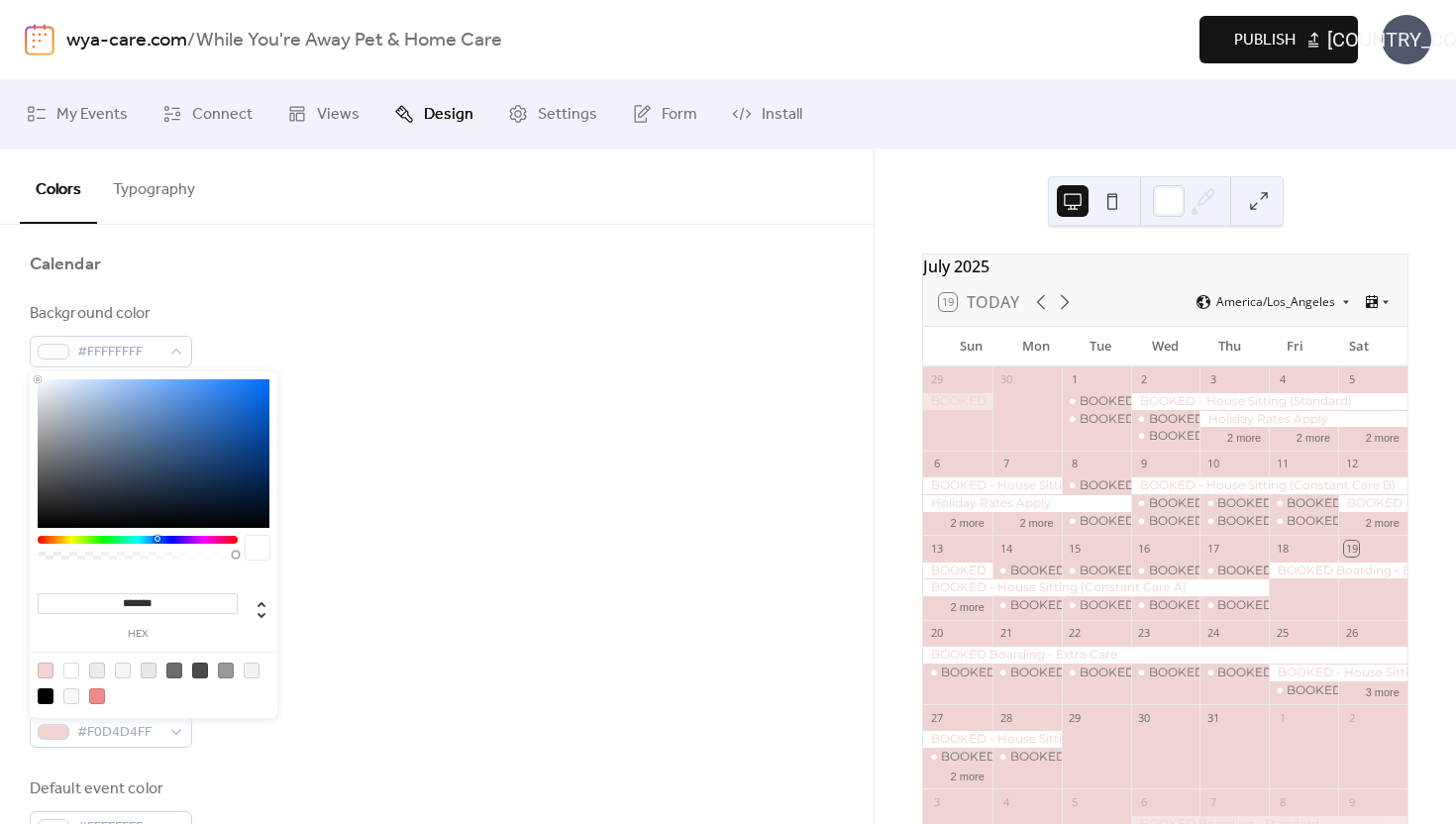 click at bounding box center [138, 540] 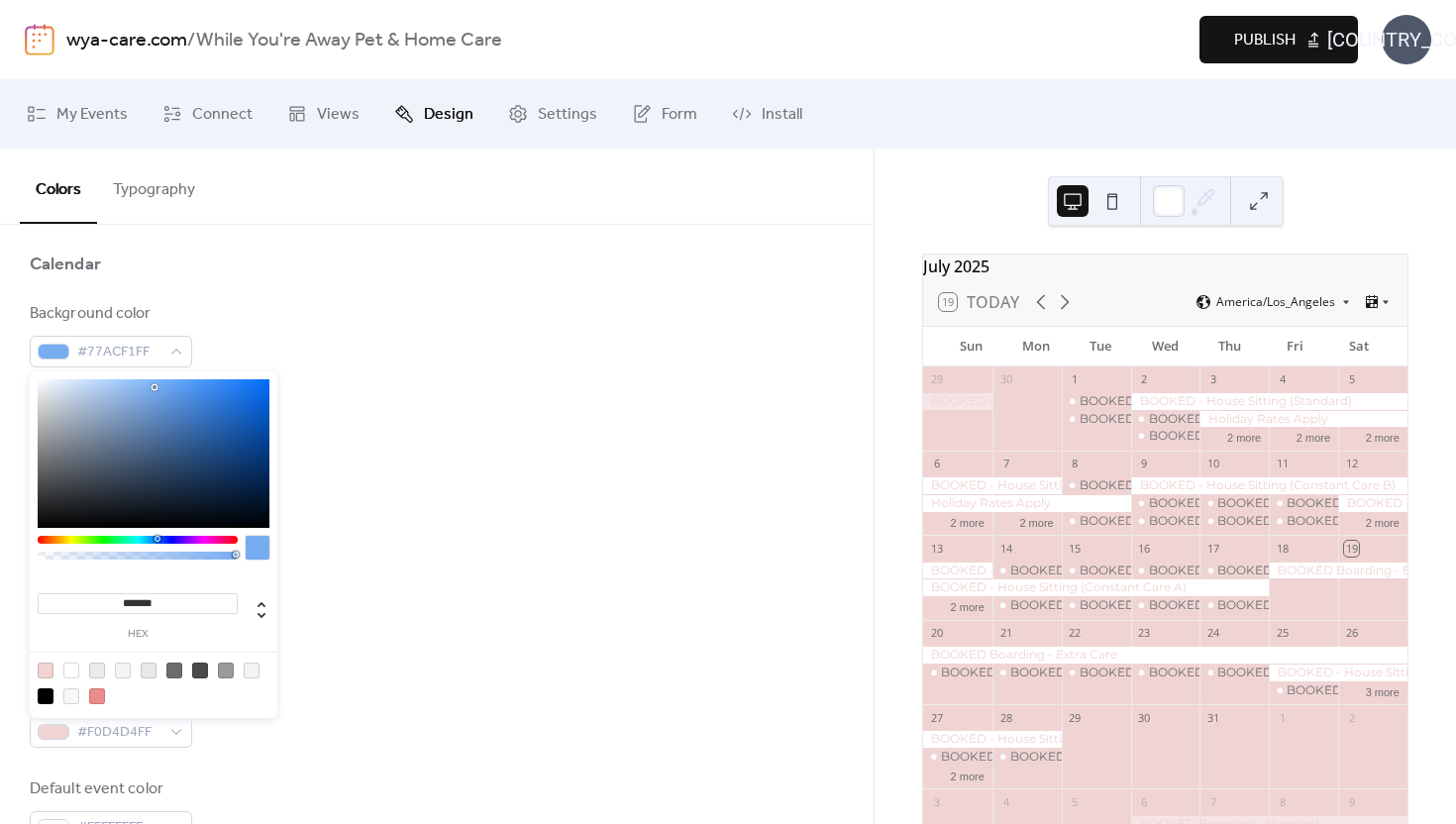 click at bounding box center (154, 454) 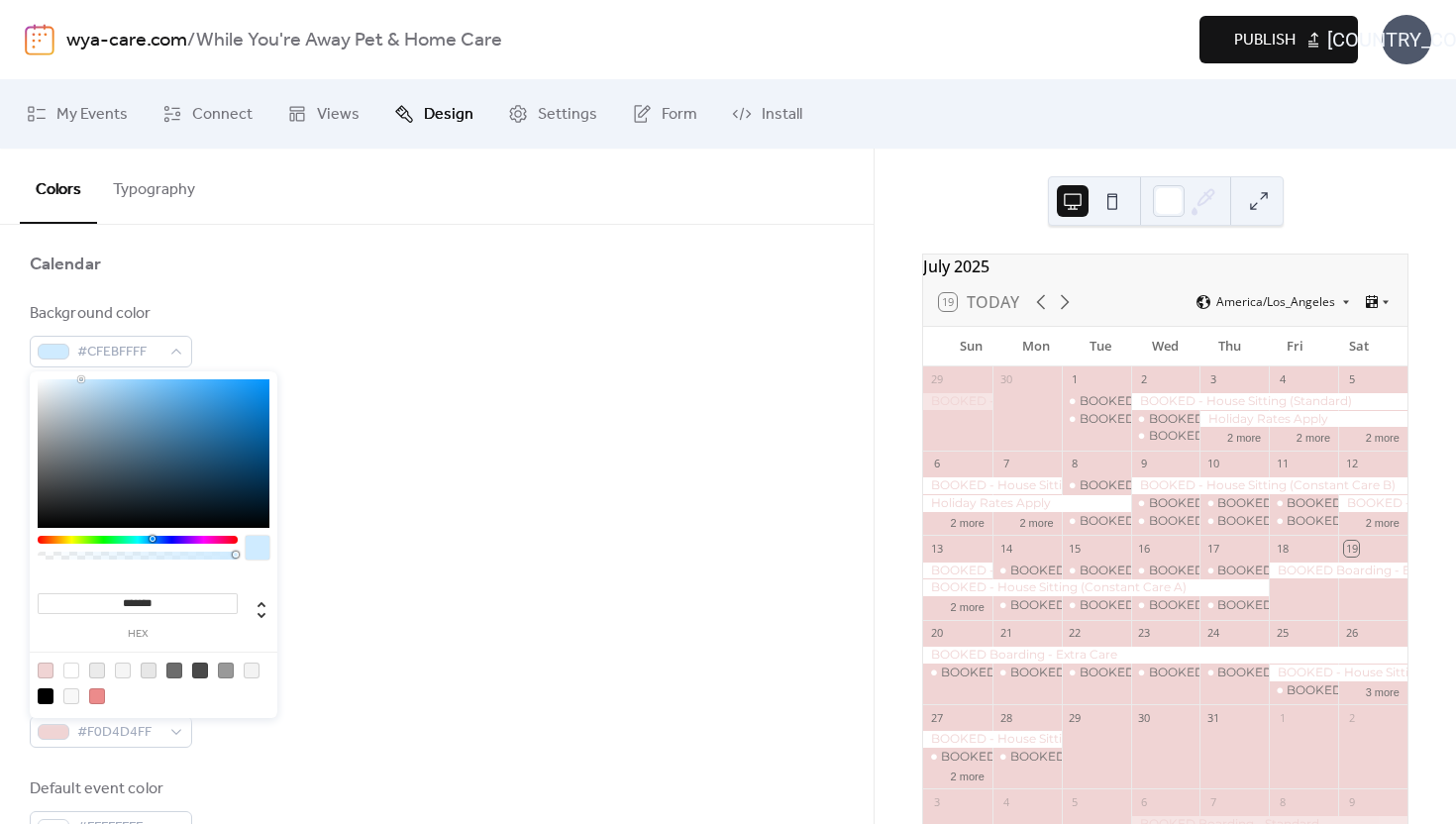 type on "*******" 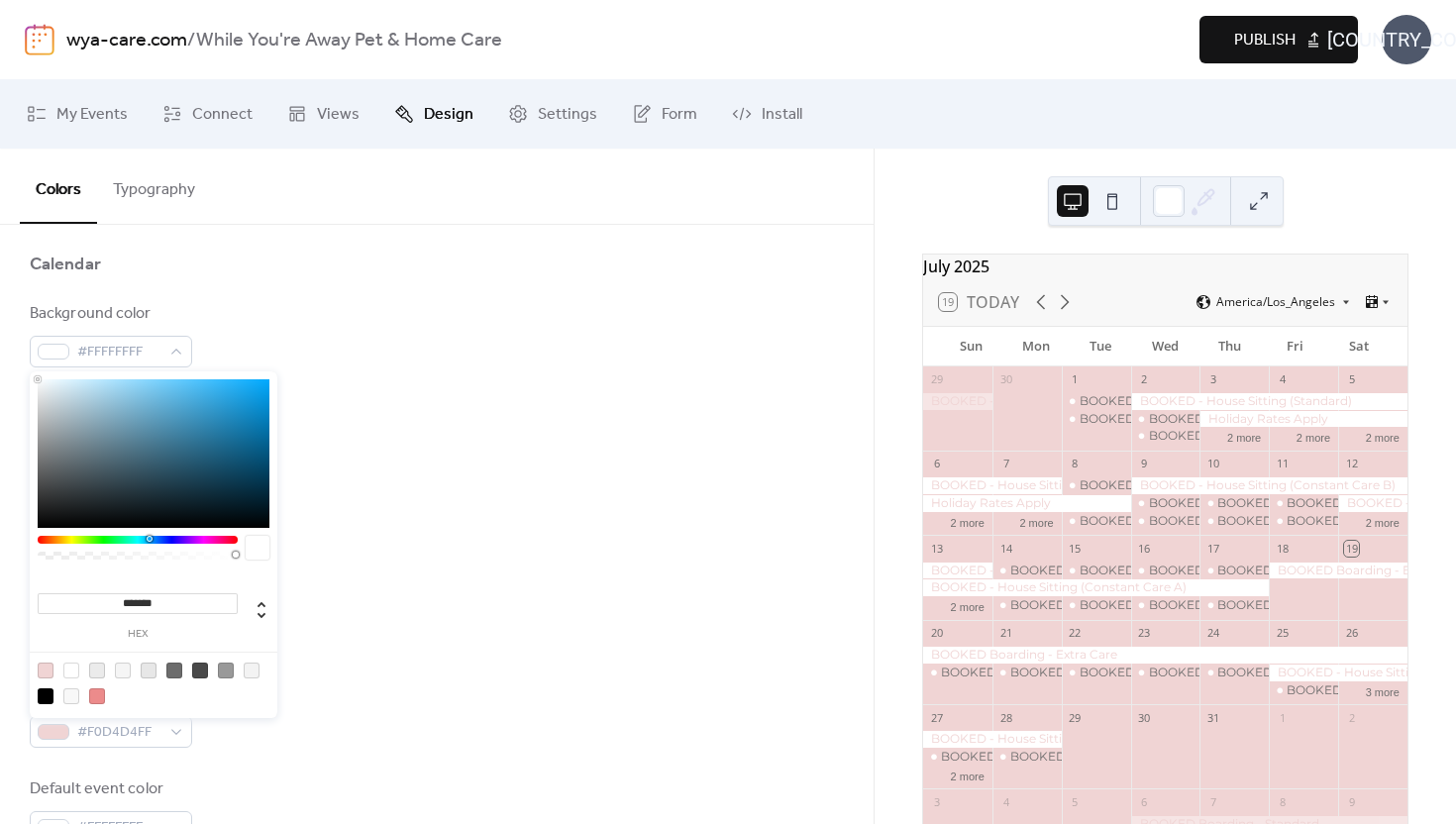 drag, startPoint x: 156, startPoint y: 387, endPoint x: 31, endPoint y: 379, distance: 125.255738 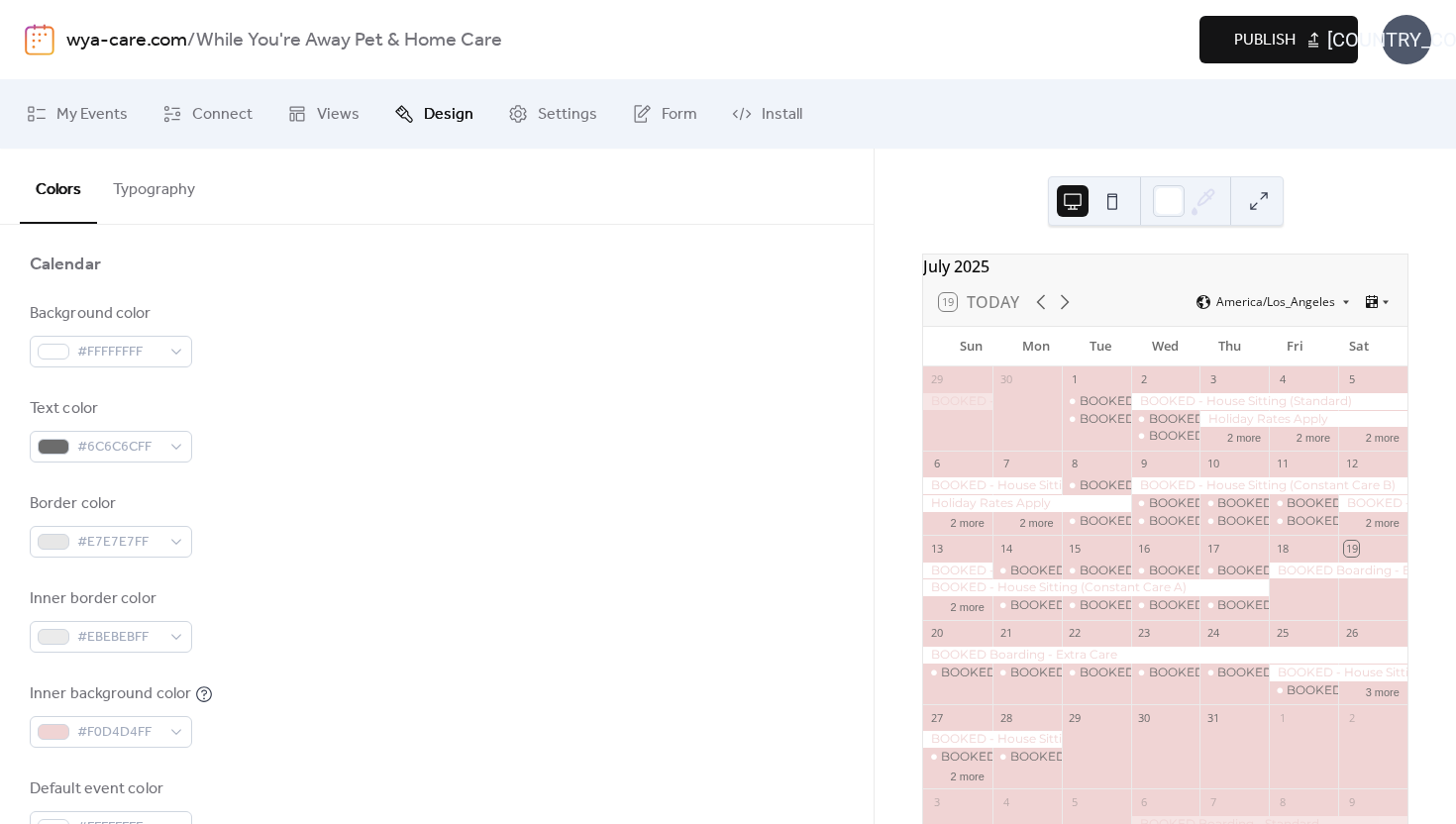 click on "Background color #FFFFFFFF" at bounding box center [437, 335] 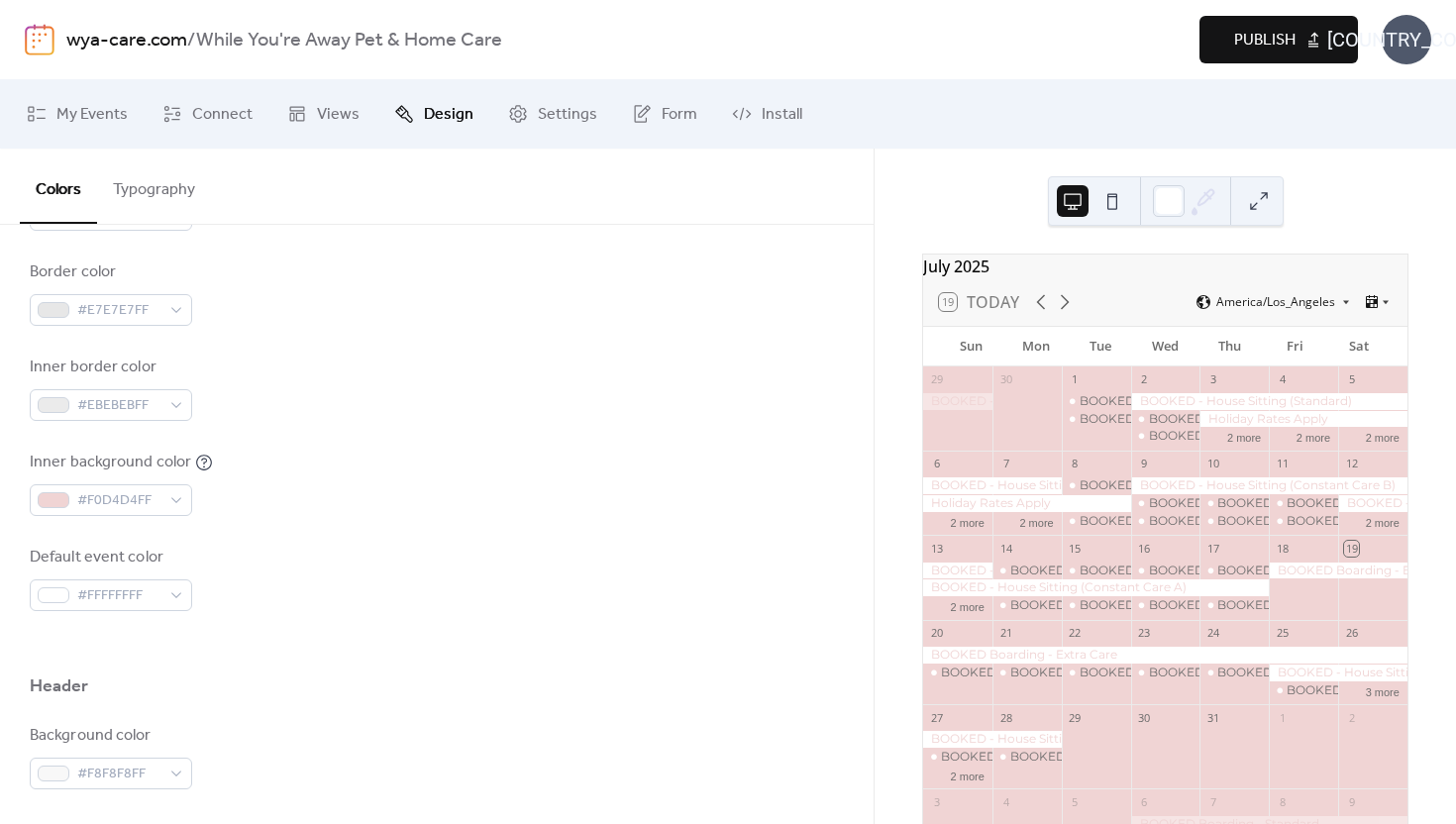 scroll, scrollTop: 431, scrollLeft: 0, axis: vertical 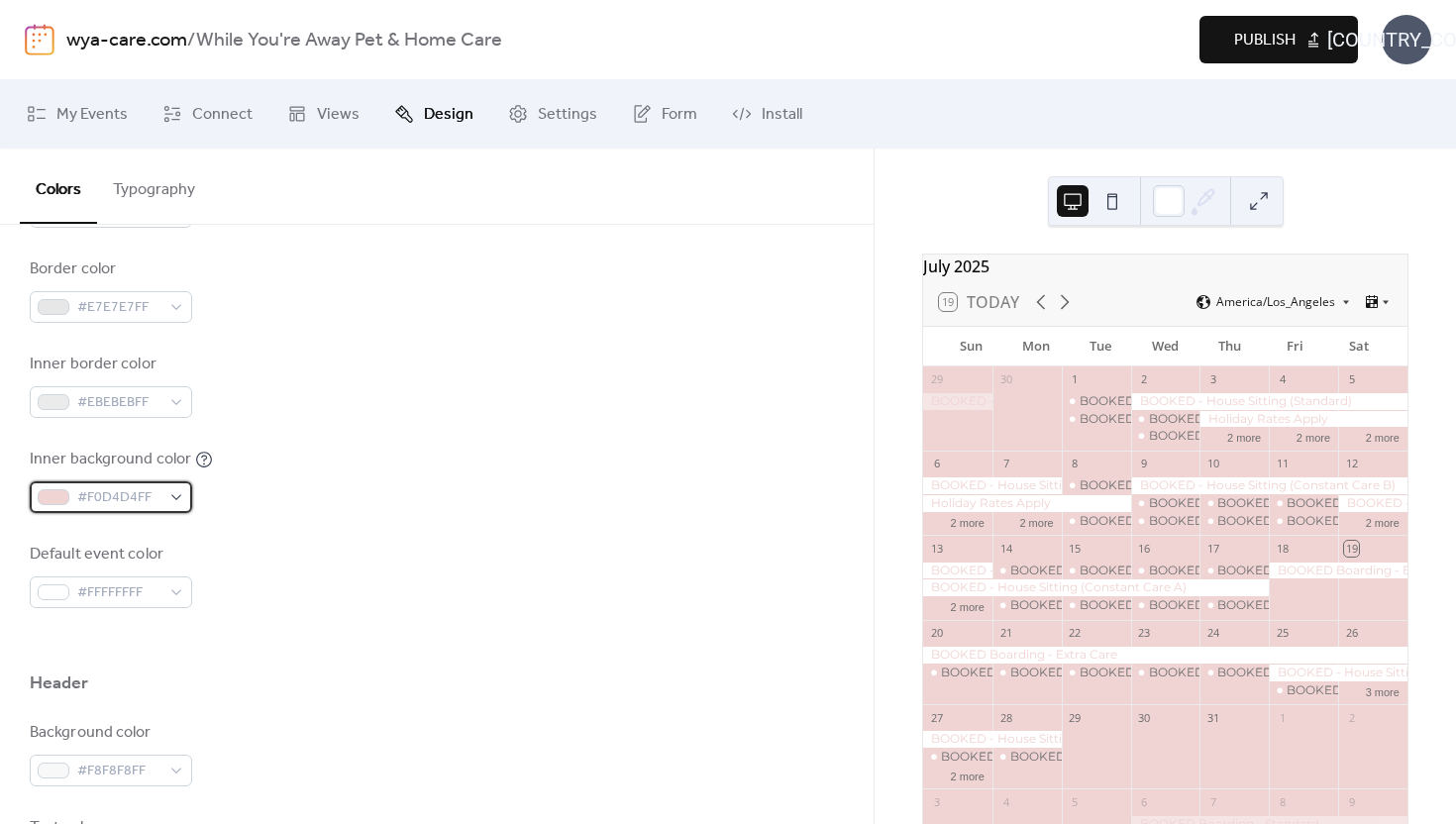 click on "#F0D4D4FF" at bounding box center (111, 497) 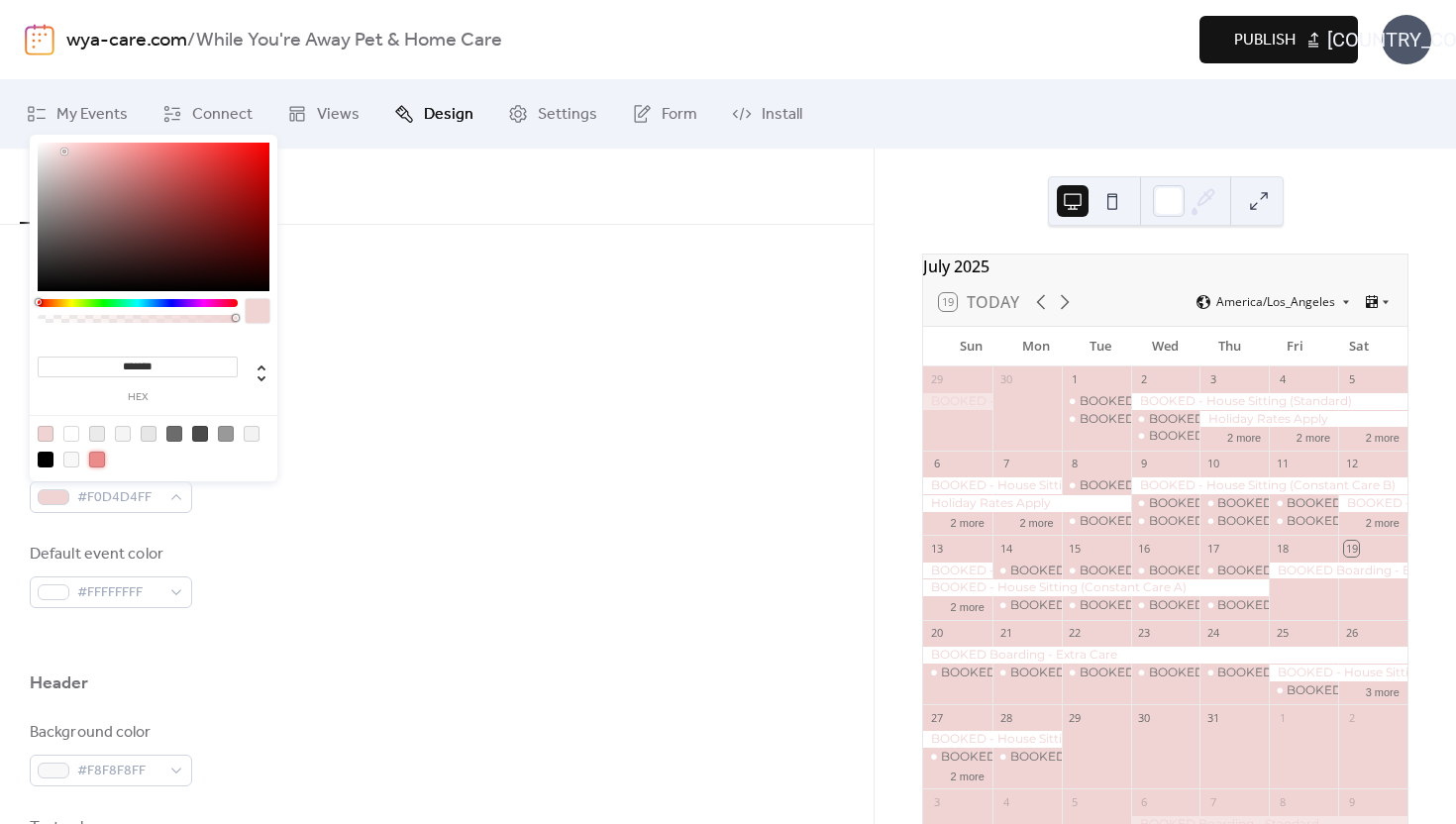 click at bounding box center [97, 460] 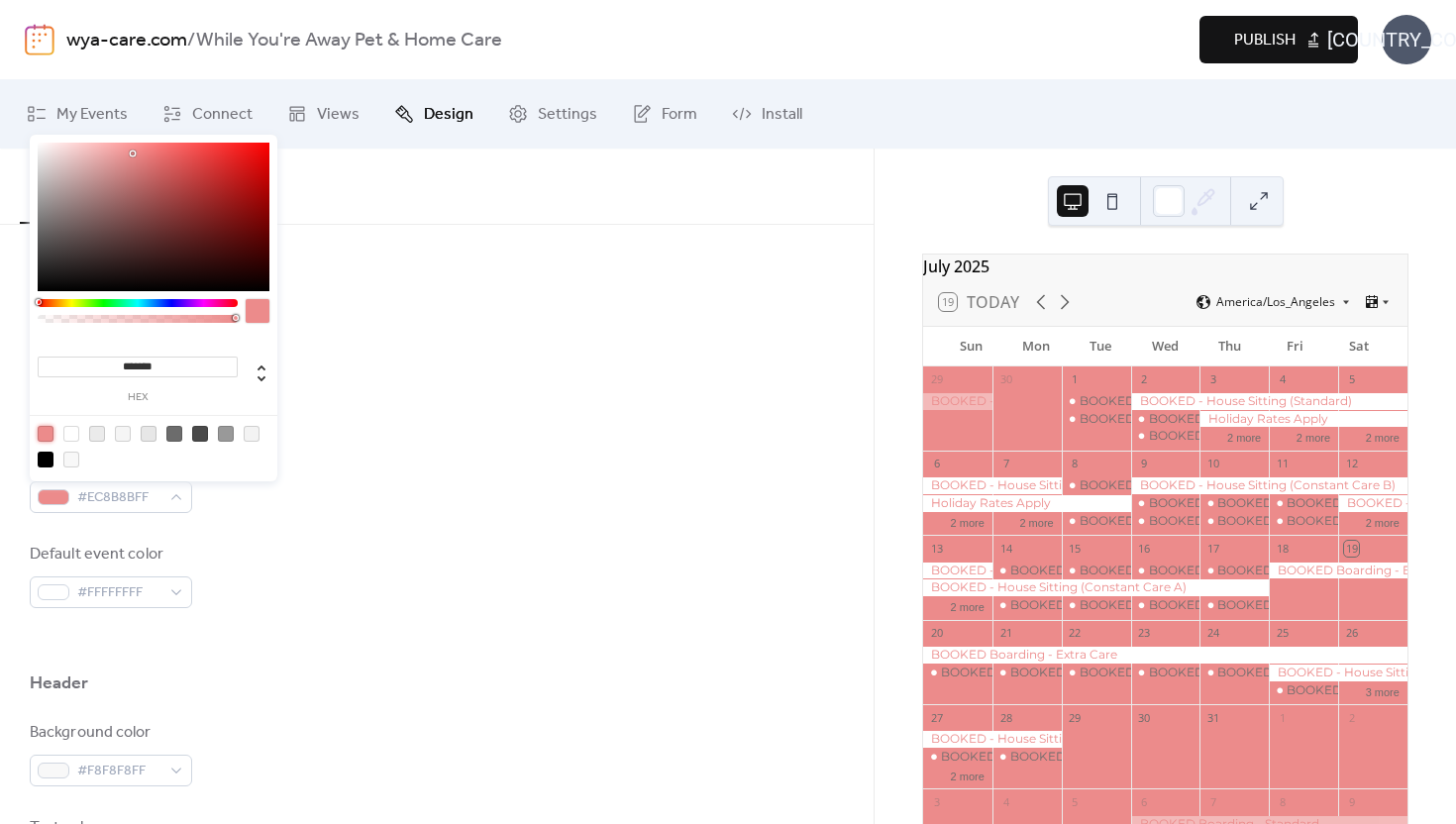 click at bounding box center (71, 434) 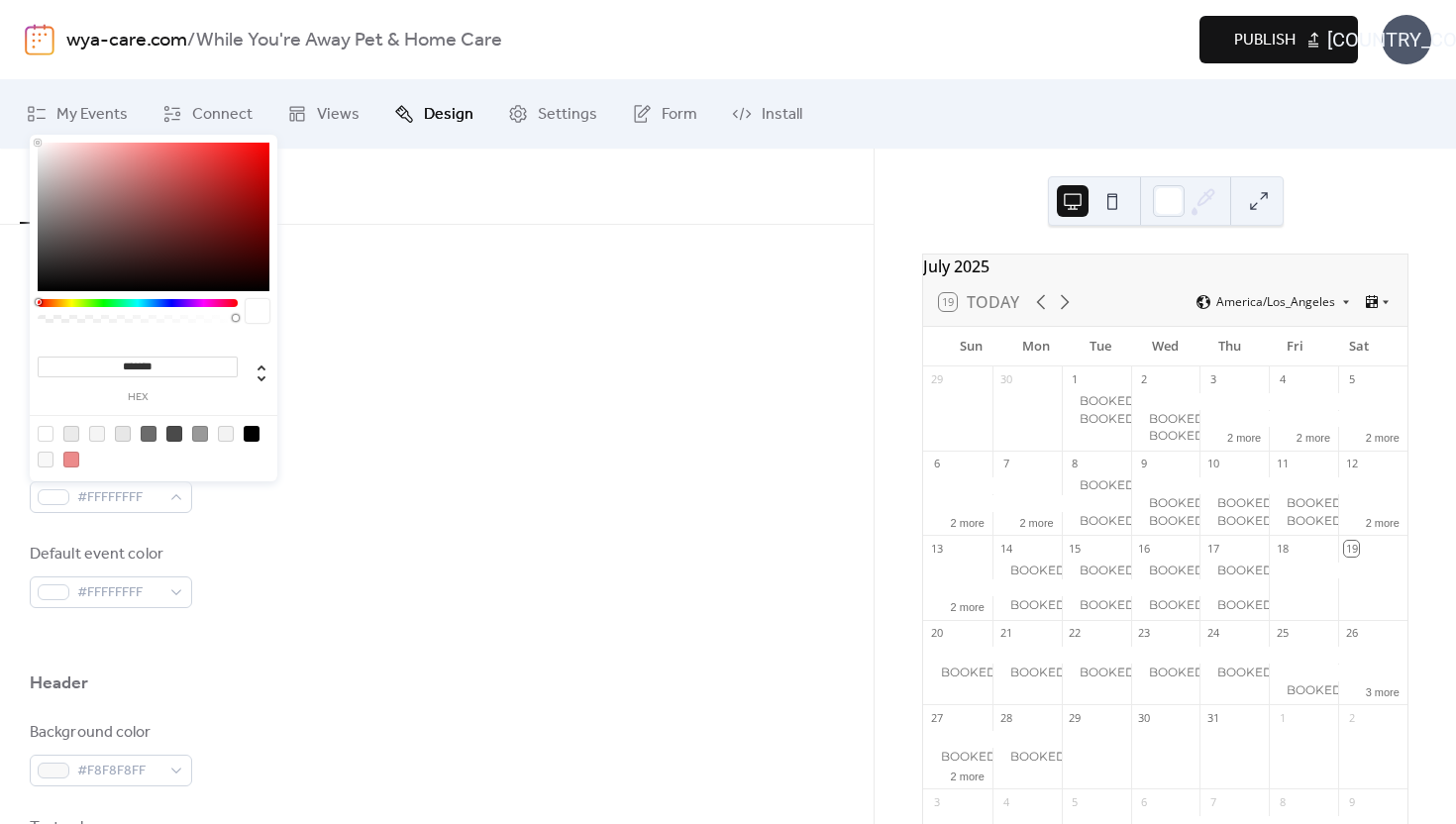 click at bounding box center (123, 434) 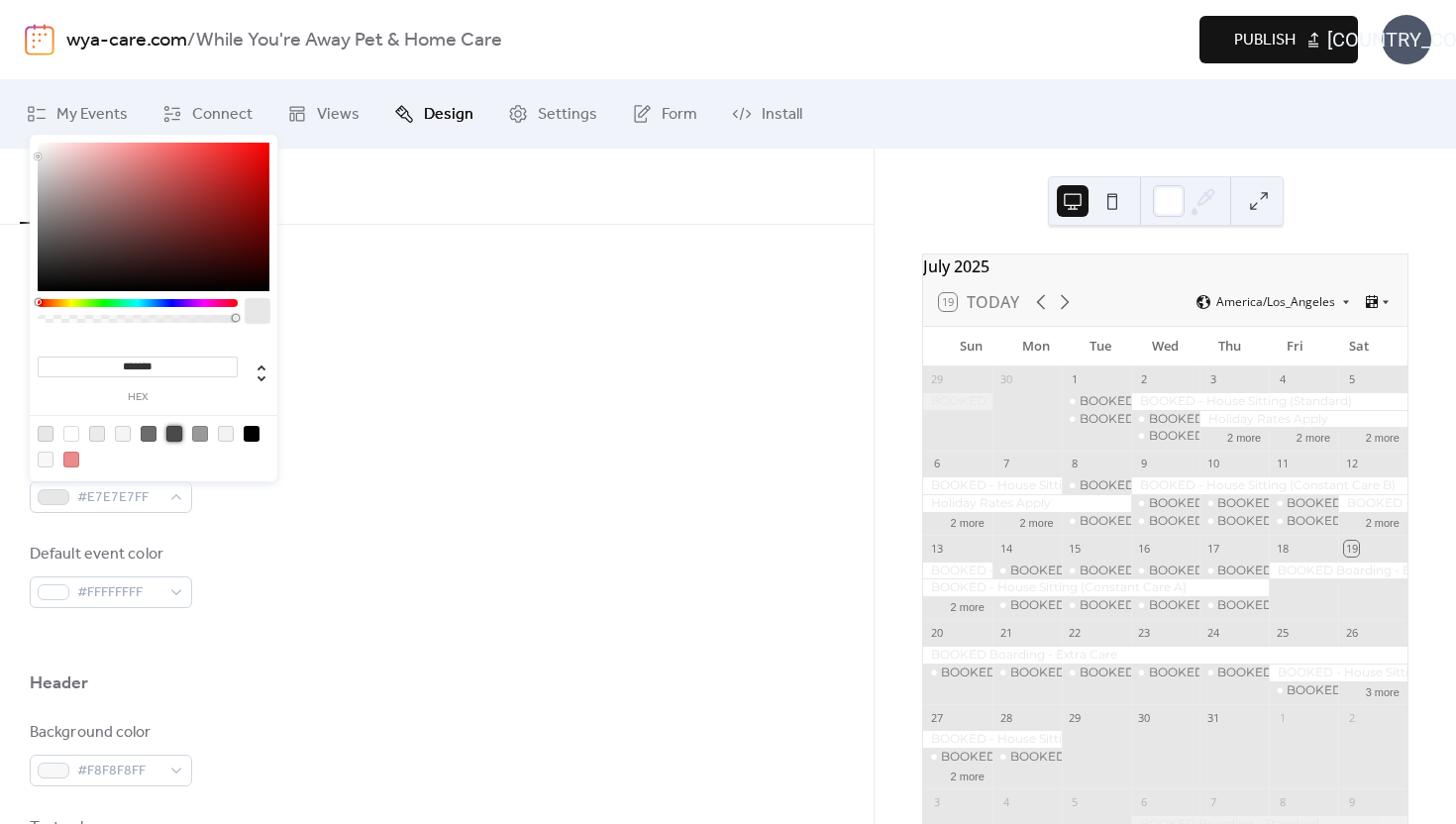 click at bounding box center [174, 434] 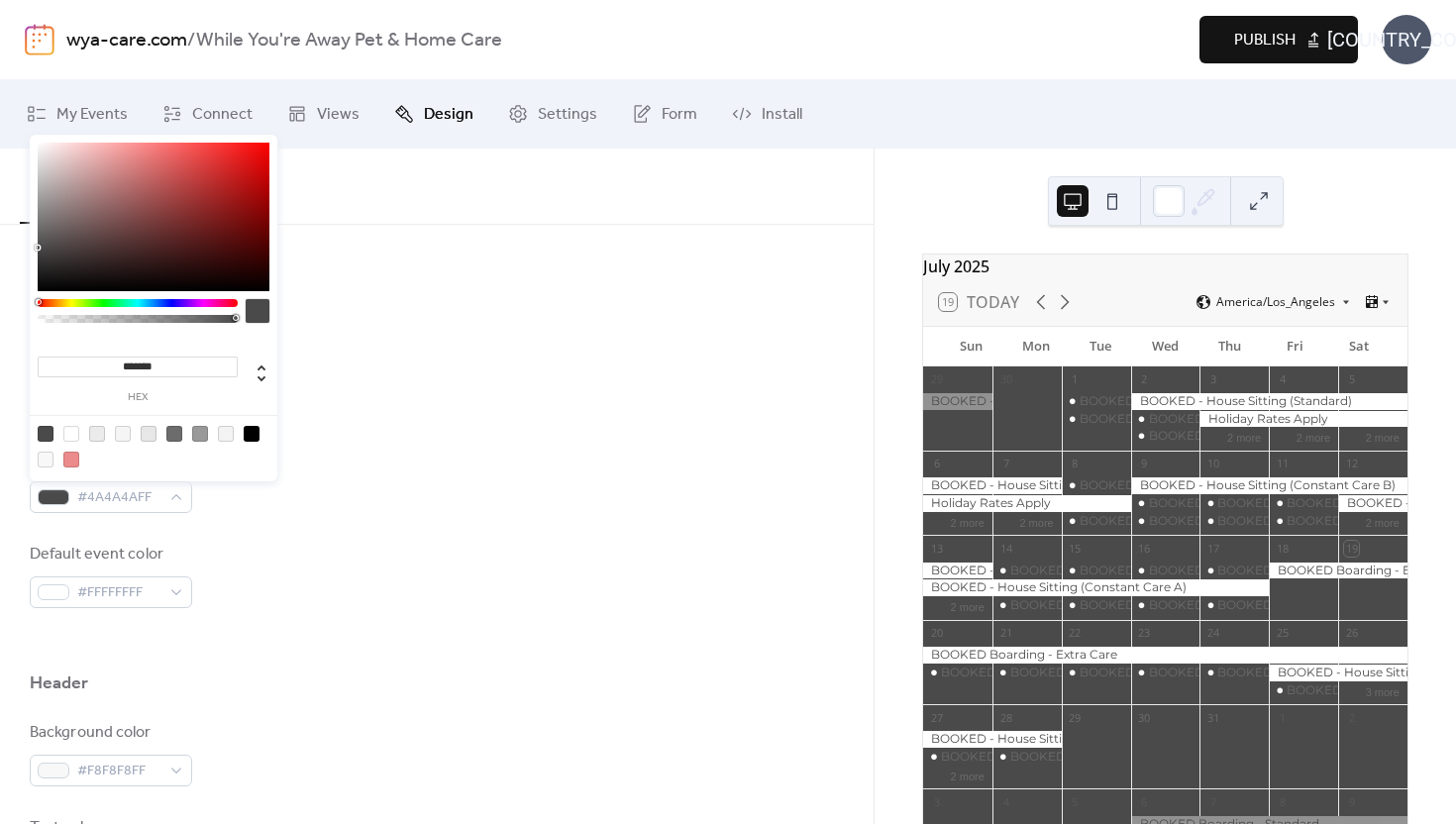 click at bounding box center (71, 434) 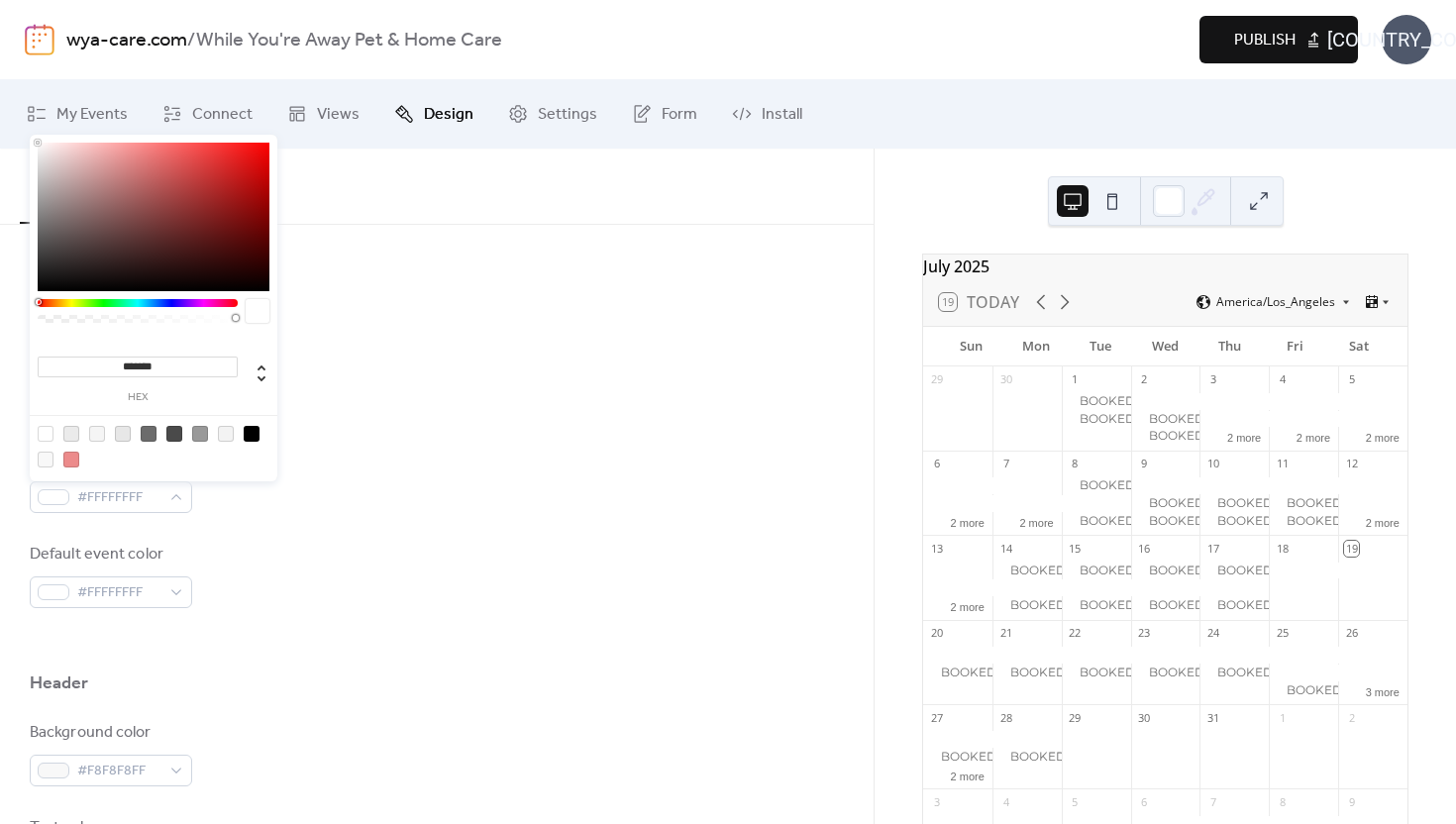 click at bounding box center [97, 434] 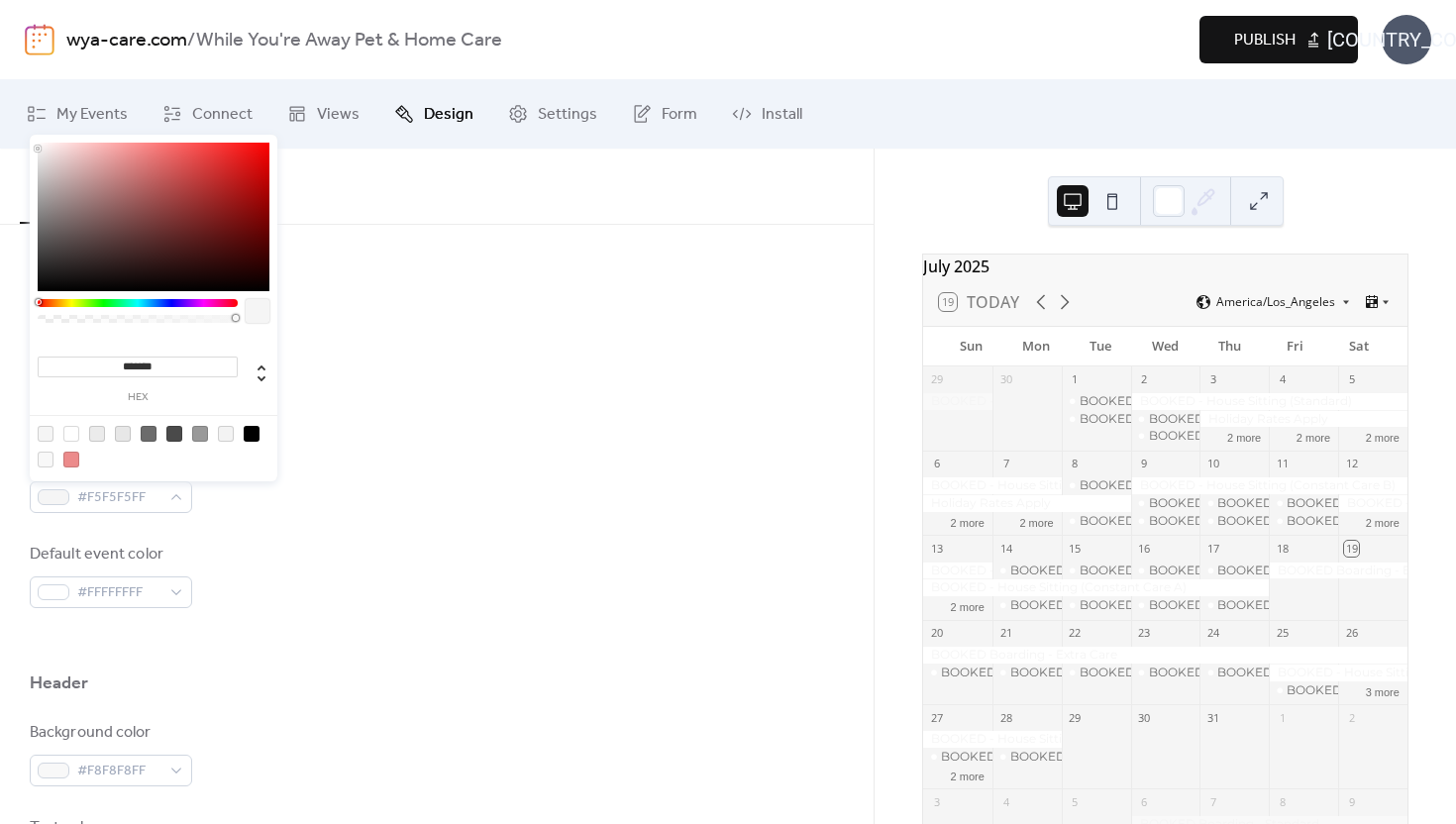 click at bounding box center [71, 434] 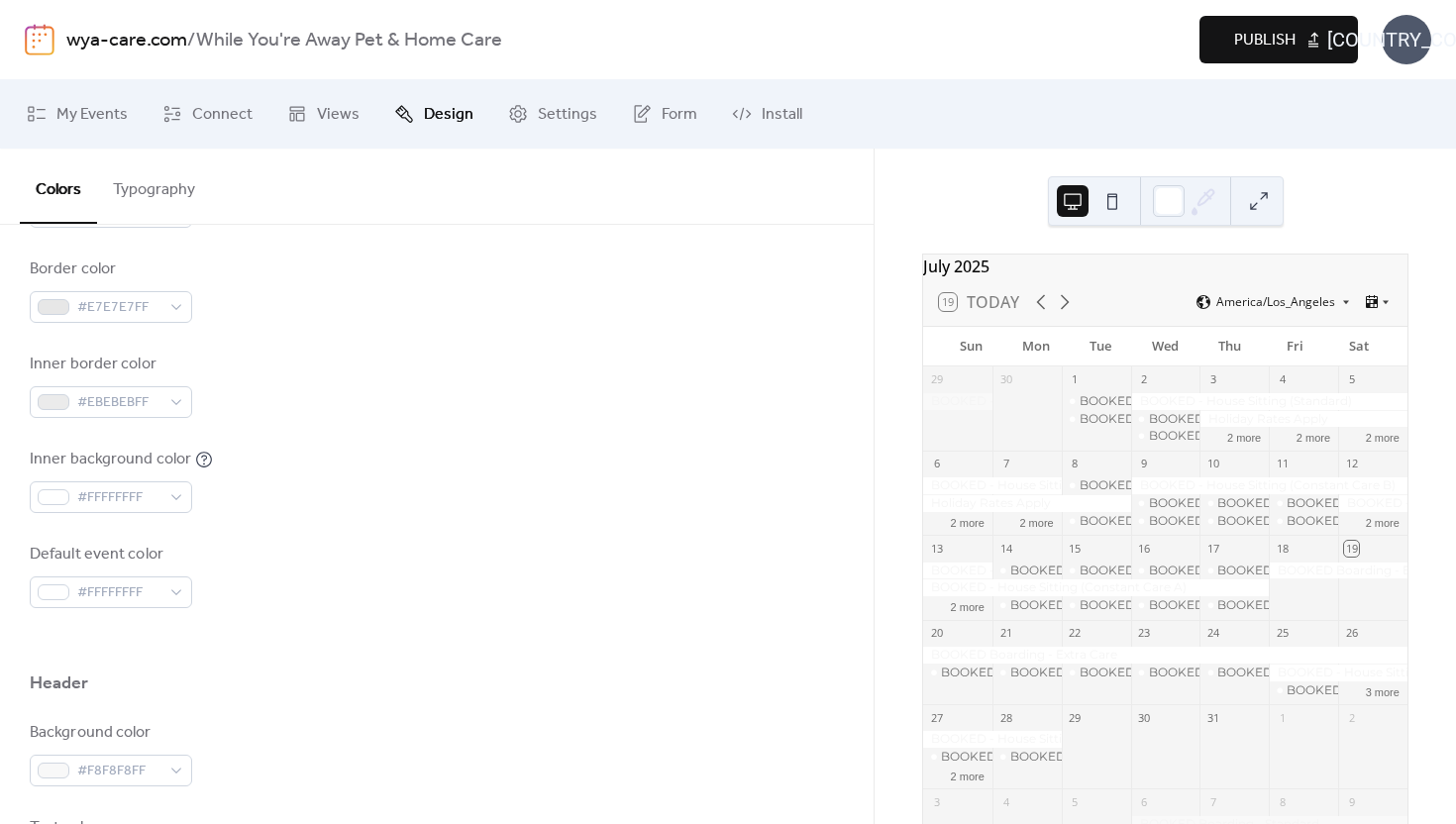 click on "Inner background color #FFFFFFFF" at bounding box center (437, 480) 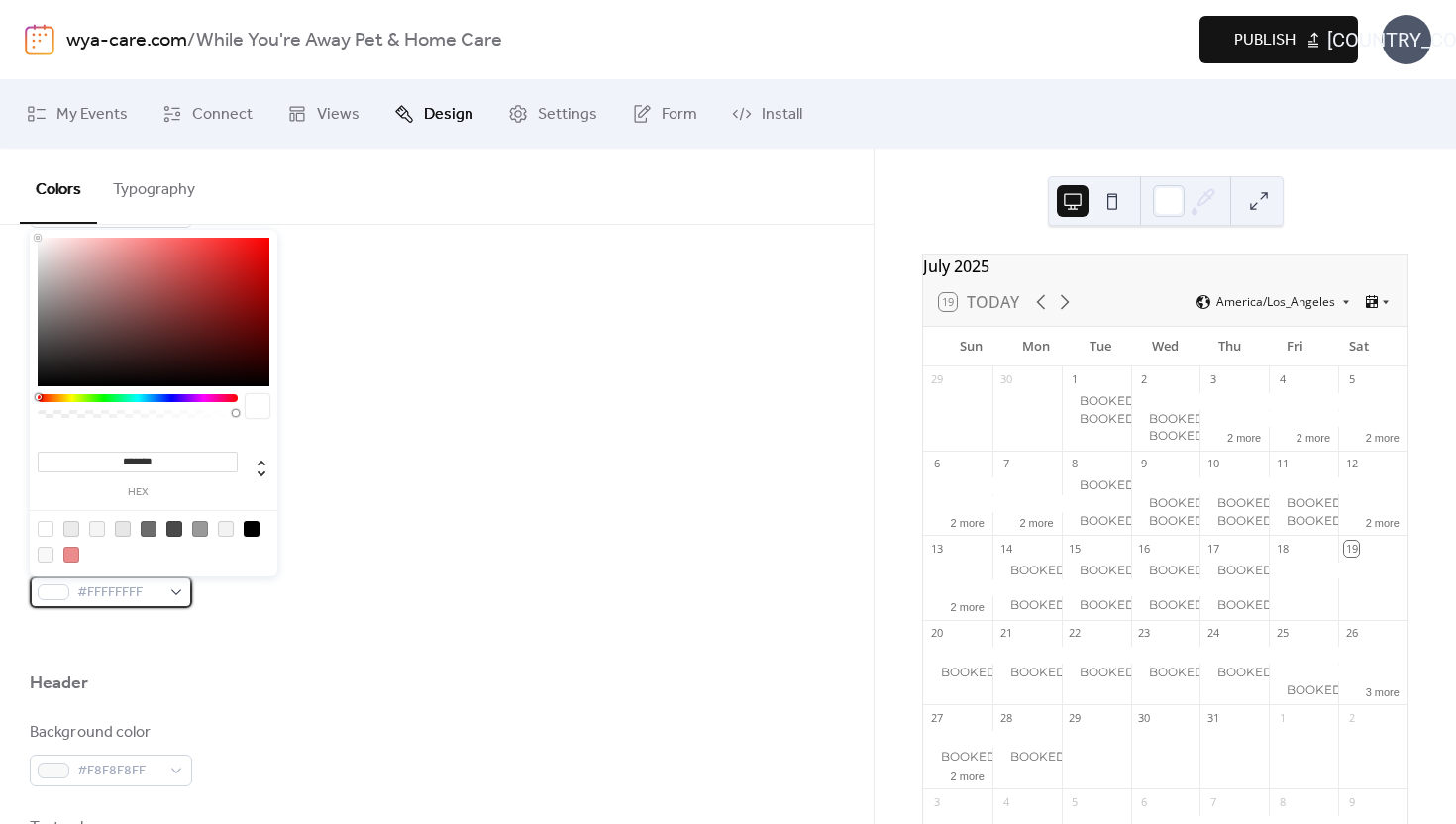 click on "#FFFFFFFF" at bounding box center [111, 592] 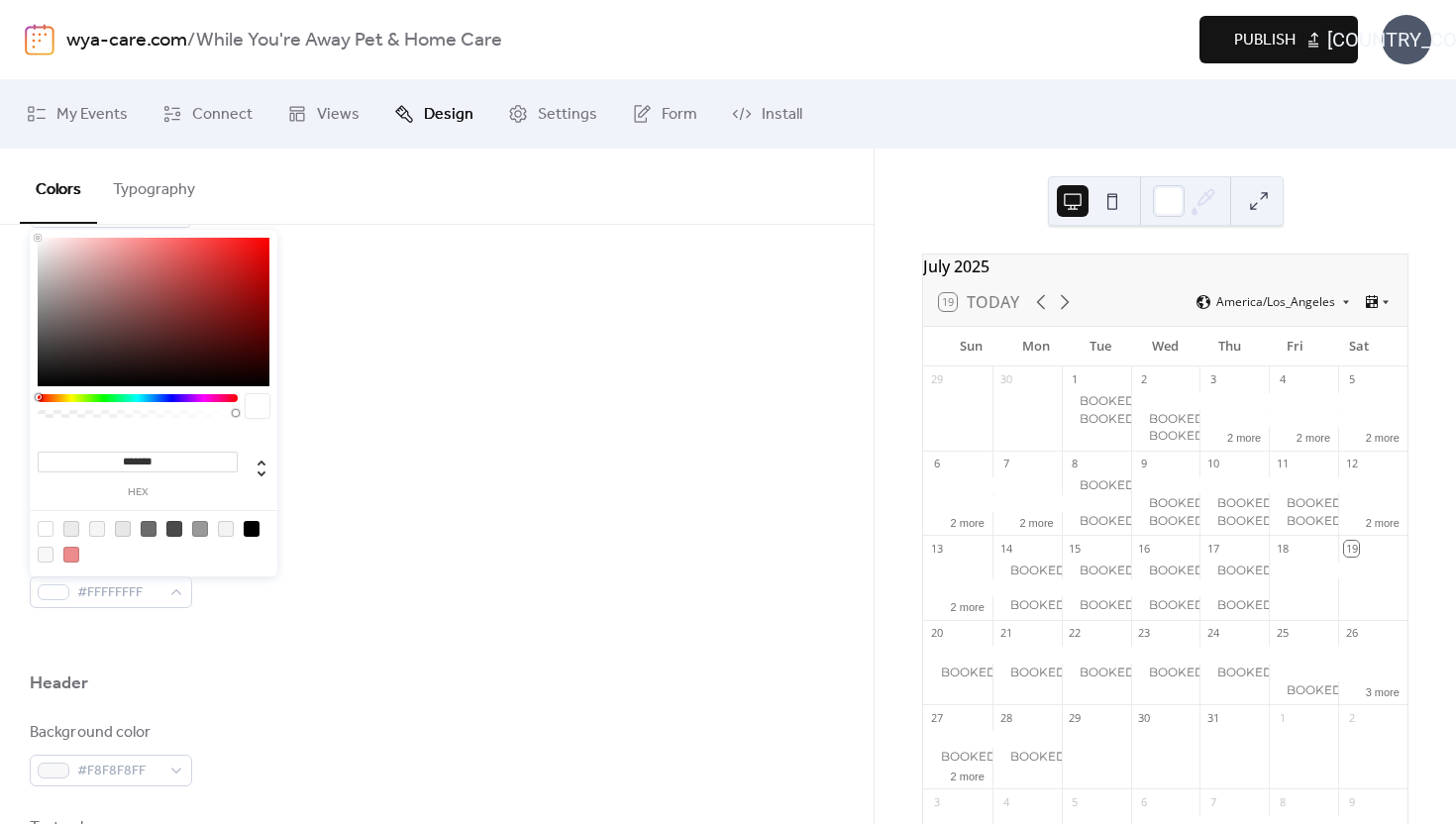 click at bounding box center [71, 555] 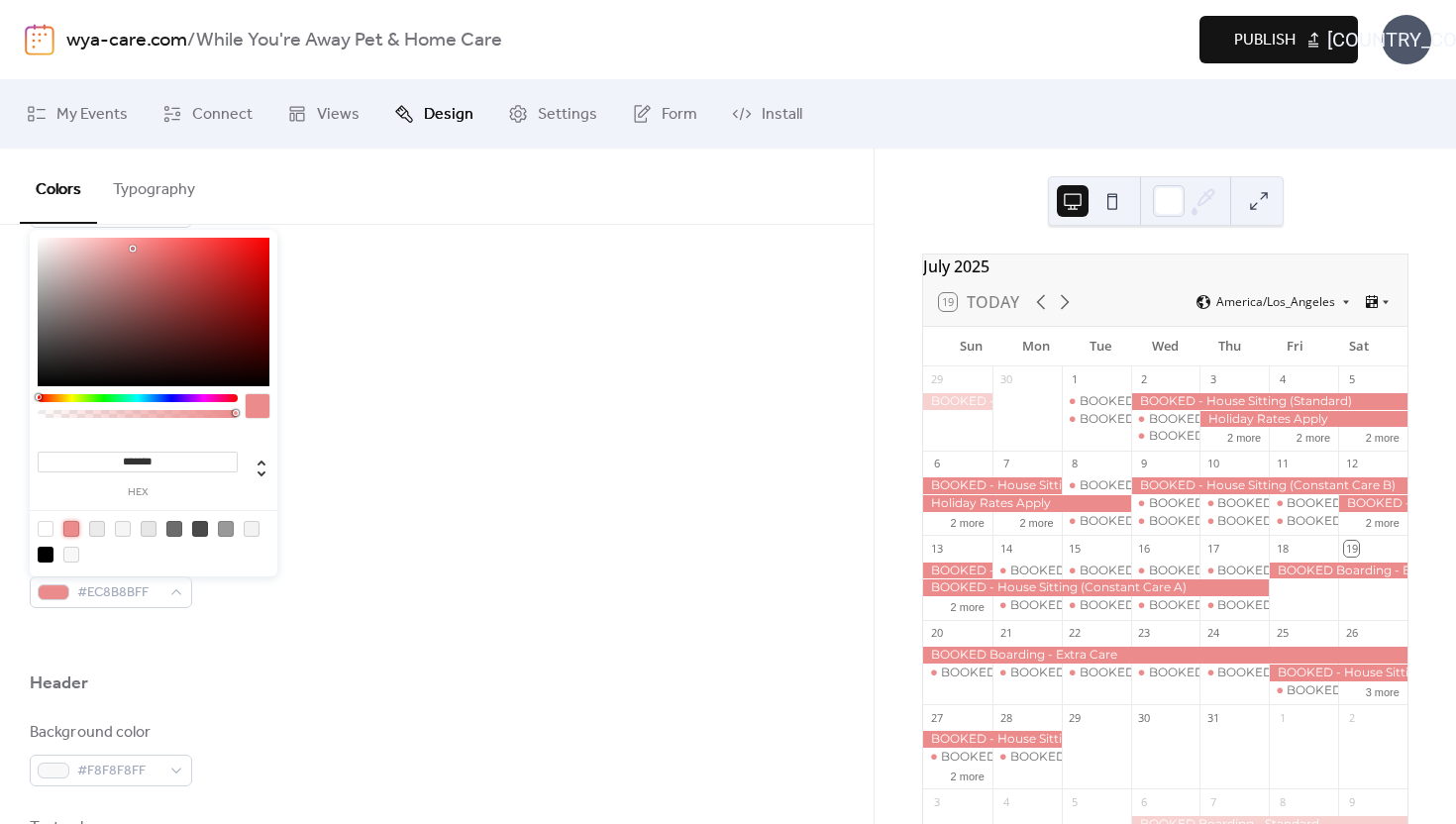 click on "Default event color #EC8B8BFF" at bounding box center [437, 575] 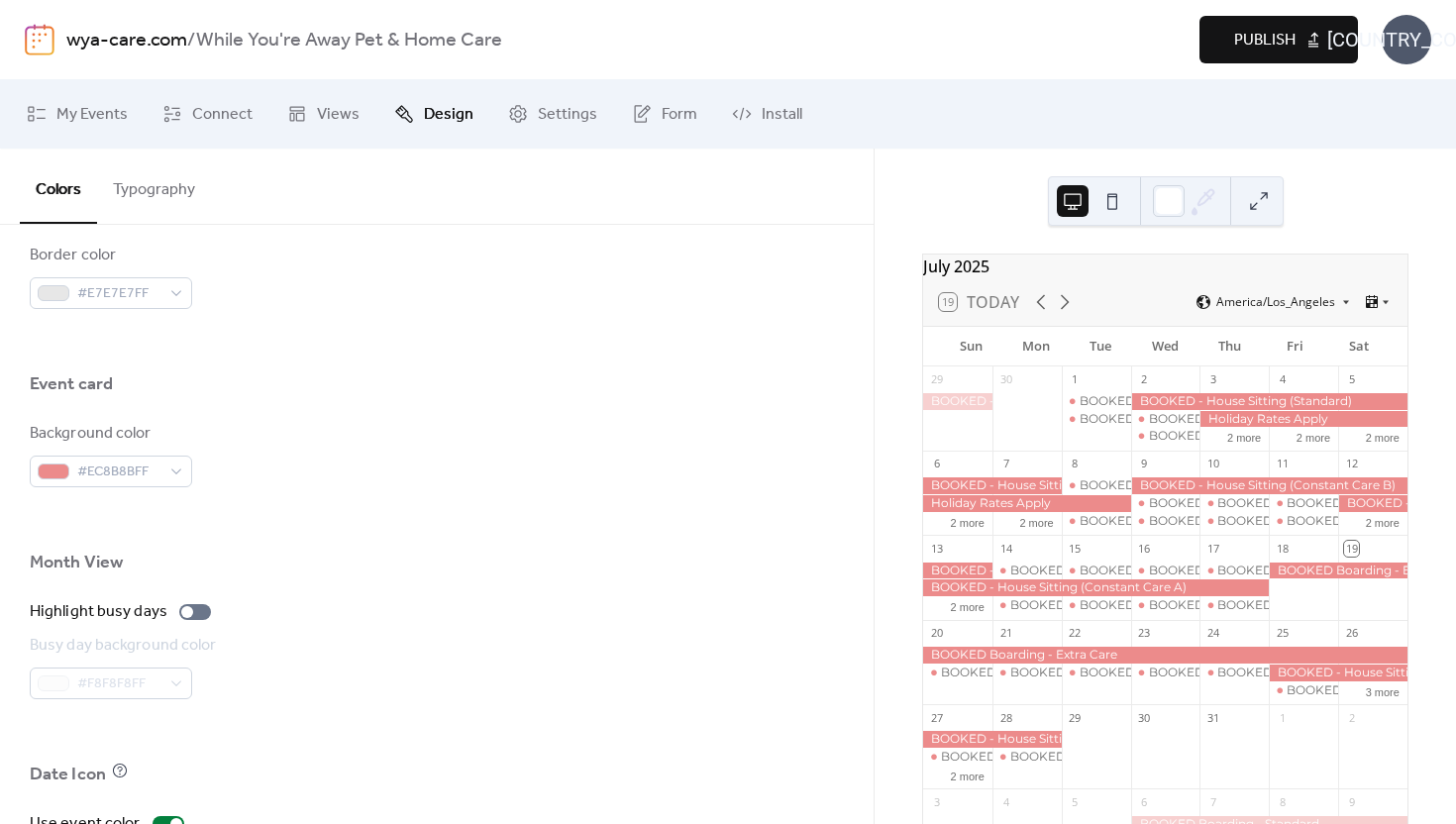 scroll, scrollTop: 1102, scrollLeft: 0, axis: vertical 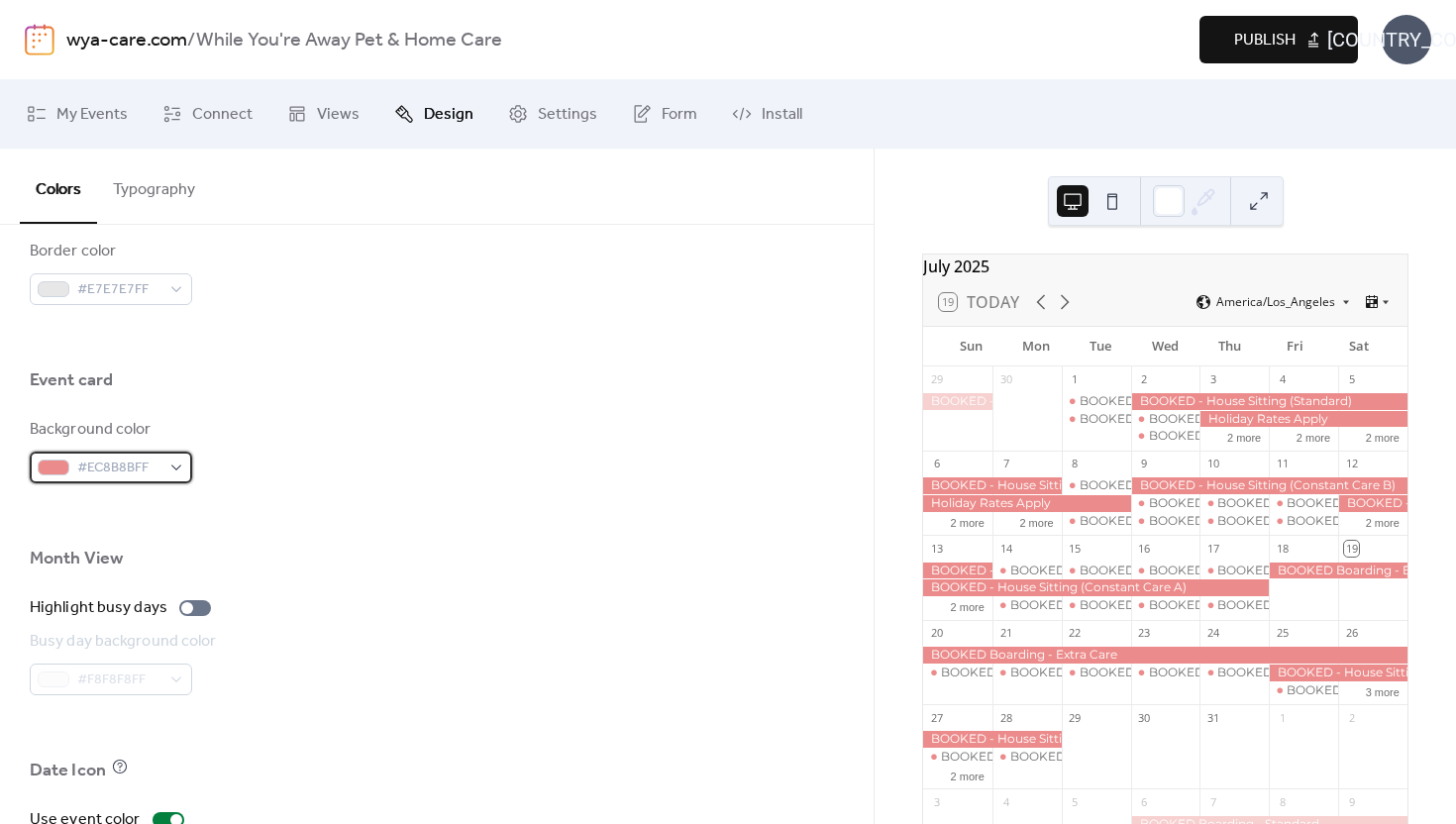 click on "#EC8B8BFF" at bounding box center [111, 467] 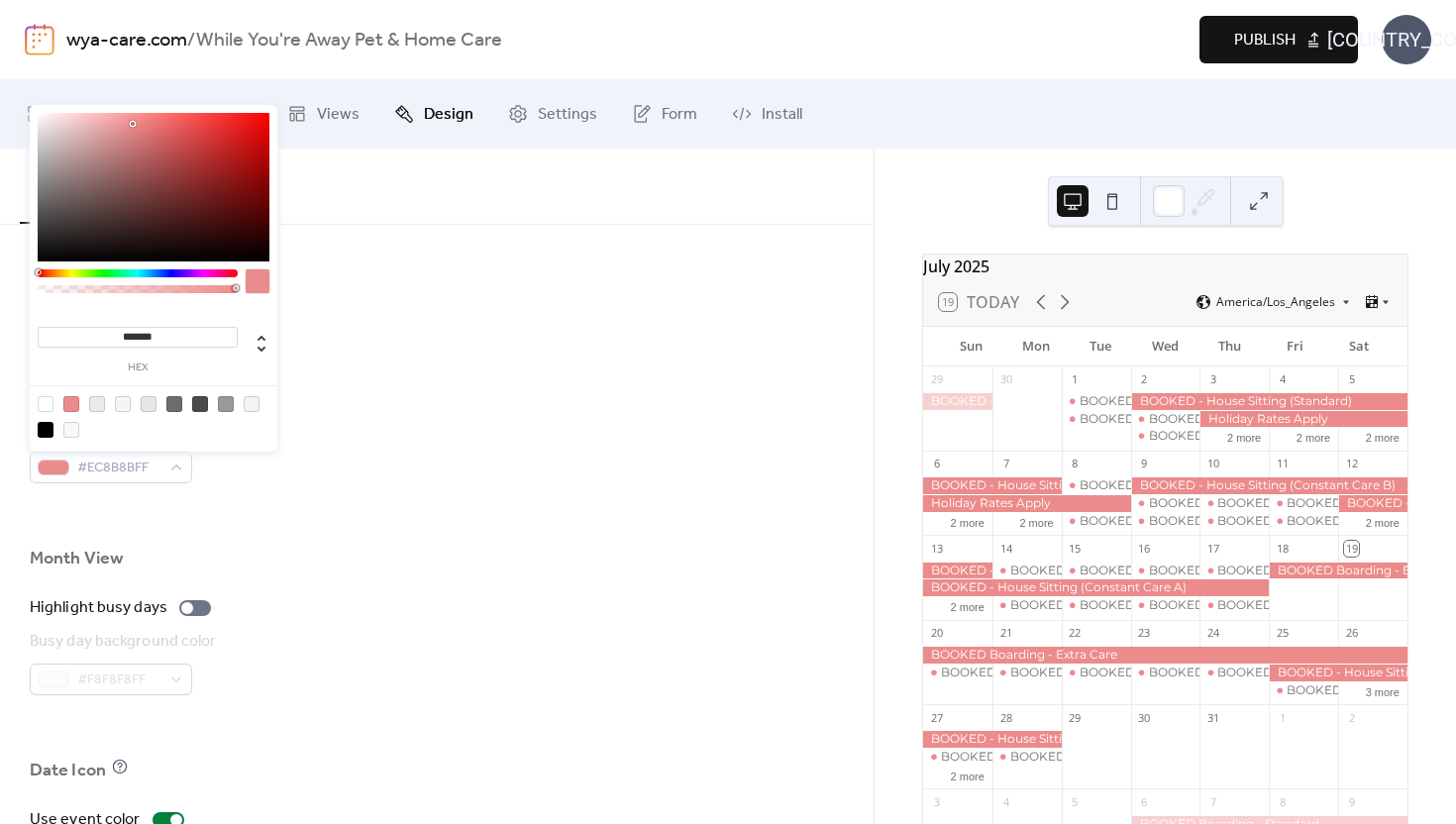 click at bounding box center (46, 404) 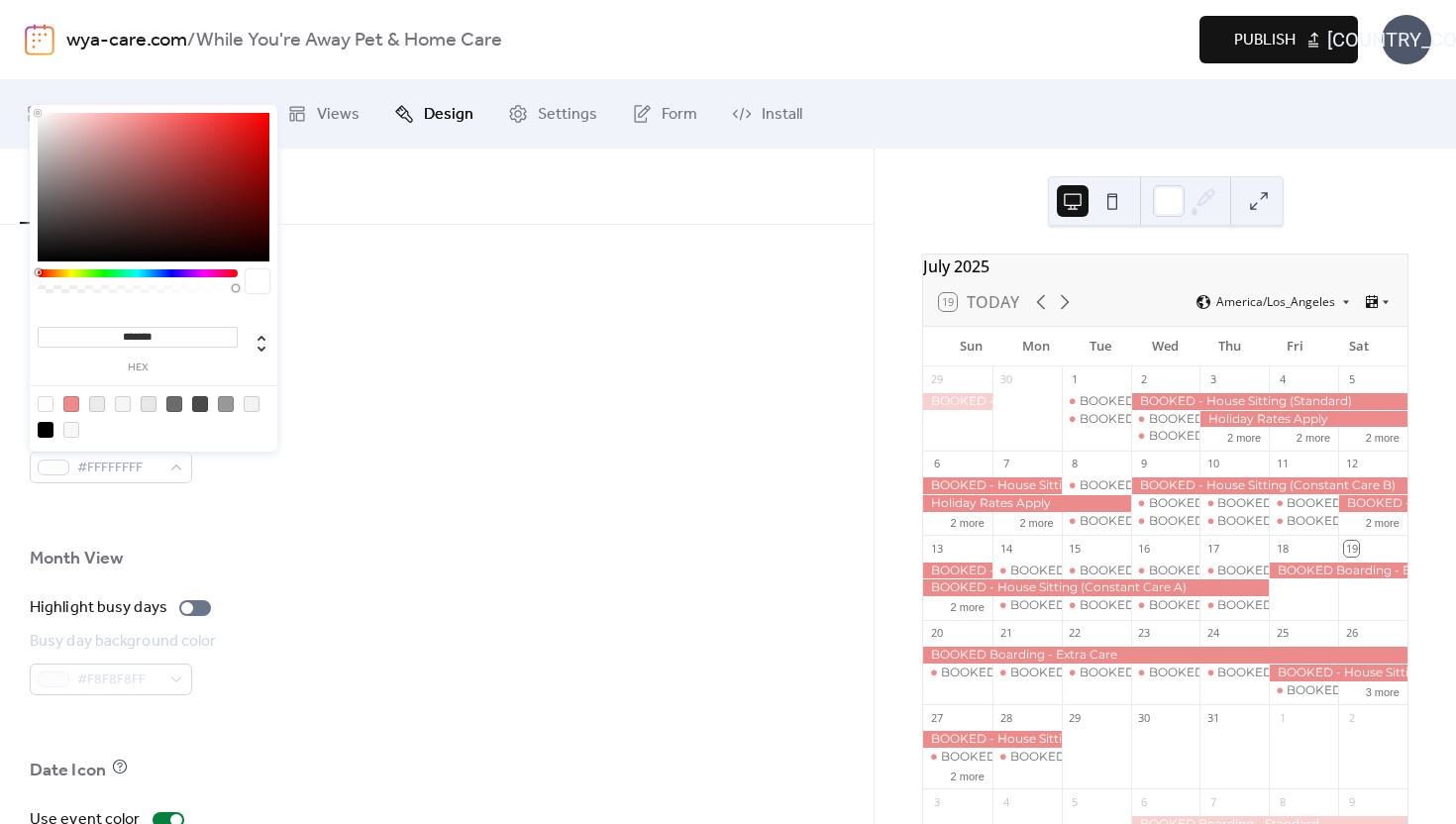 click at bounding box center (154, 416) 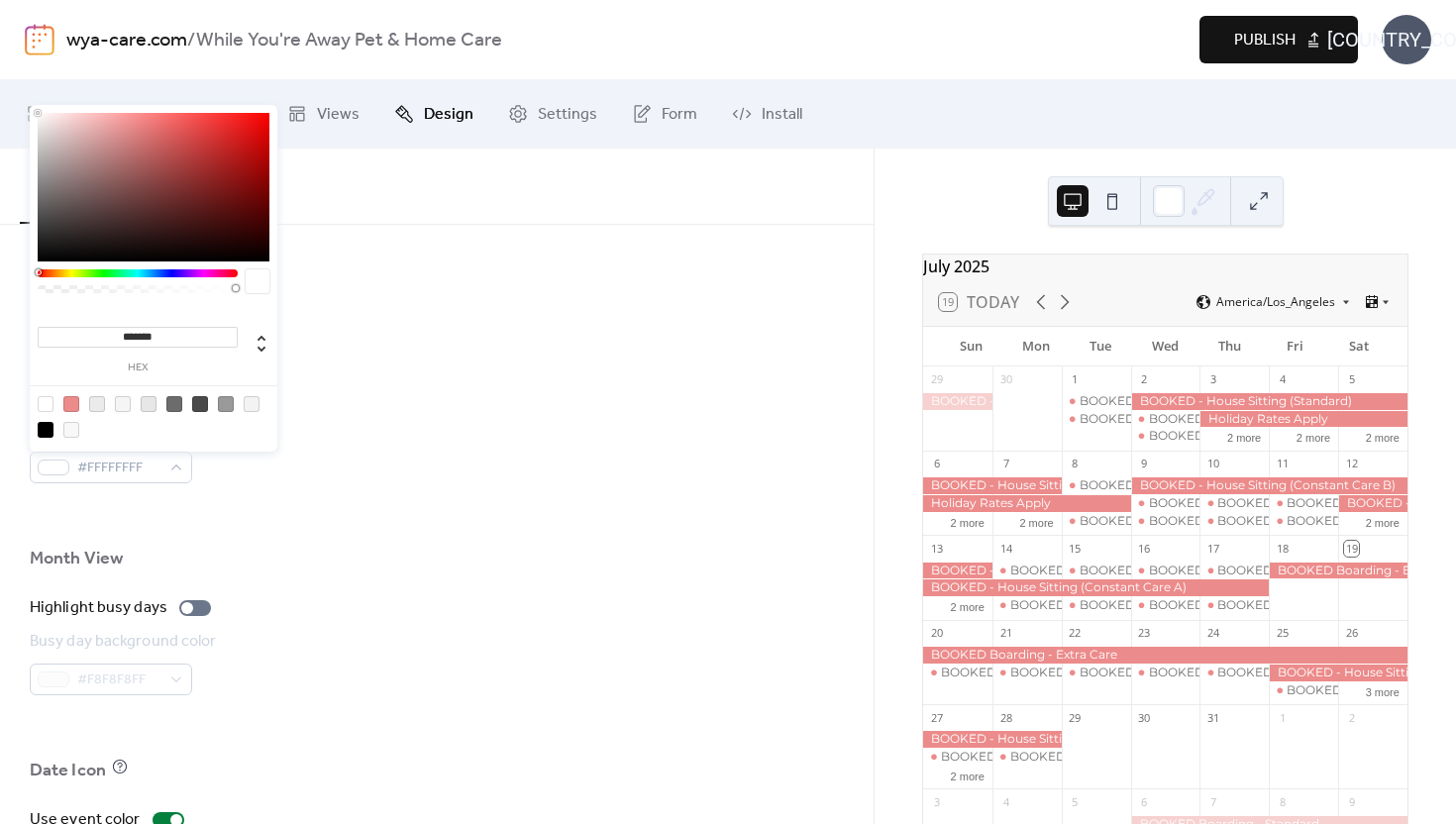 click at bounding box center [123, 404] 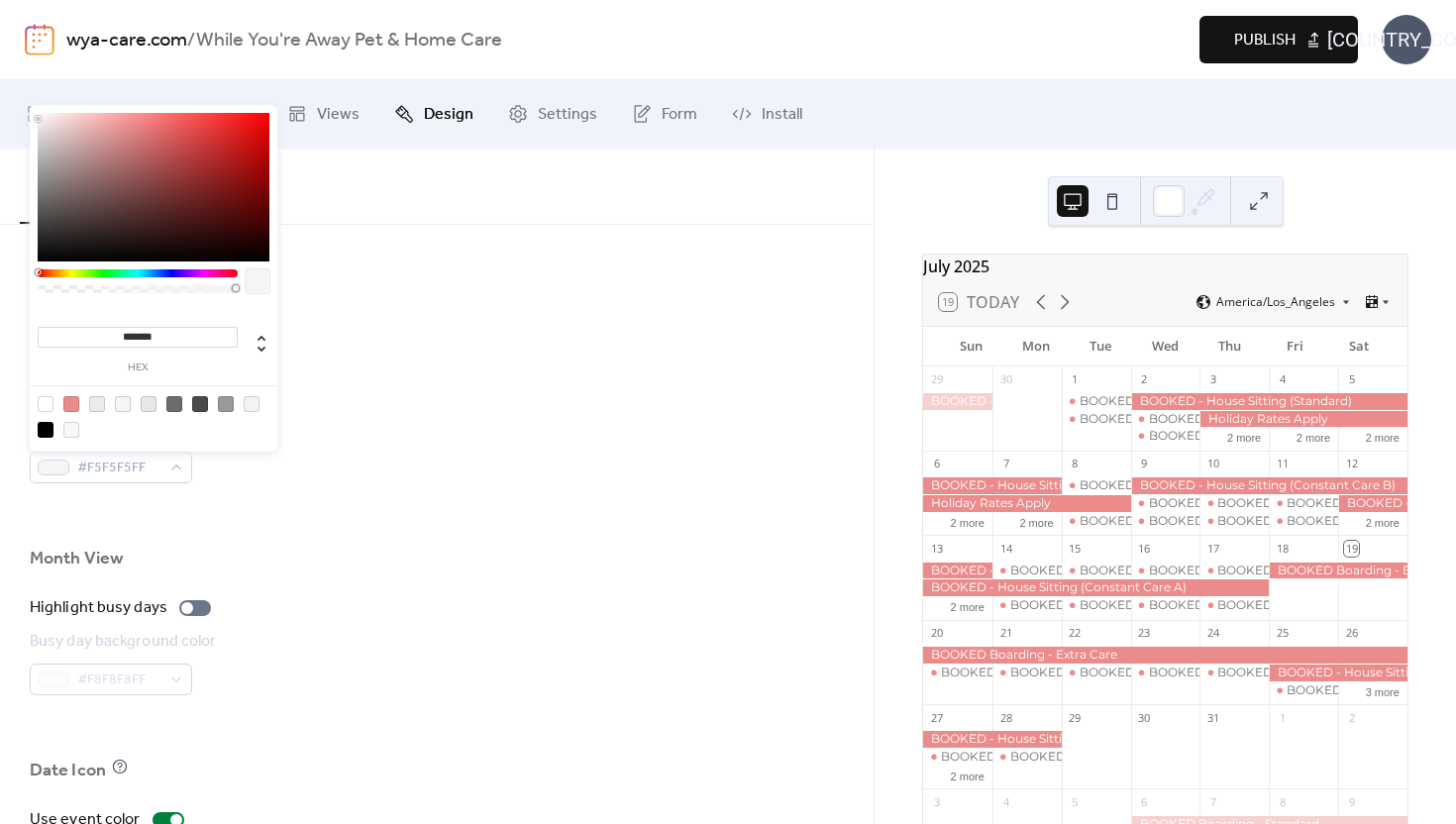 click at bounding box center (437, 515) 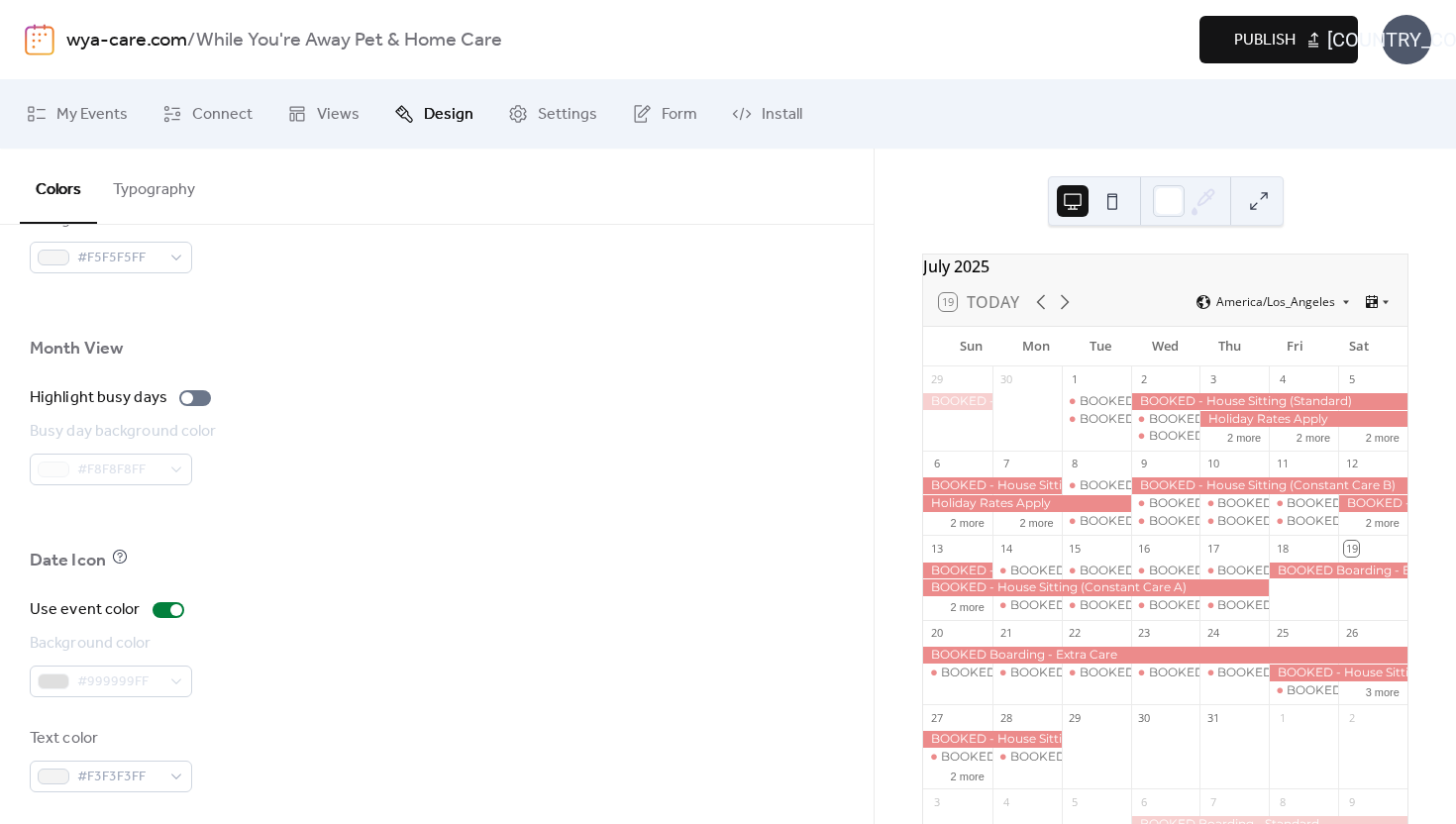 scroll, scrollTop: 1313, scrollLeft: 0, axis: vertical 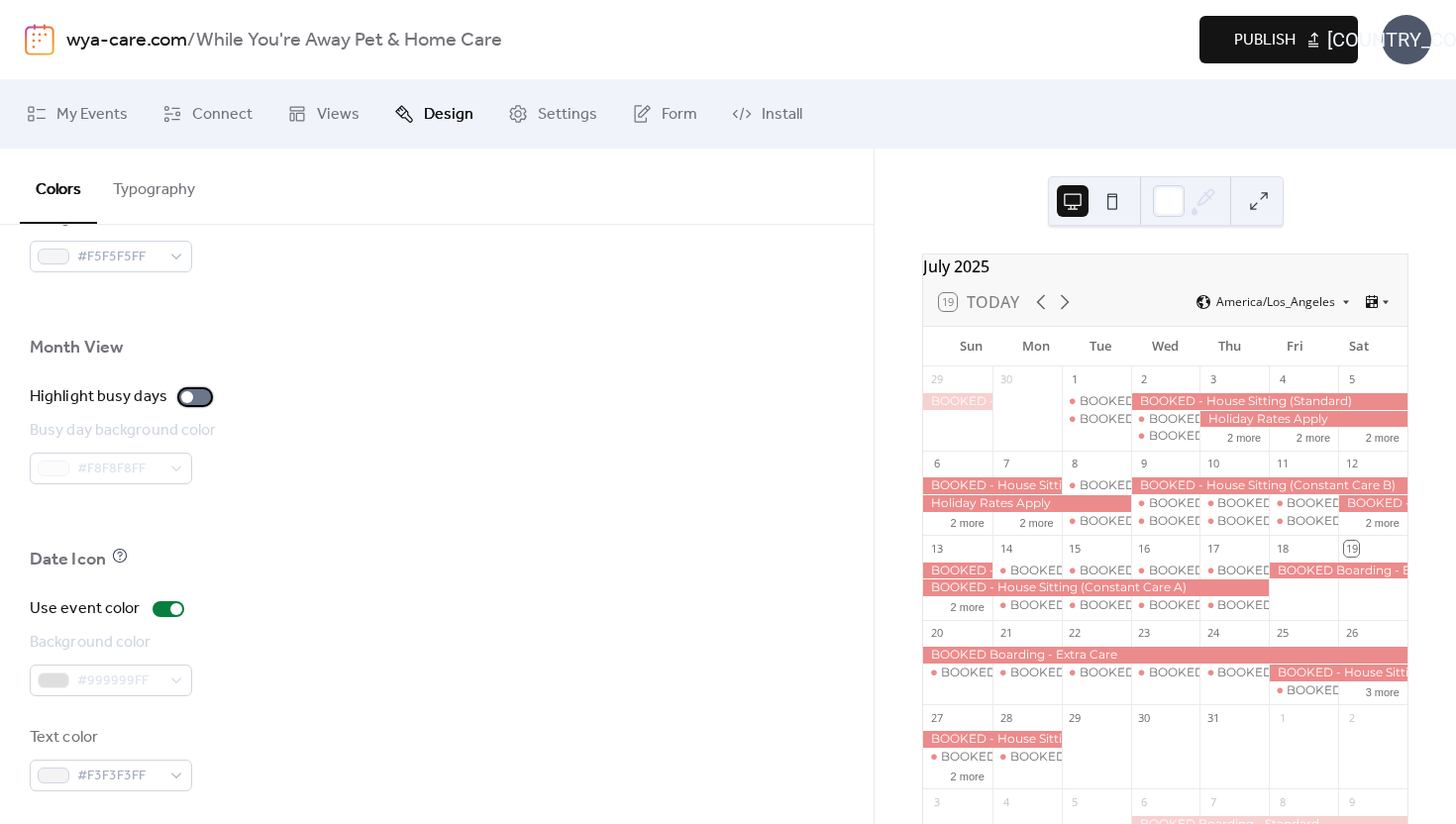 click at bounding box center [195, 397] 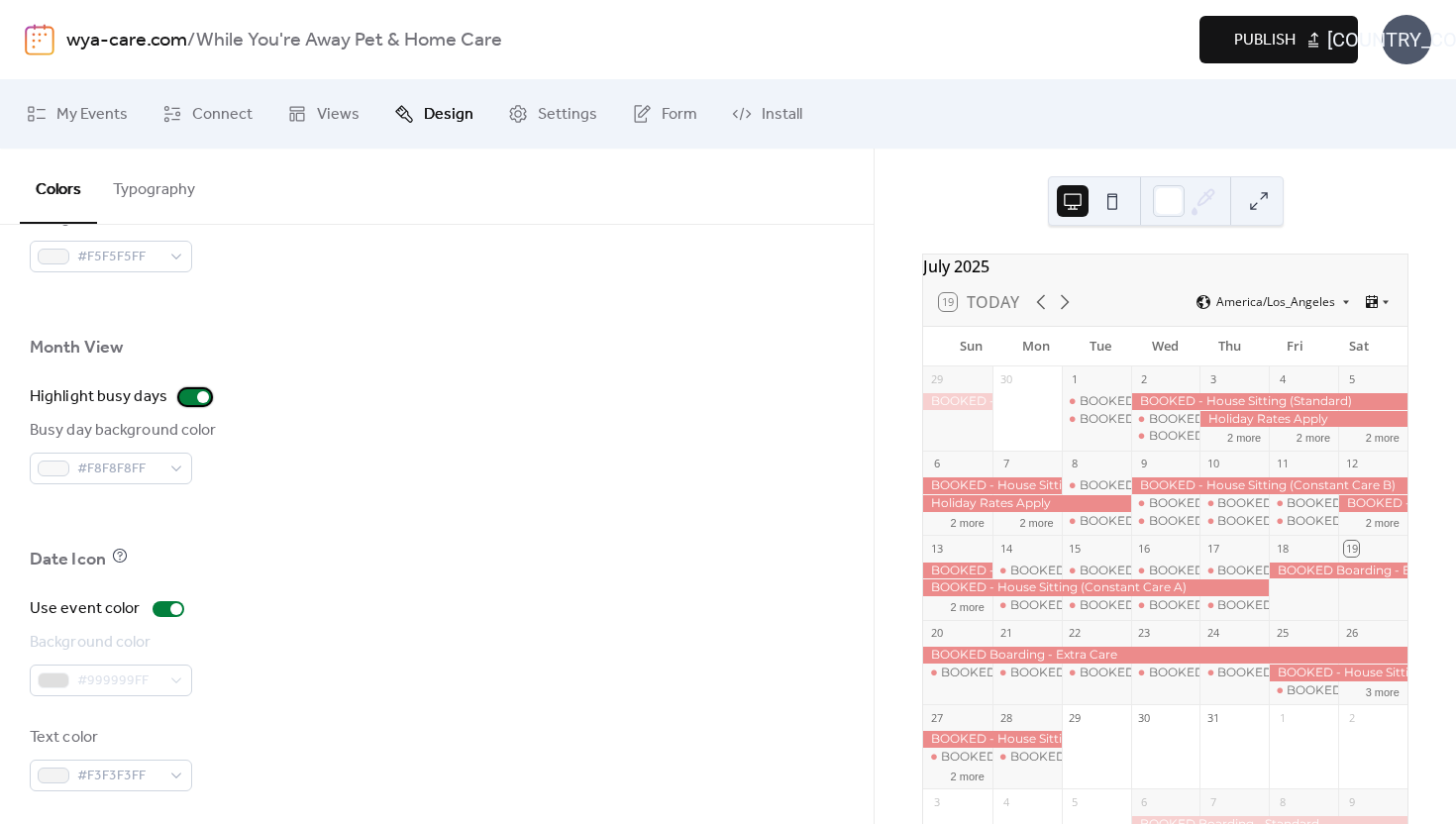 click at bounding box center [195, 397] 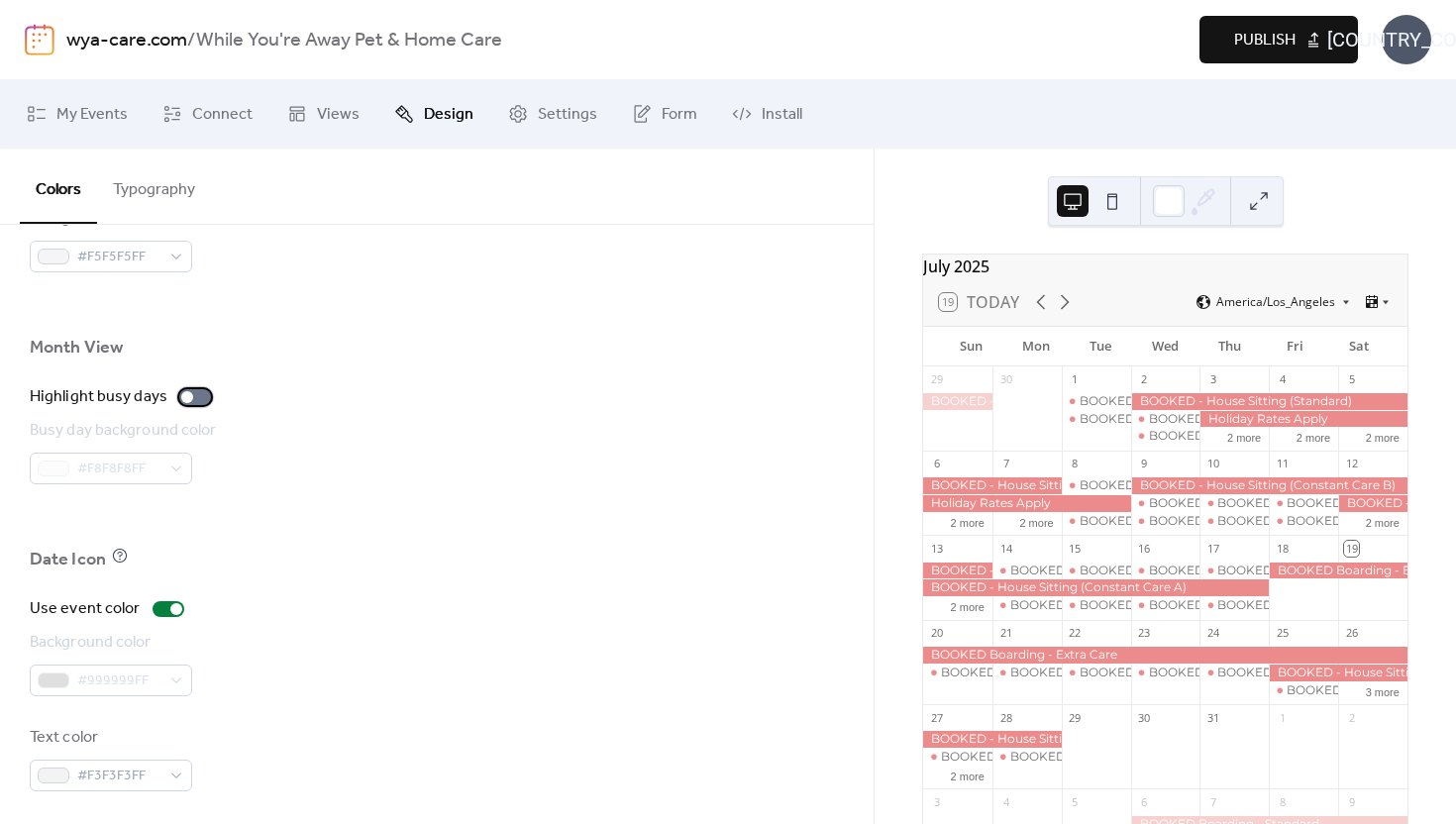 click at bounding box center (195, 397) 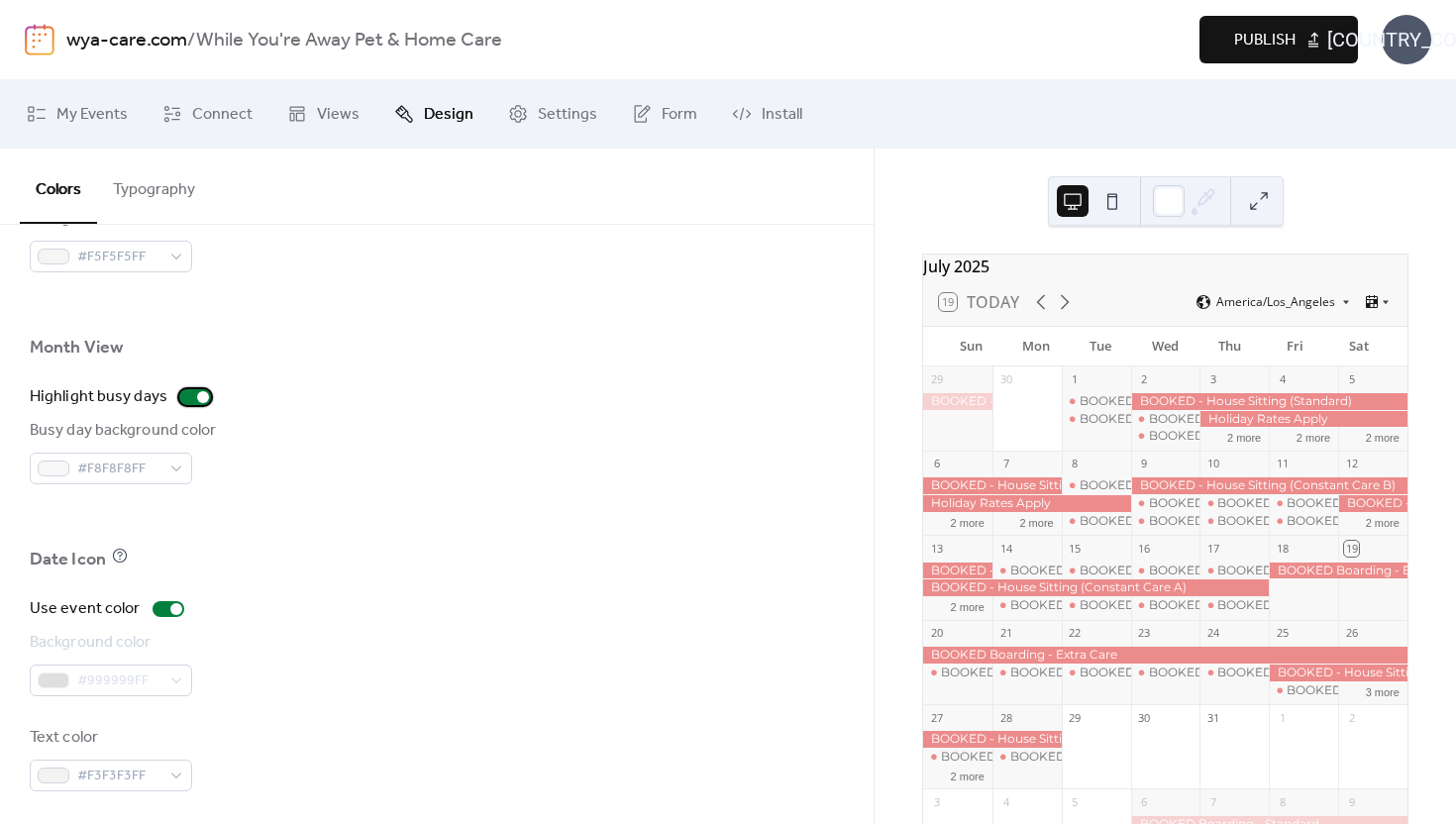 click at bounding box center (195, 397) 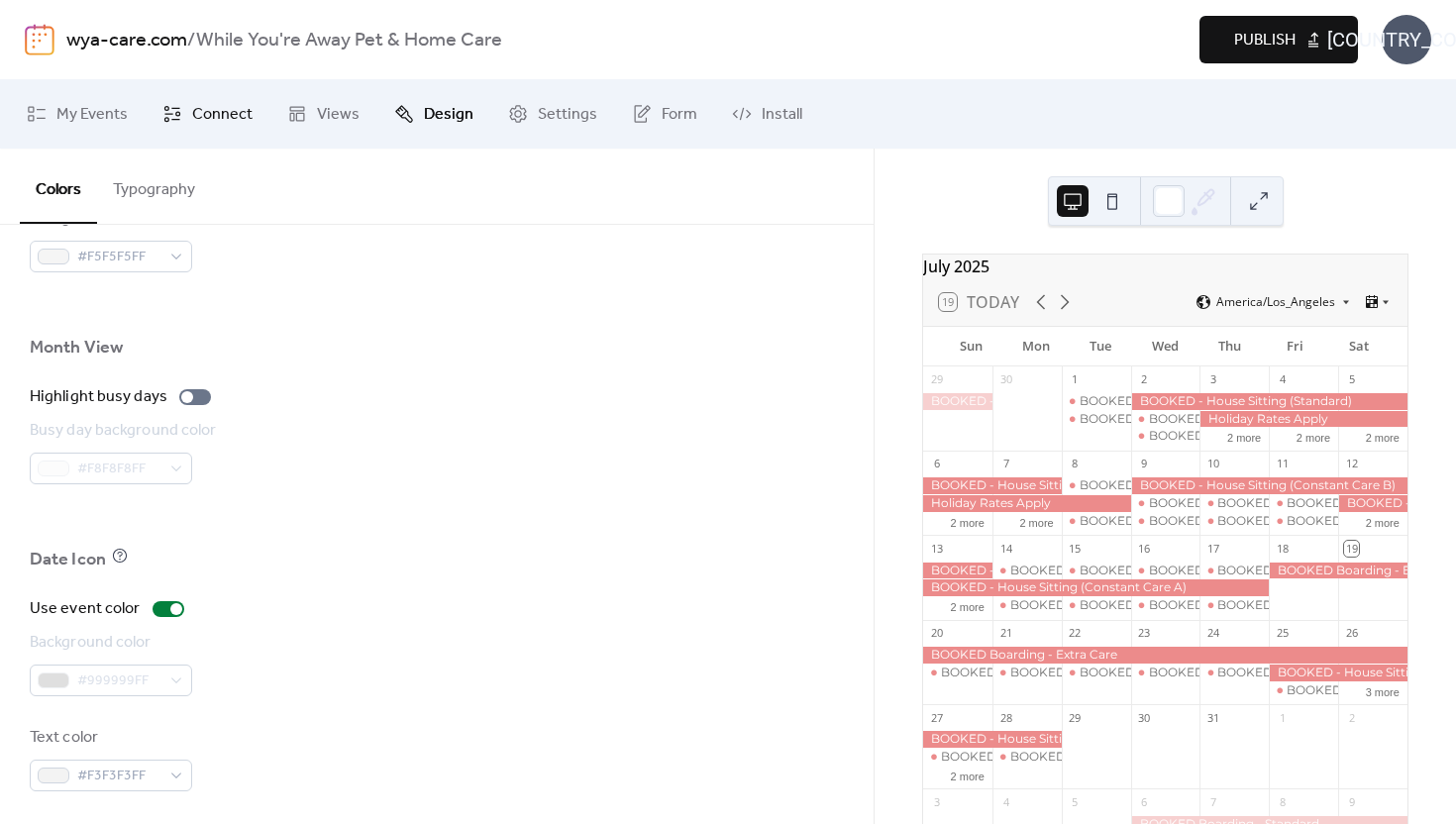 click on "Connect" at bounding box center (222, 115) 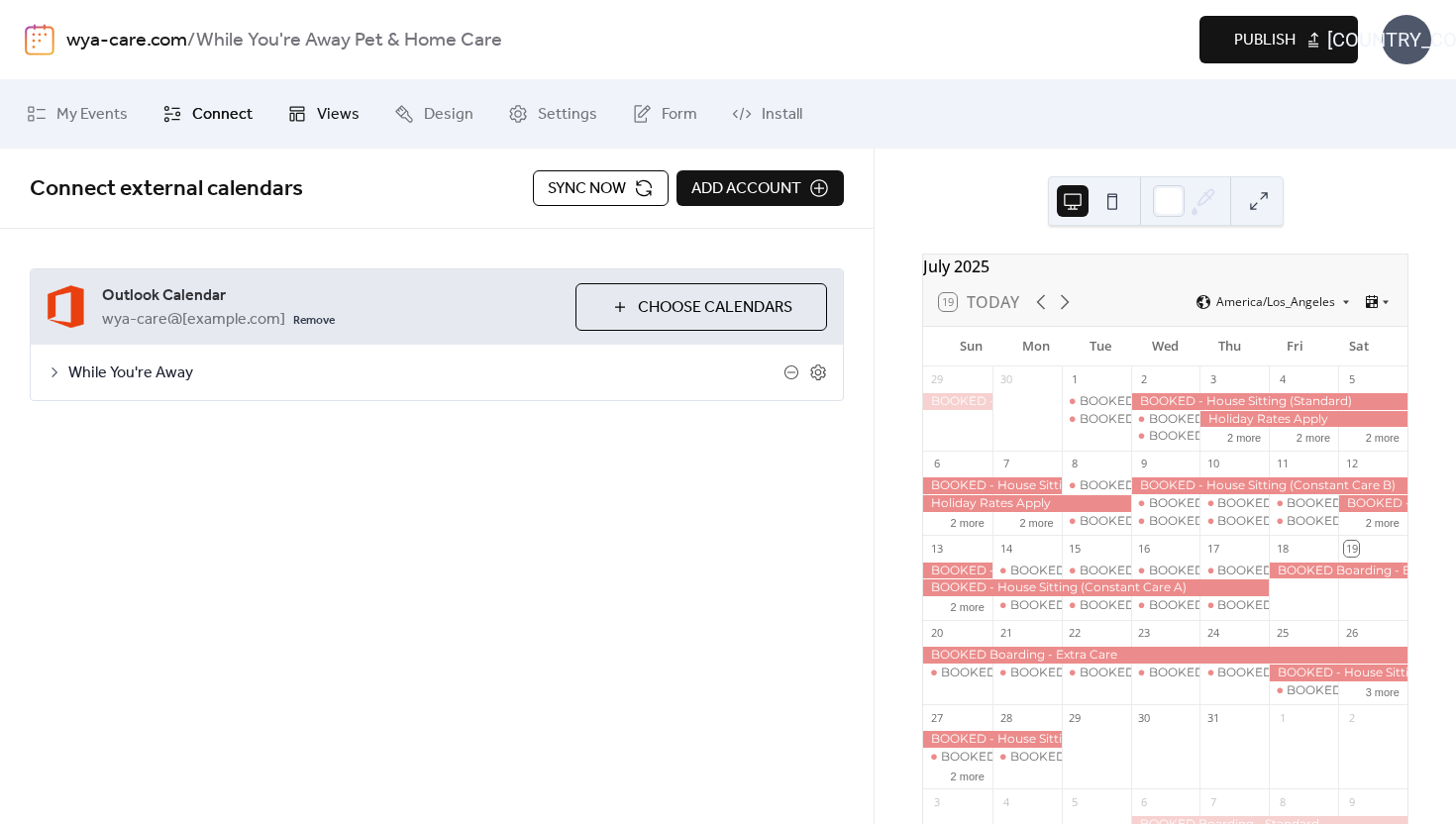 click on "Views" at bounding box center [338, 115] 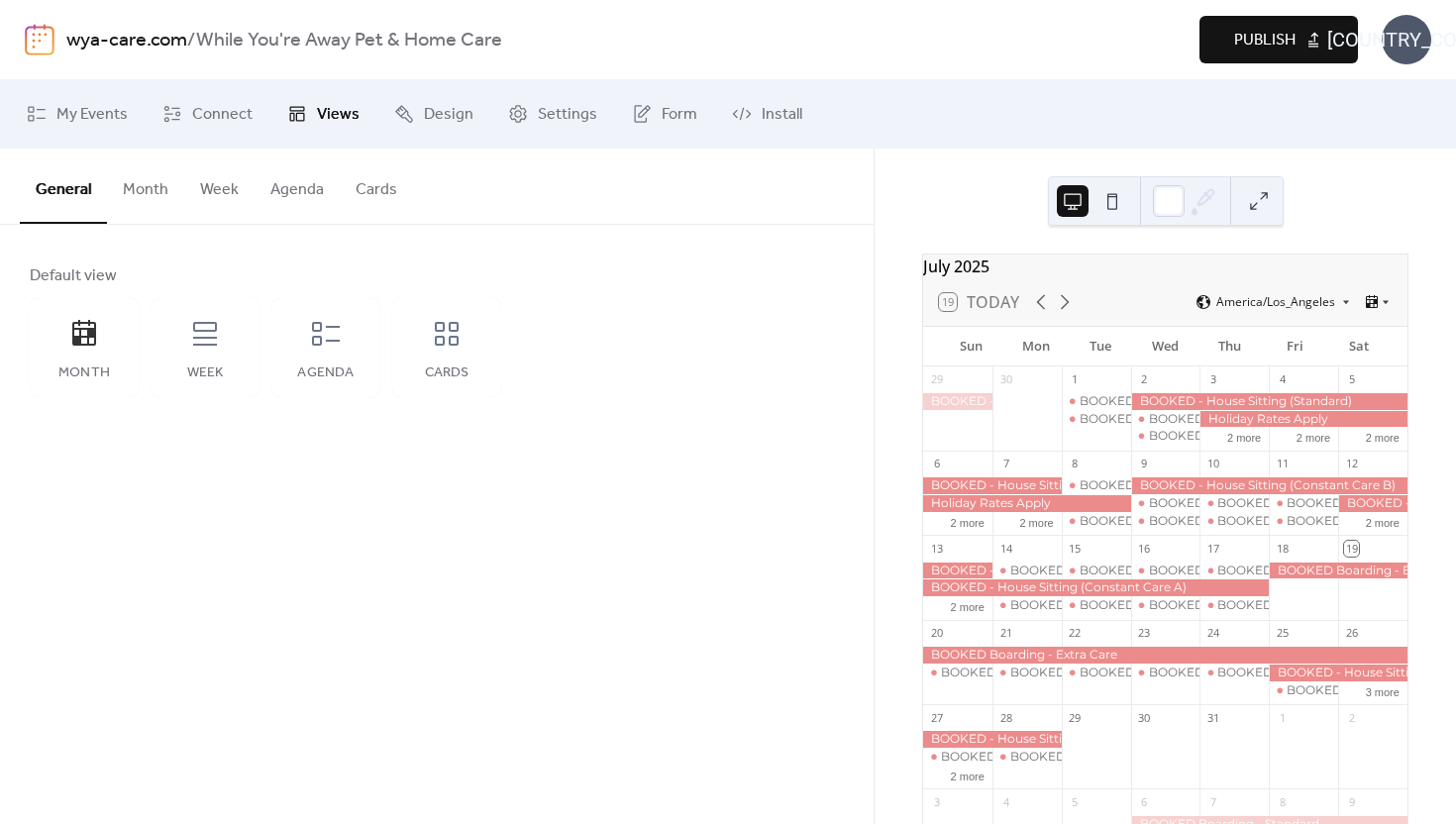 click on "Cards" at bounding box center [376, 185] 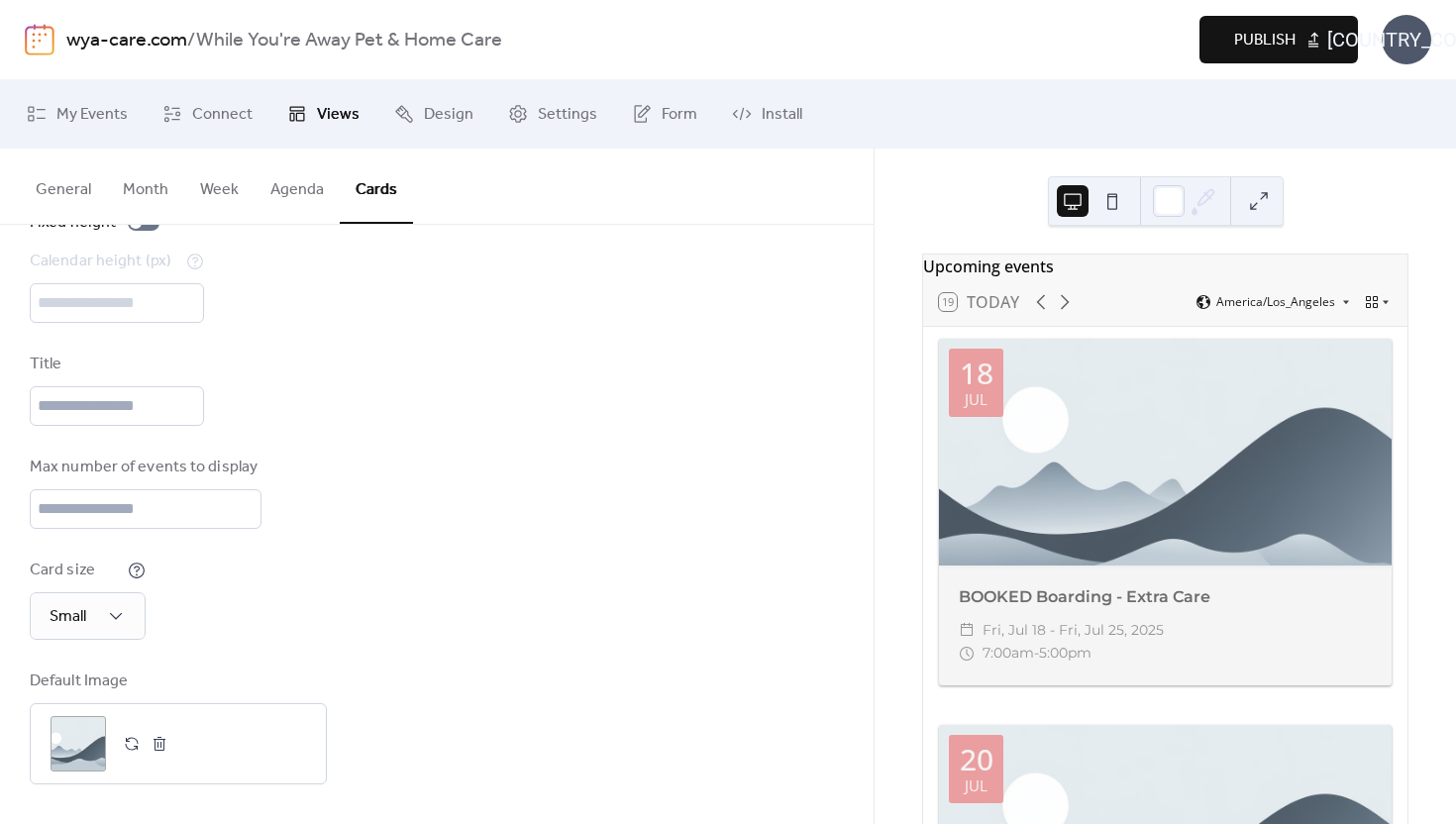 scroll, scrollTop: 0, scrollLeft: 0, axis: both 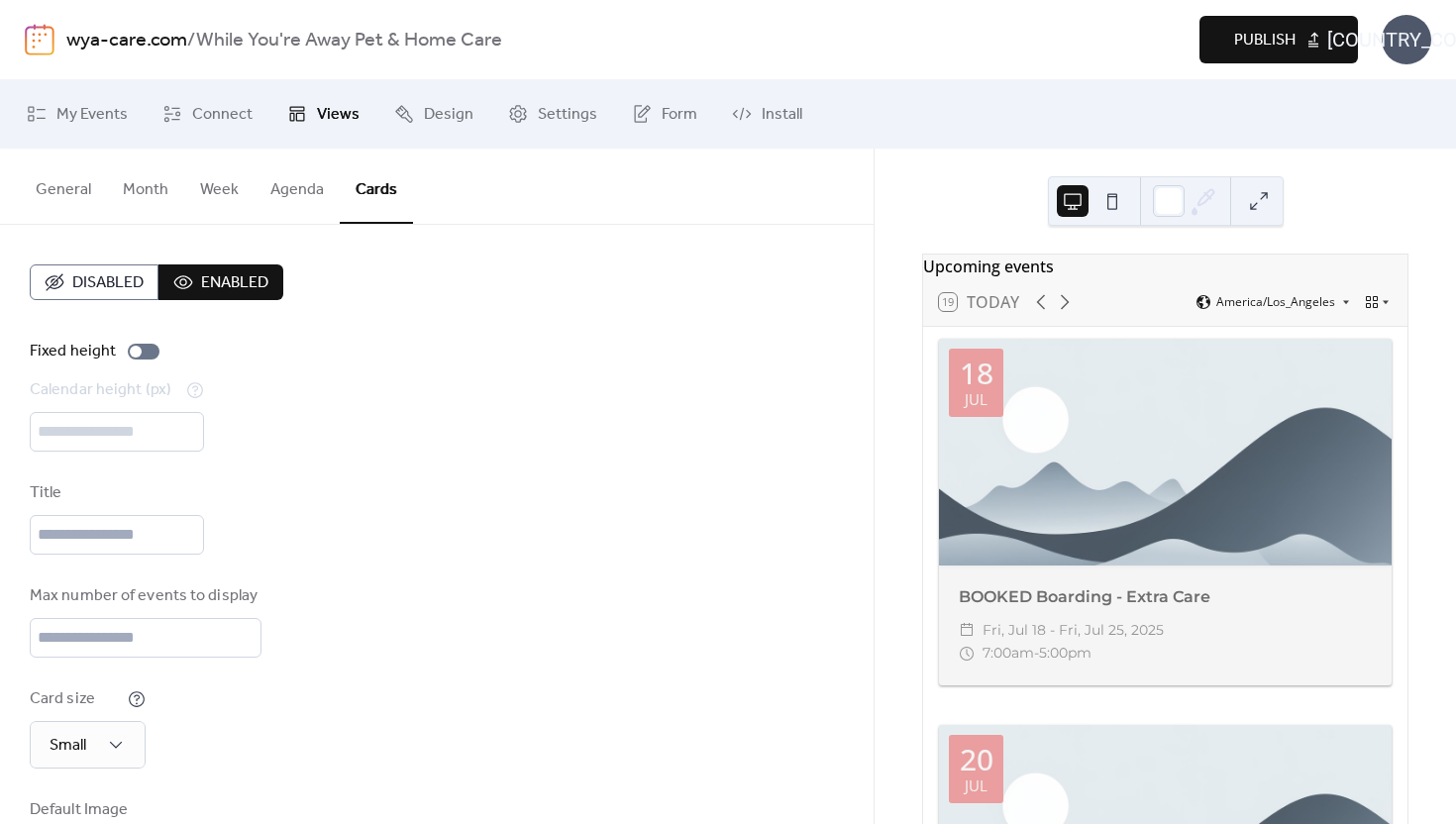 click on "Agenda" at bounding box center (297, 185) 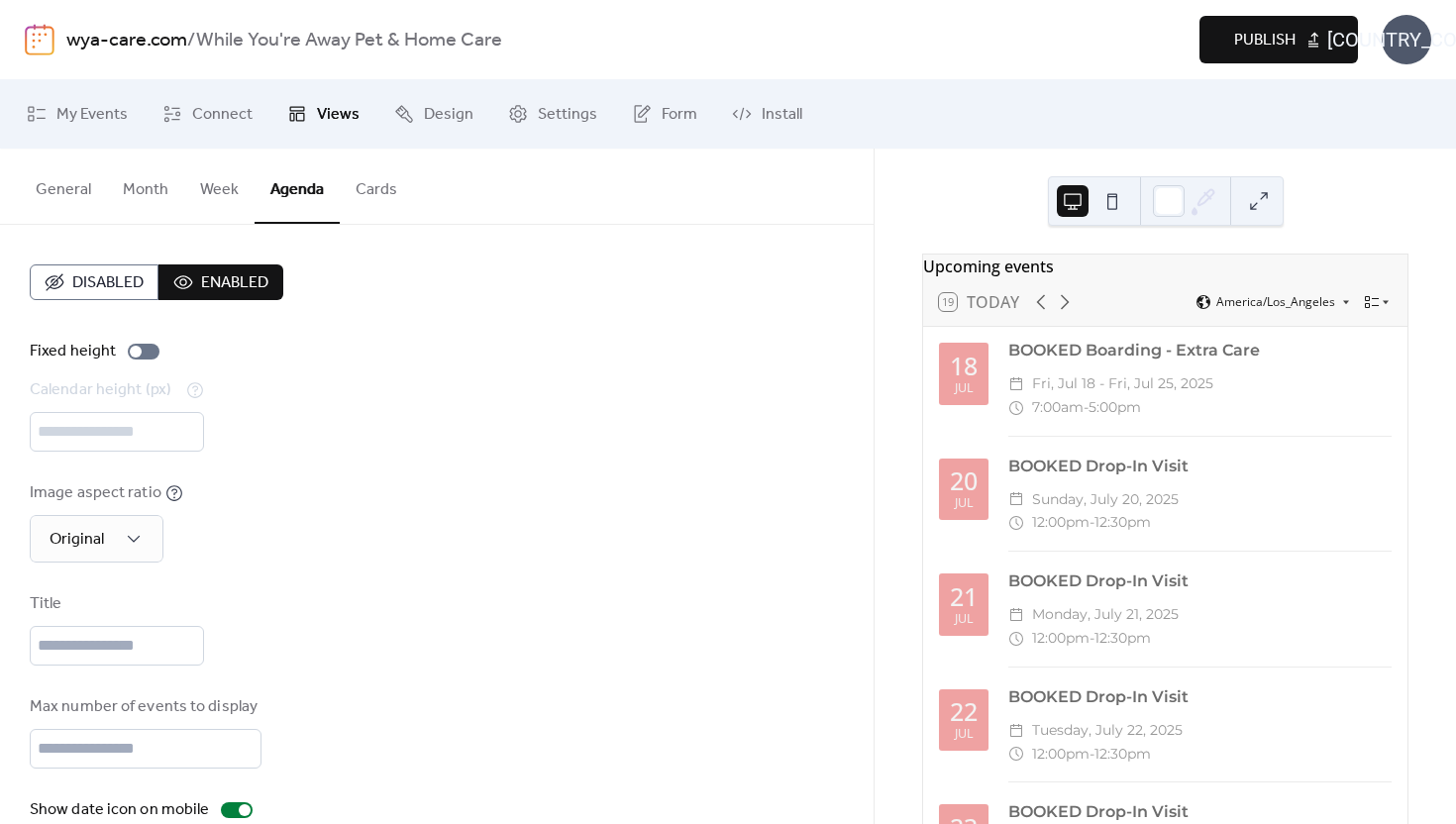 click on "Cards" at bounding box center [376, 185] 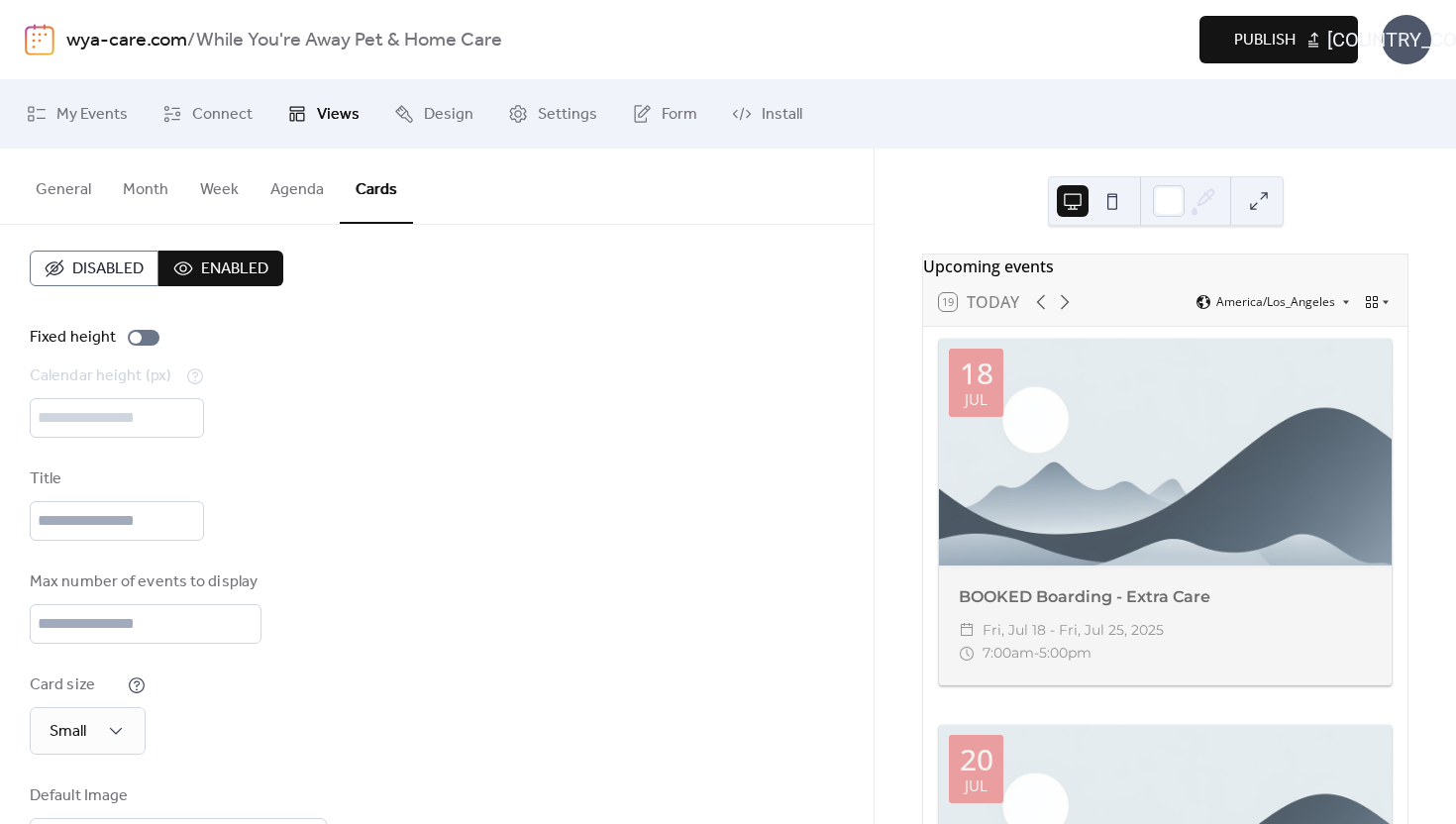 scroll, scrollTop: 0, scrollLeft: 0, axis: both 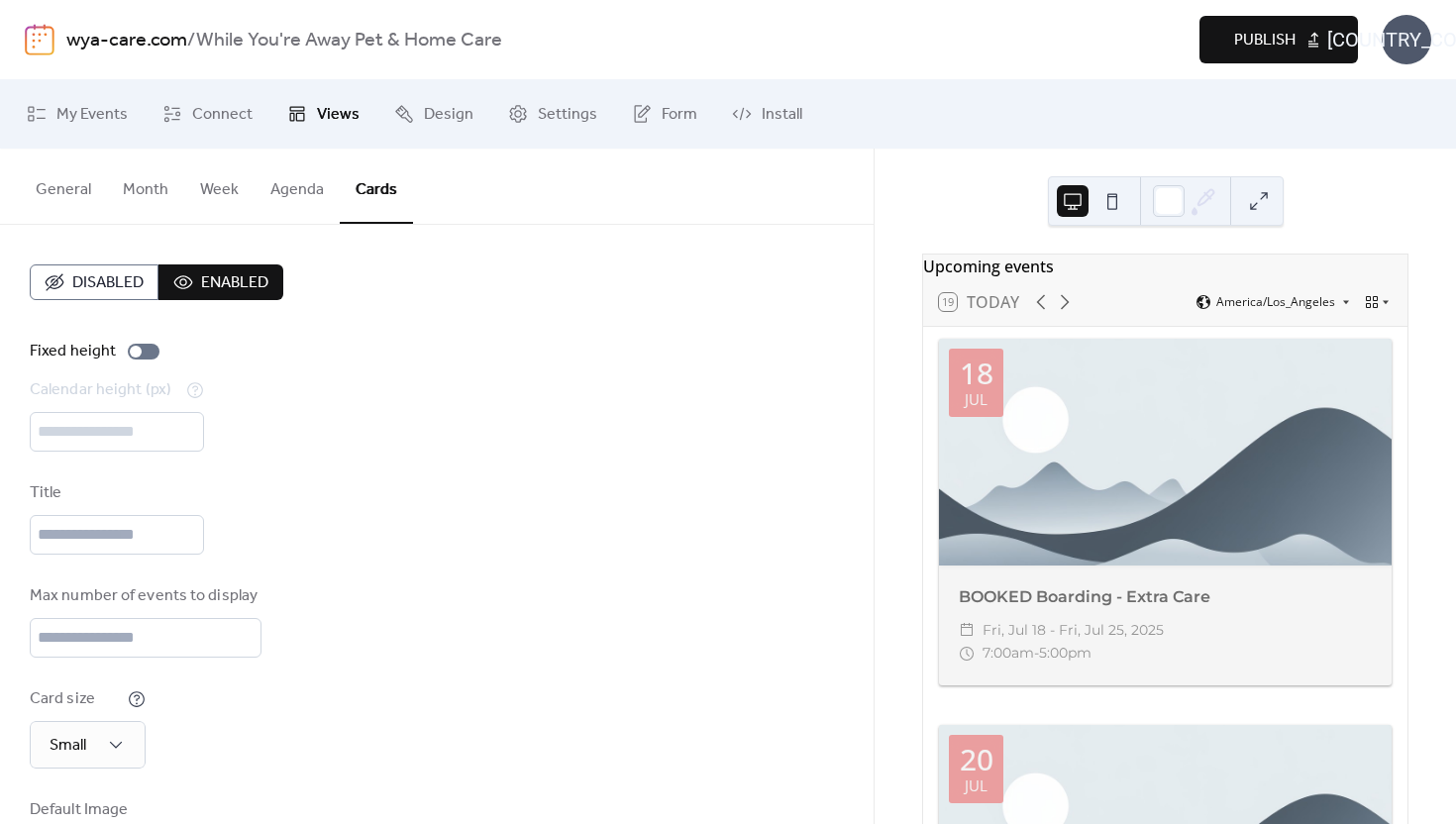 click on "General" at bounding box center [63, 185] 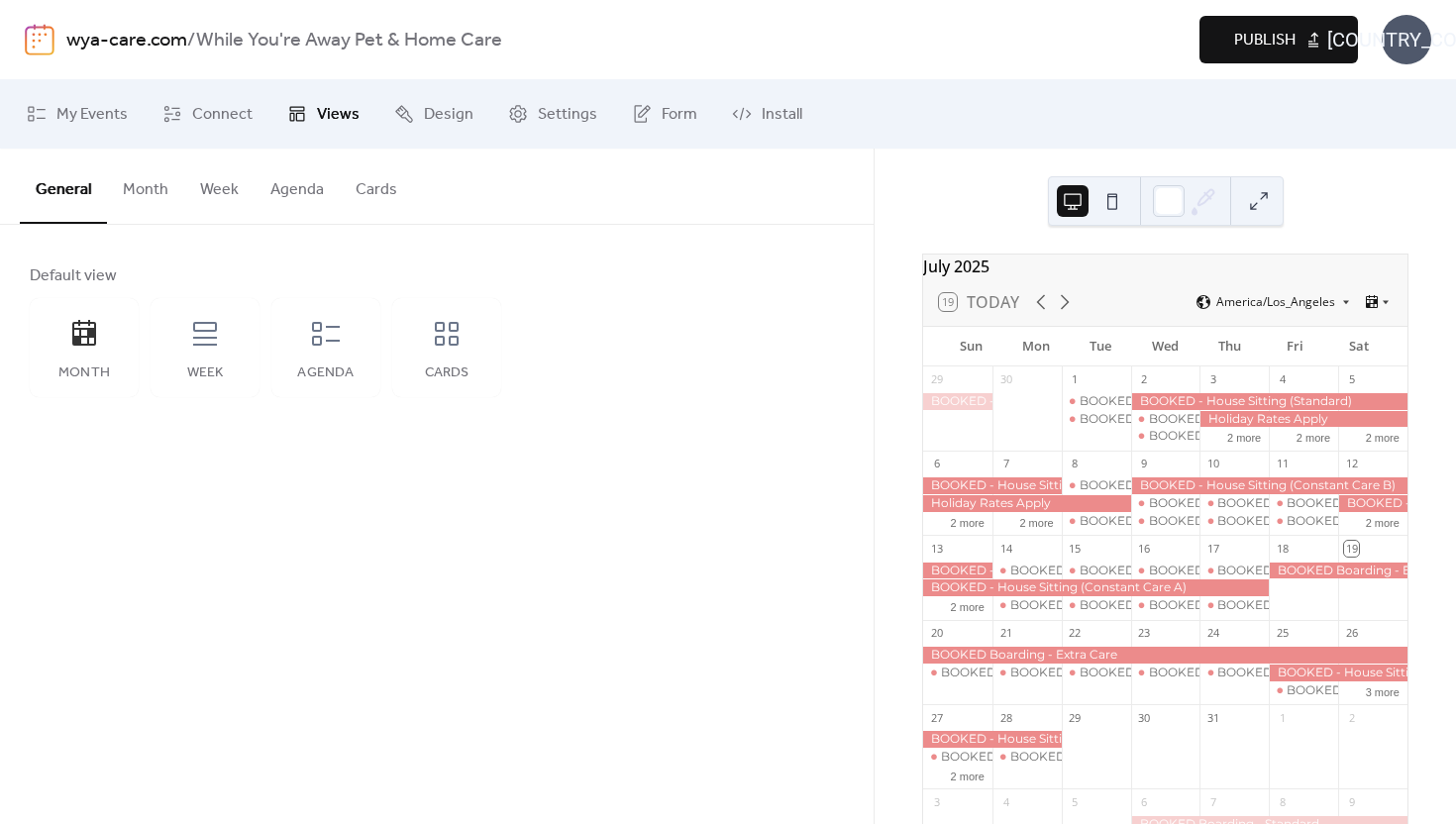 click on "Month" at bounding box center (146, 185) 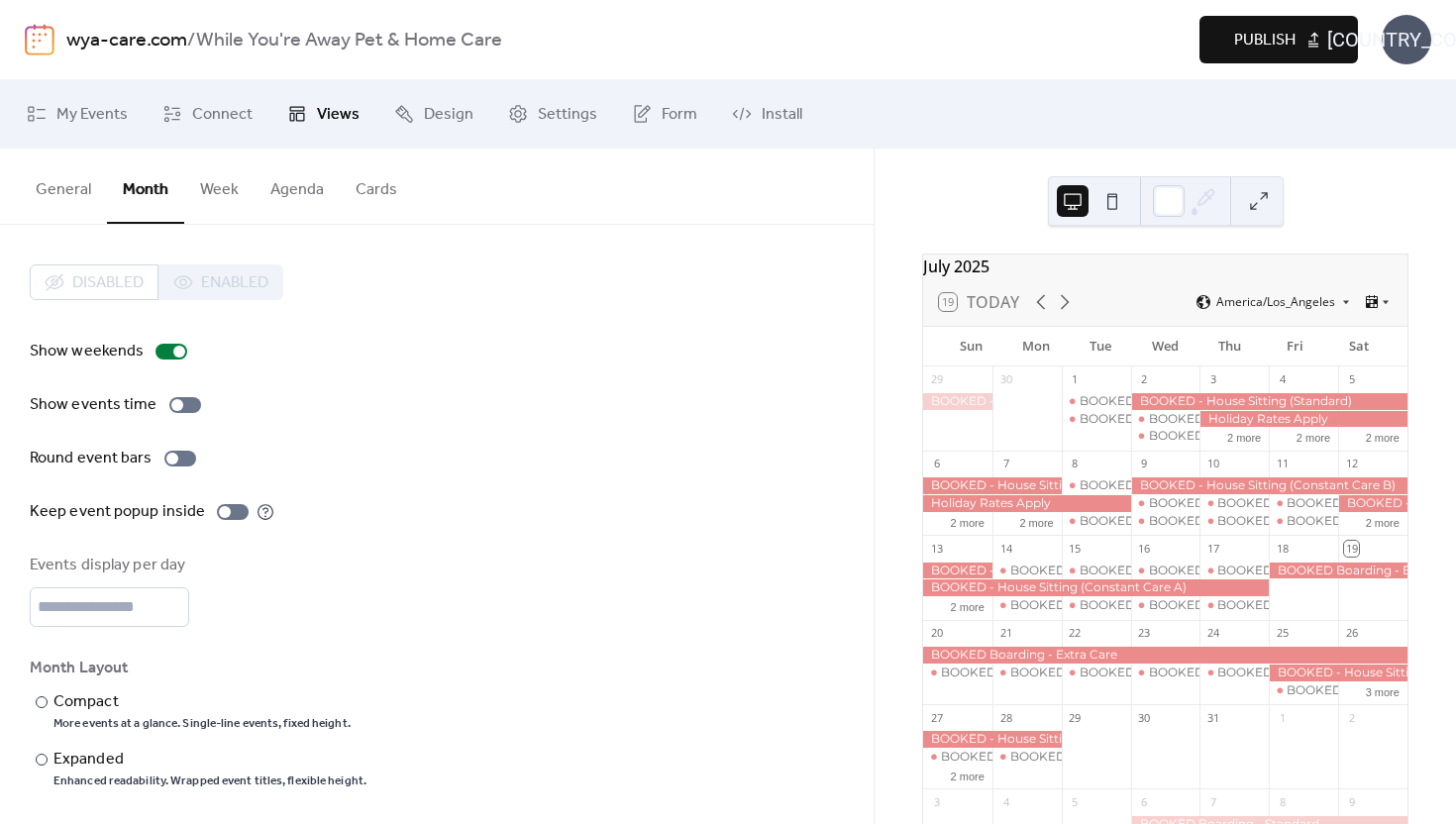 scroll, scrollTop: 5, scrollLeft: 0, axis: vertical 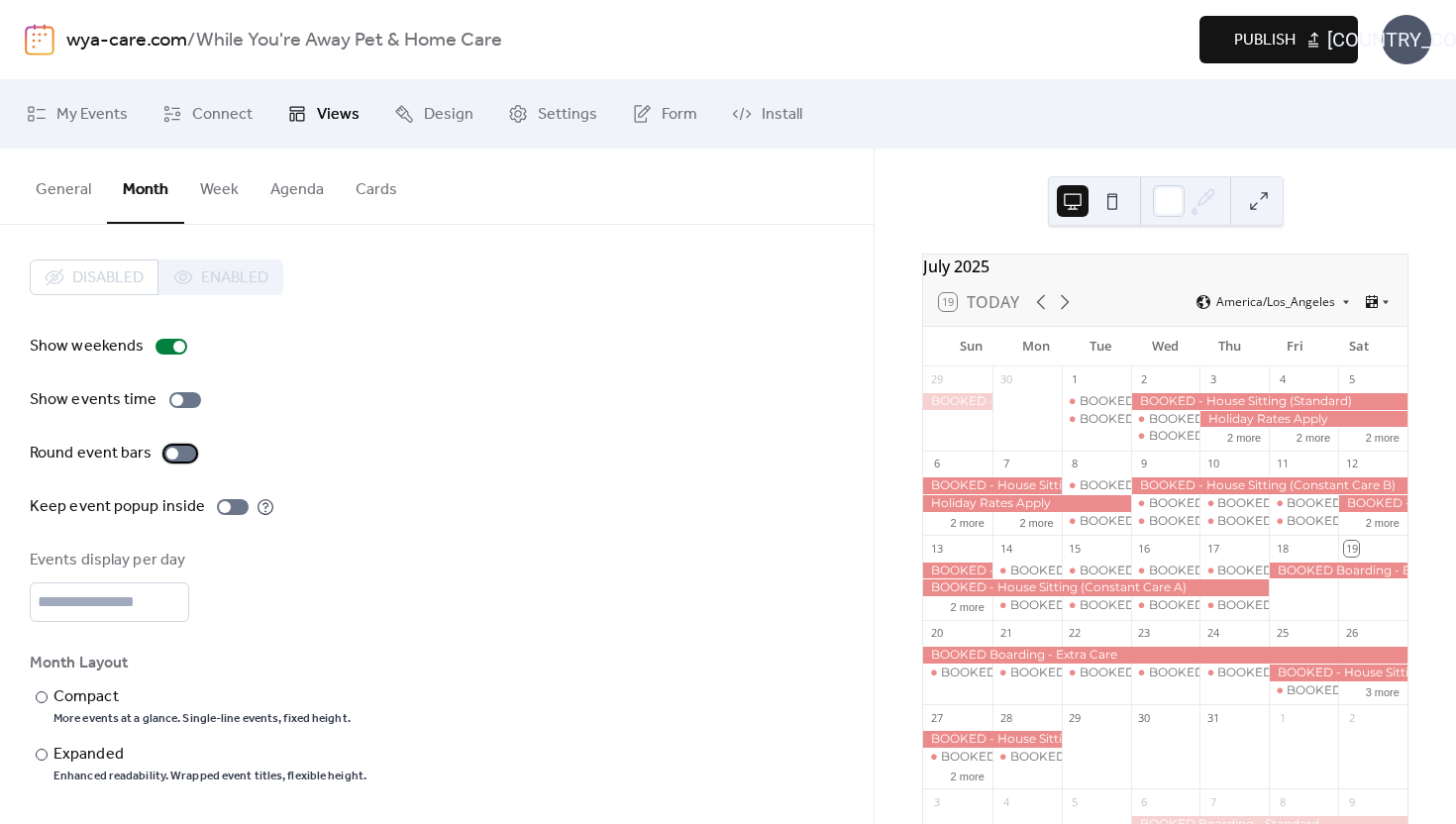 click at bounding box center (180, 454) 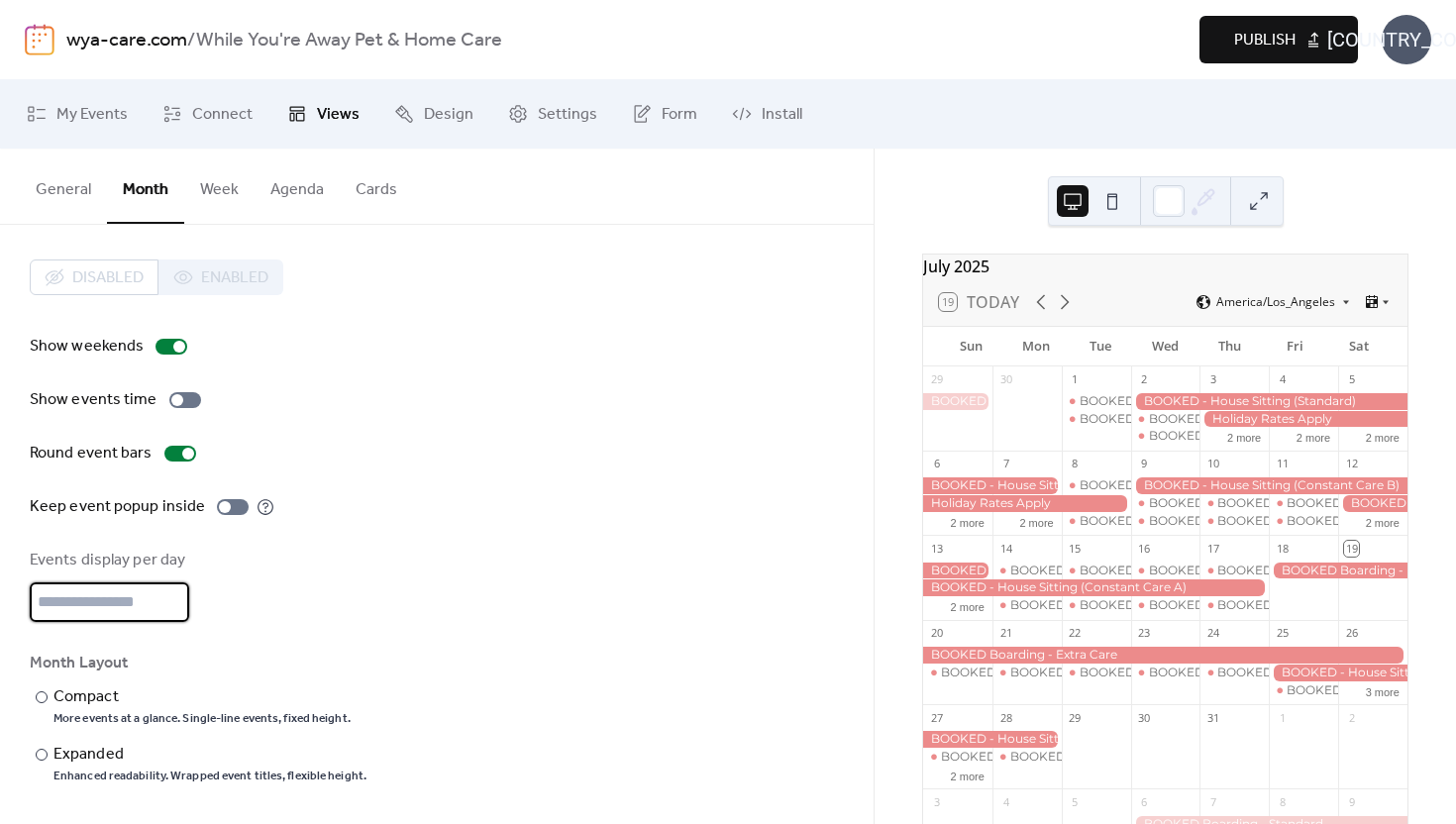 click on "*" at bounding box center (109, 602) 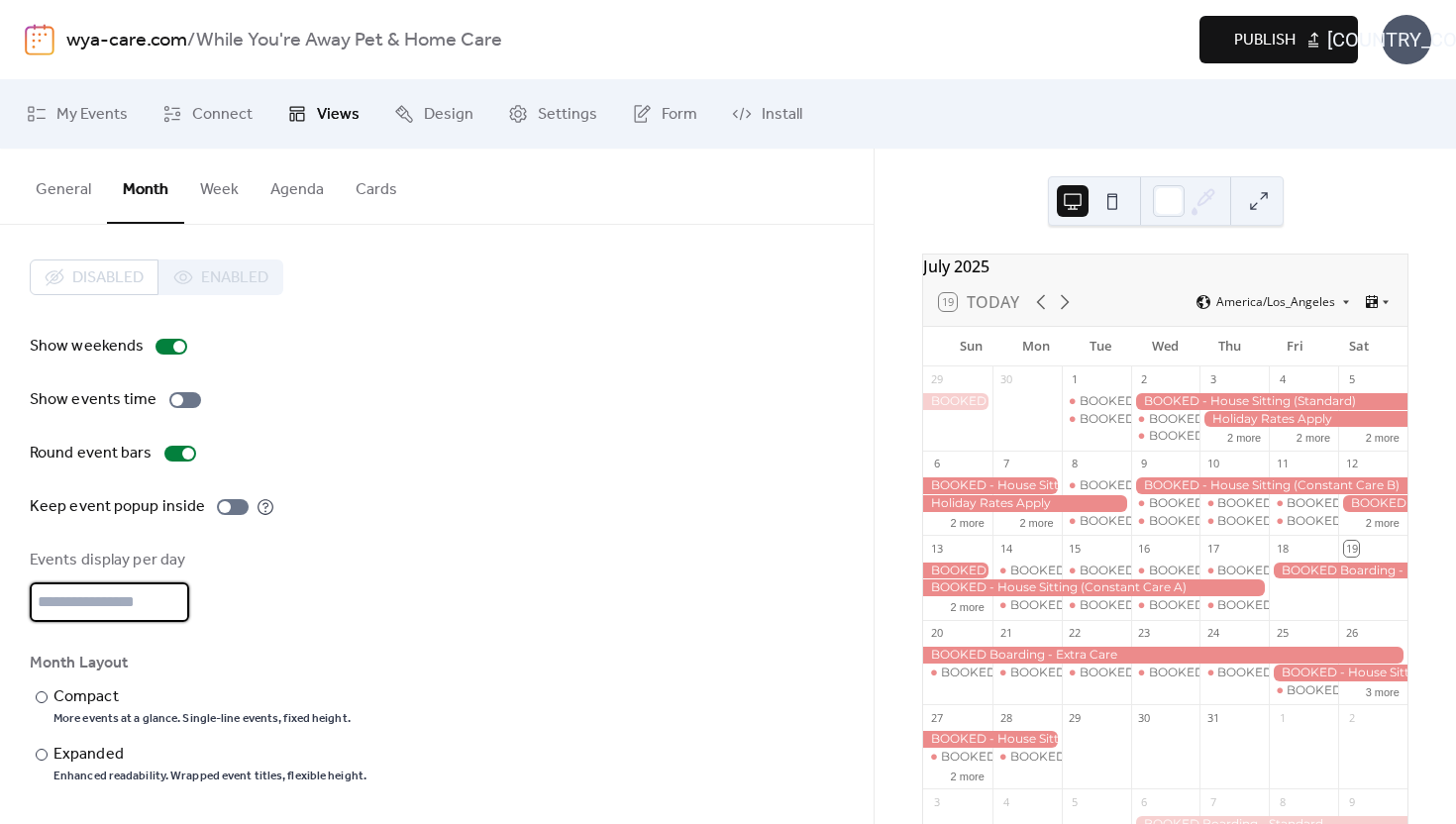 click on "*" at bounding box center [109, 602] 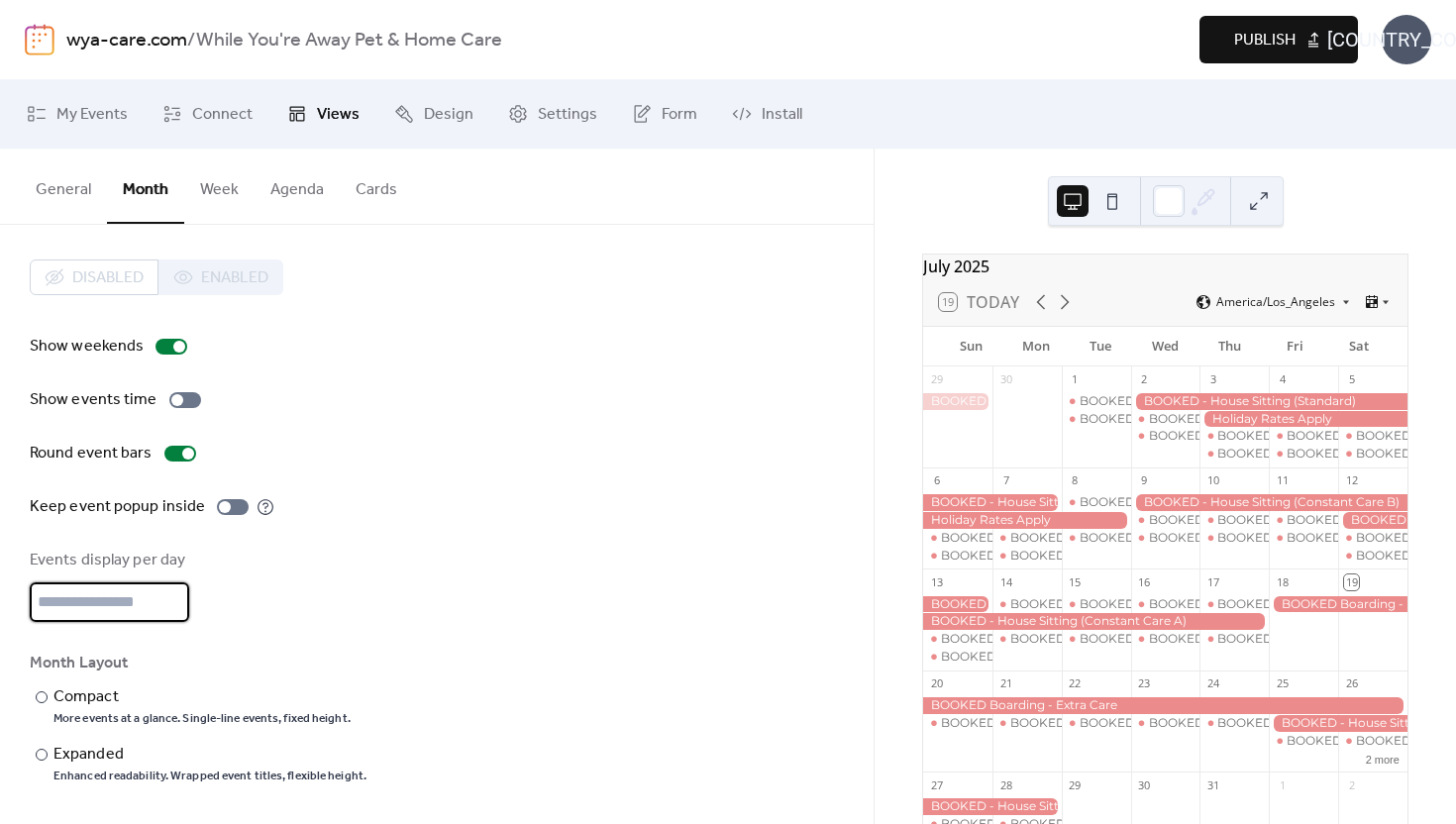 type on "*" 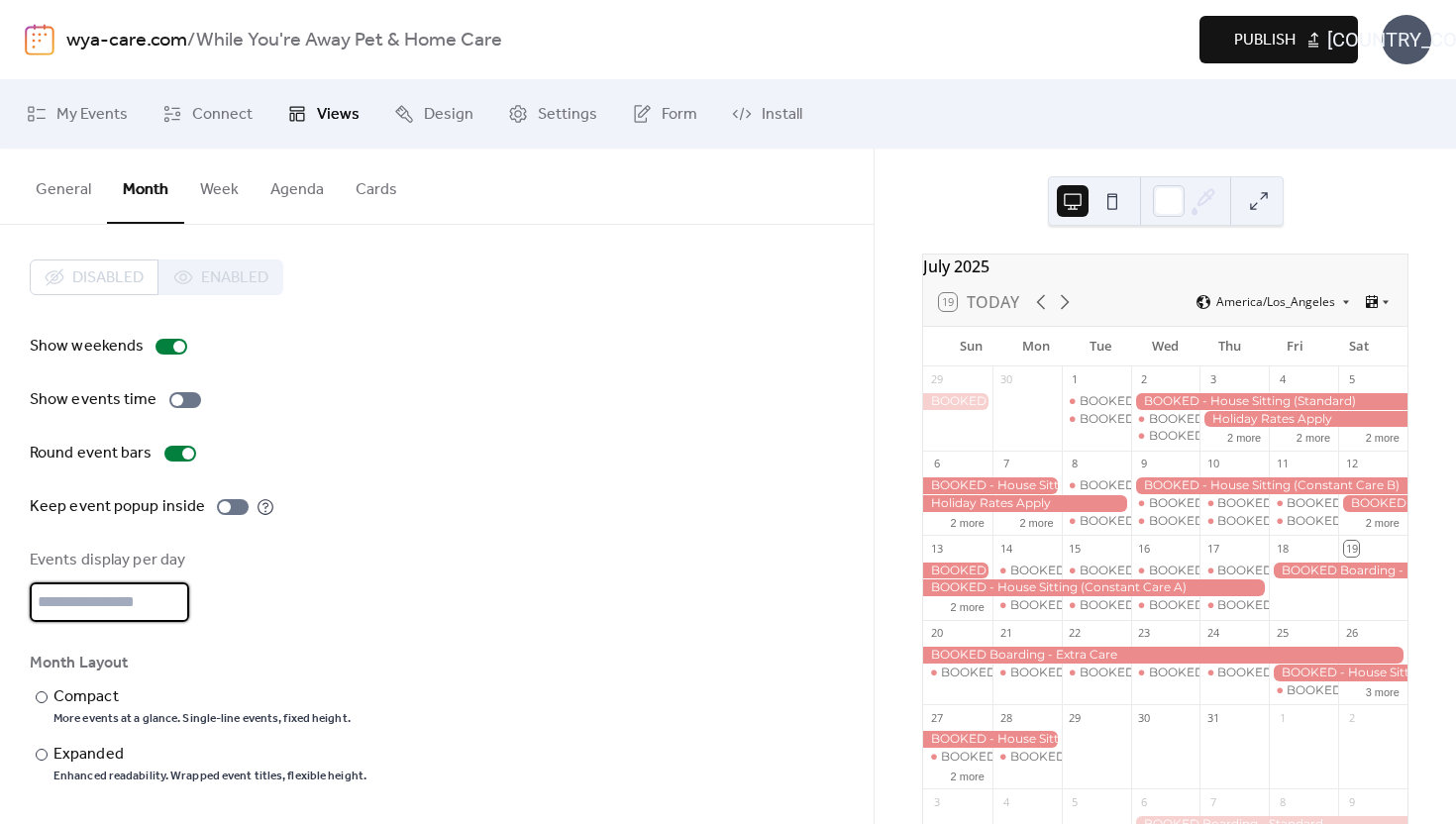 scroll, scrollTop: 0, scrollLeft: 0, axis: both 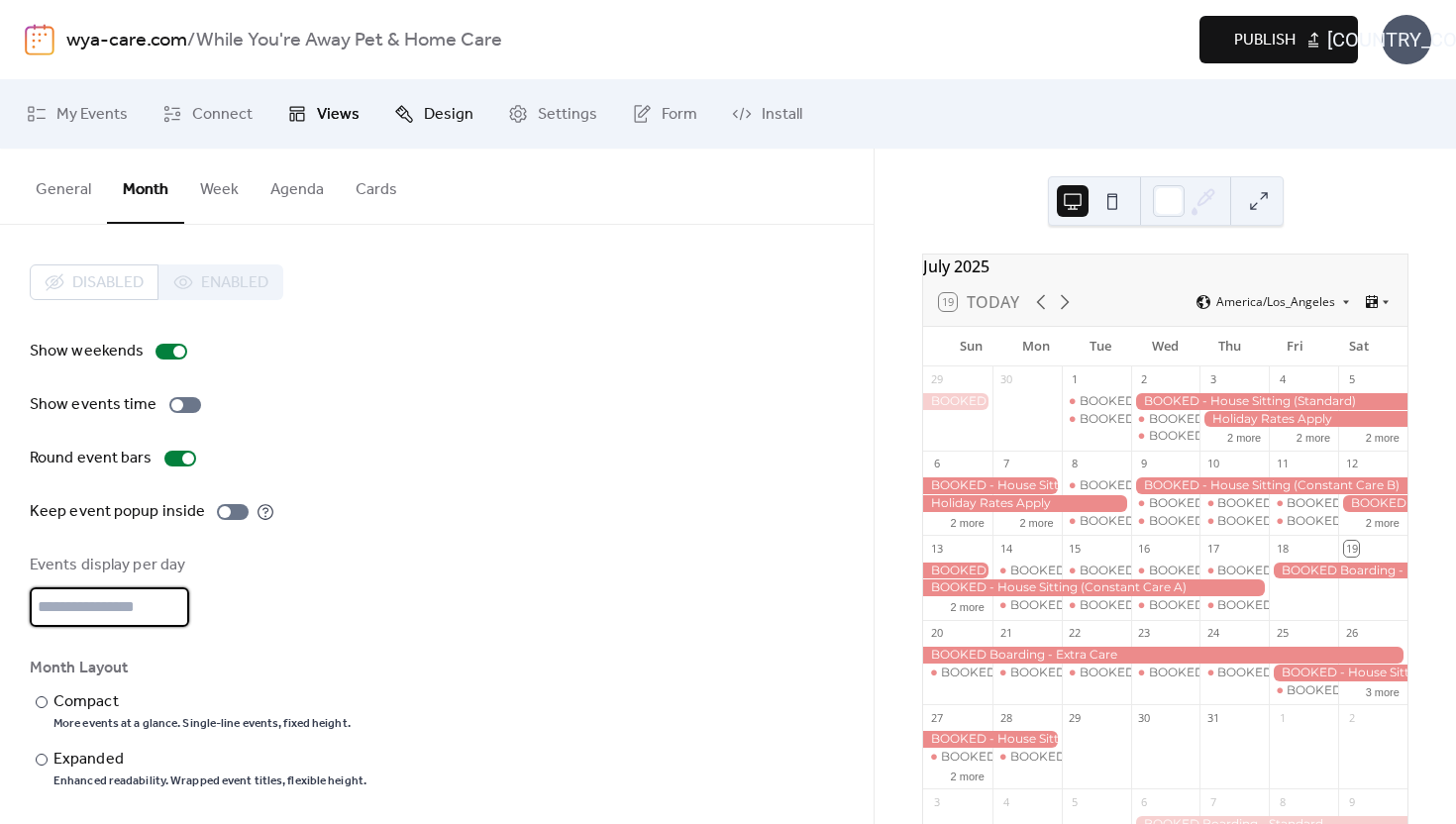 click on "Design" at bounding box center [449, 115] 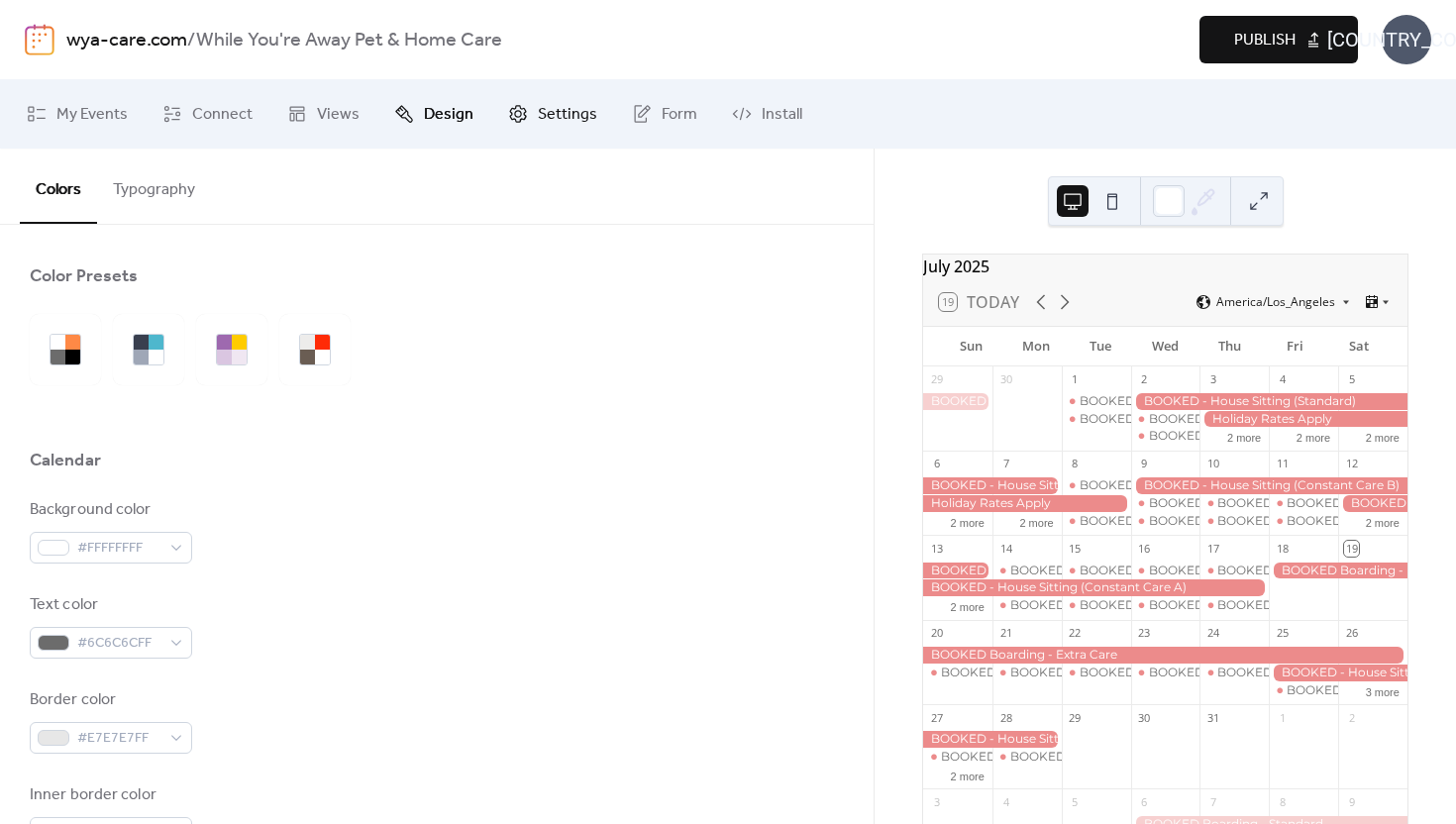 click 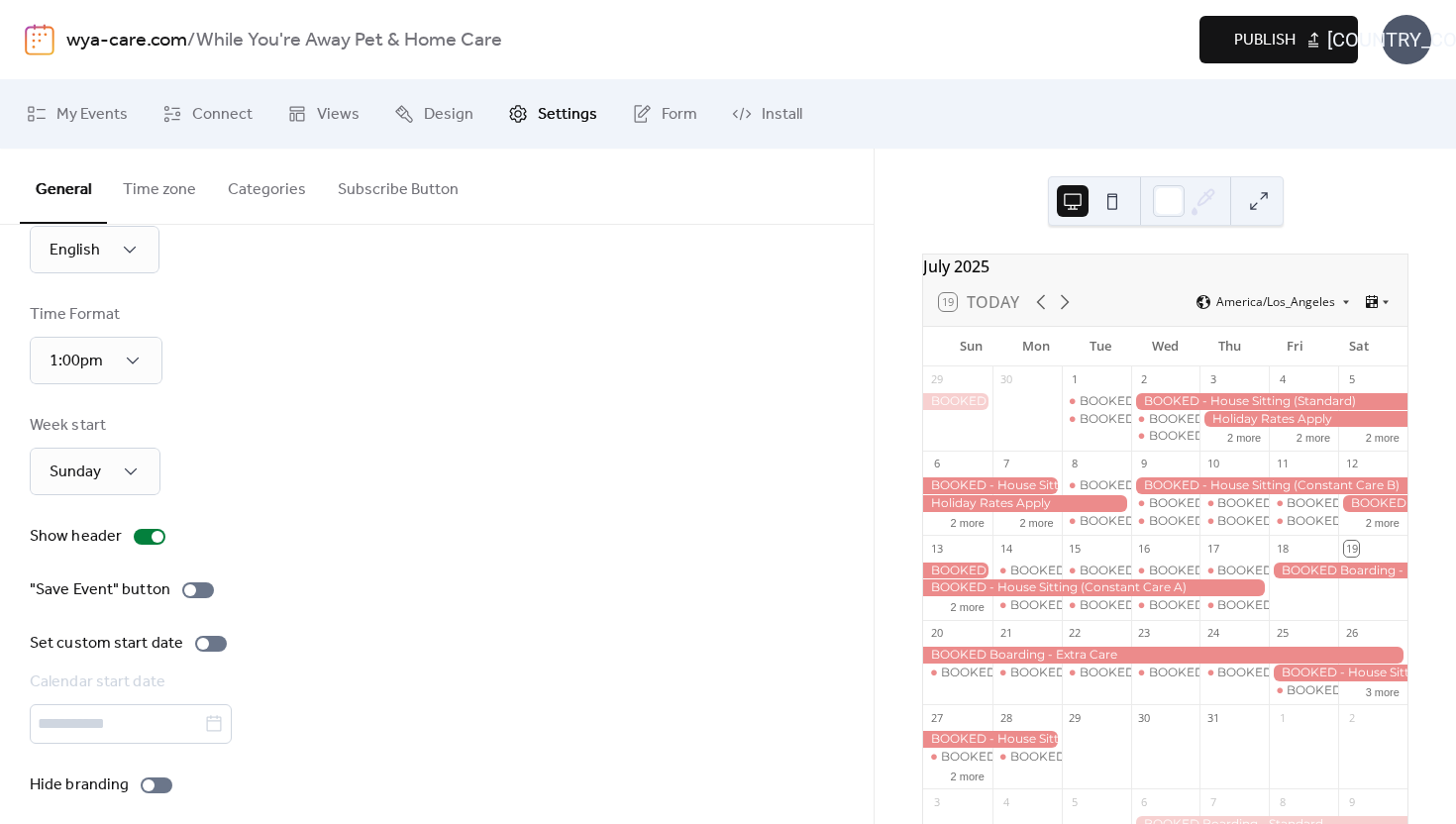 scroll, scrollTop: 85, scrollLeft: 0, axis: vertical 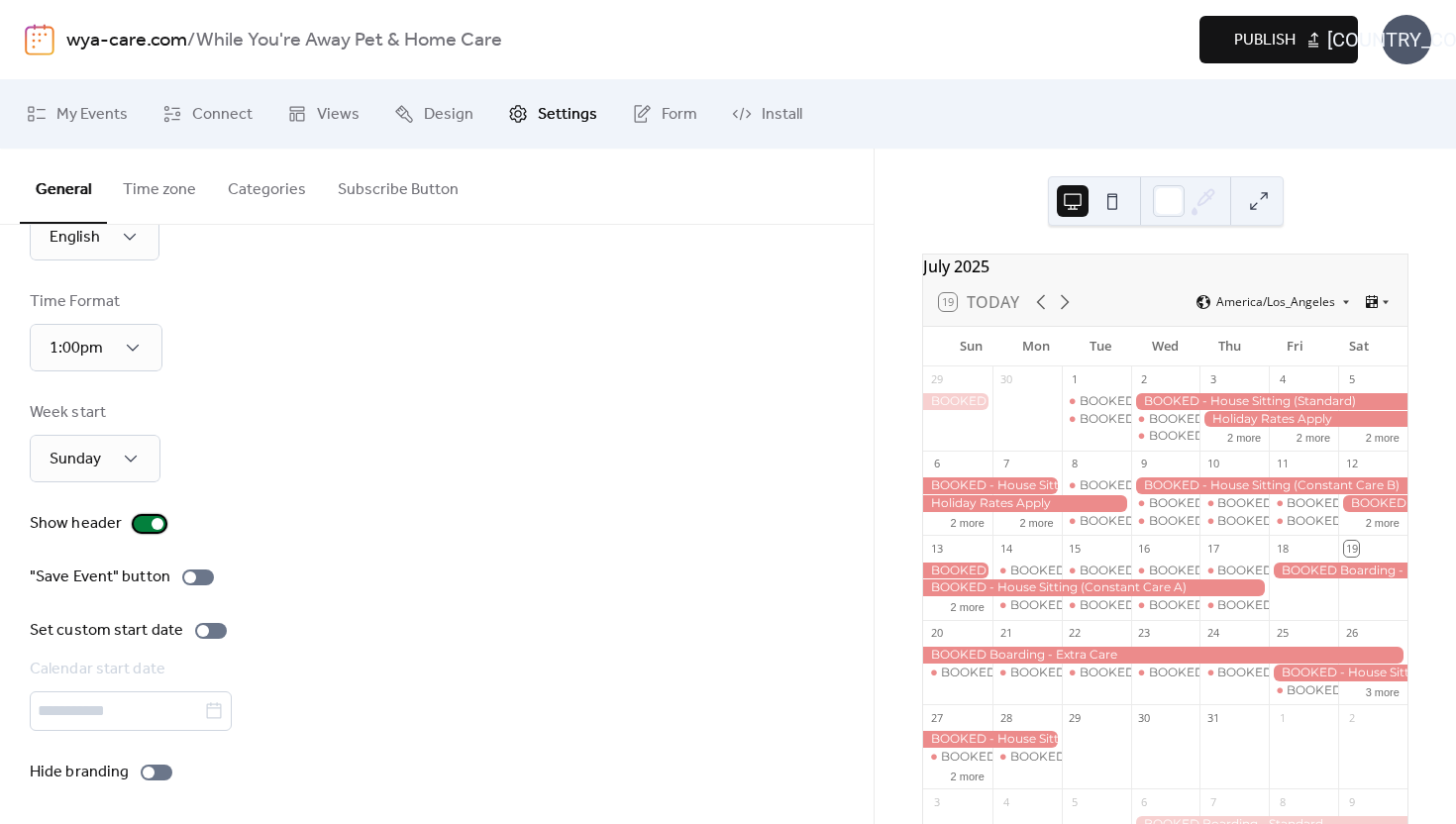 click at bounding box center [150, 524] 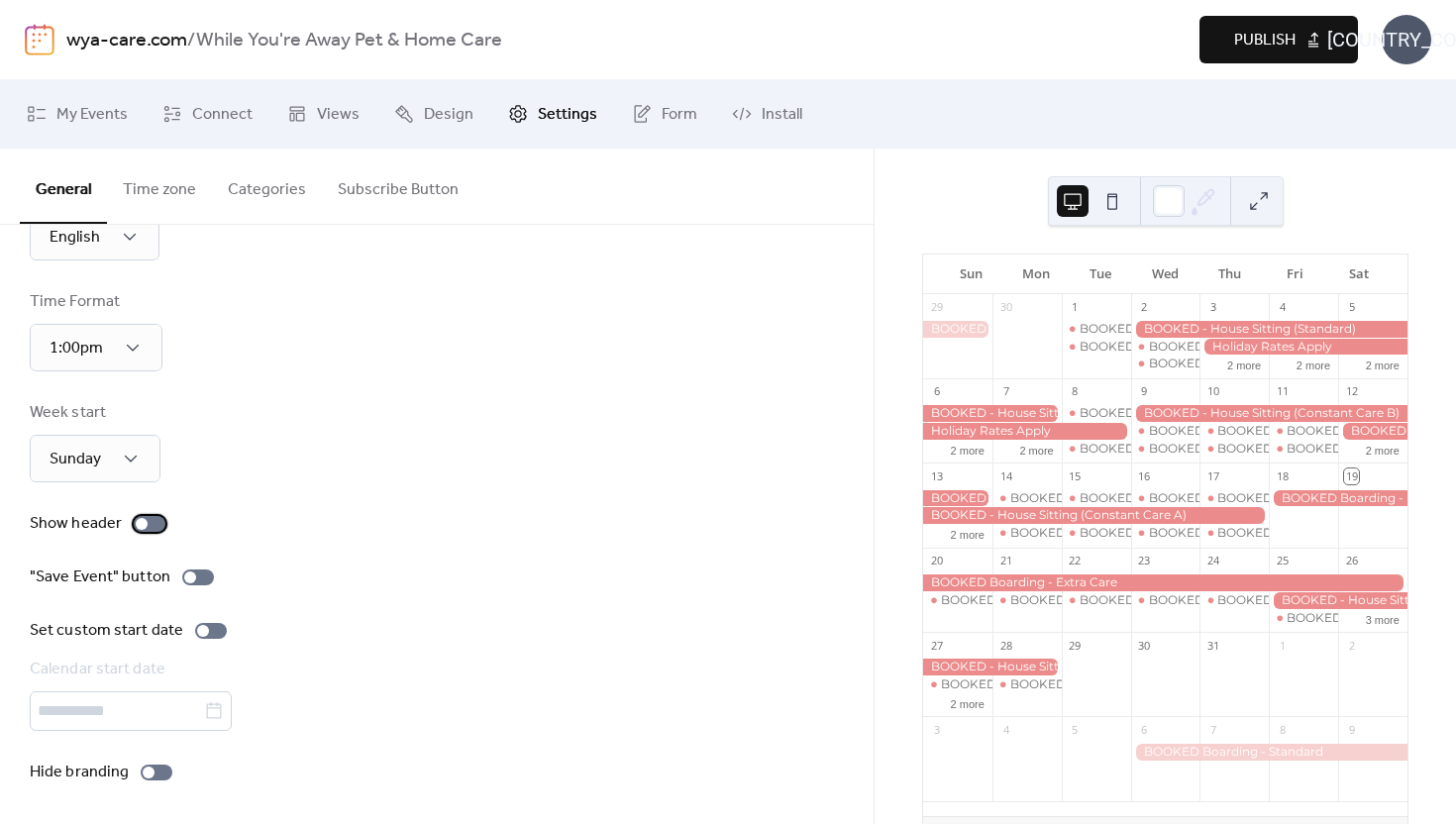 click at bounding box center (150, 524) 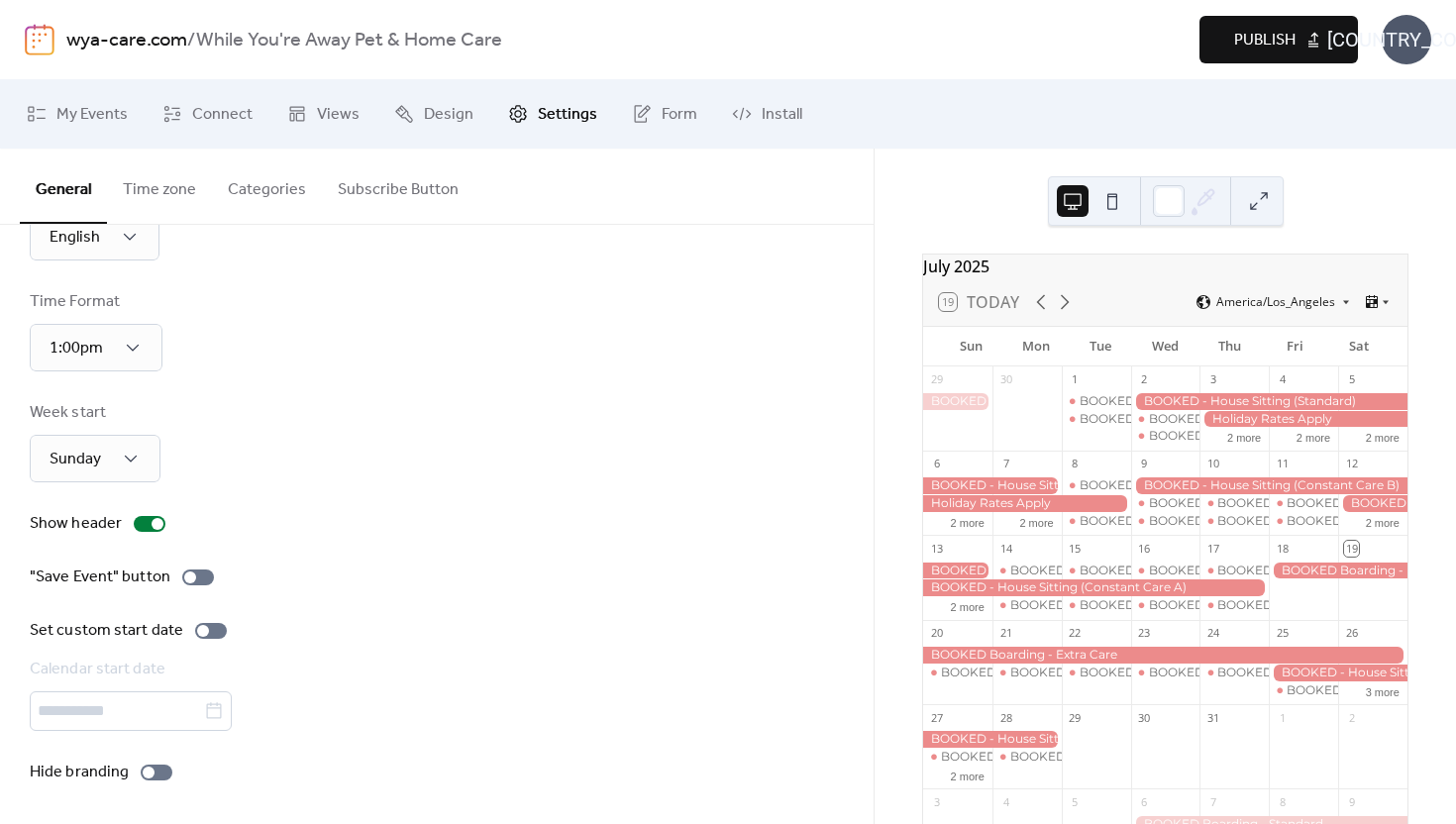 click on "Show header" at bounding box center [437, 524] 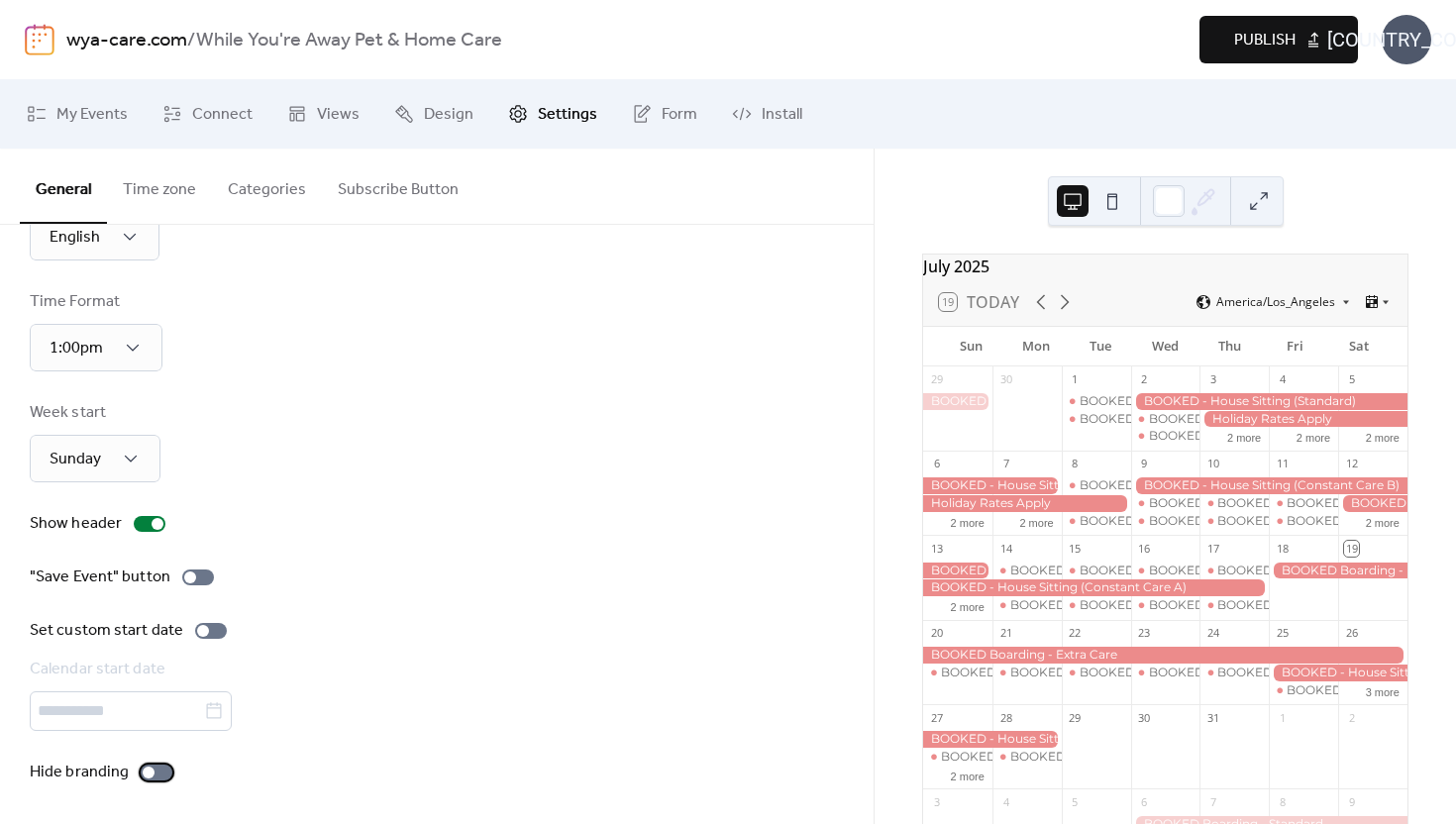 click at bounding box center (156, 772) 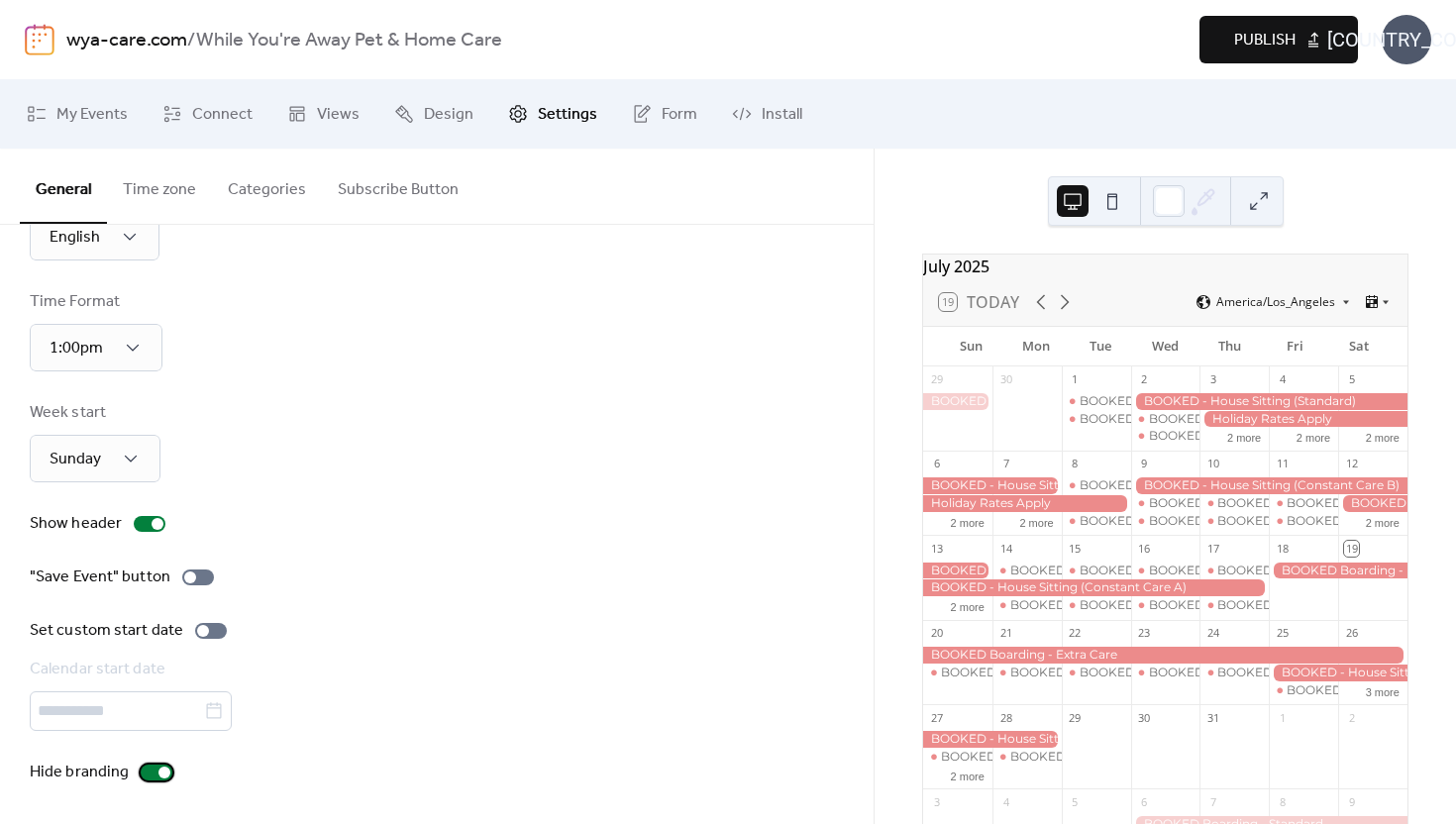 scroll, scrollTop: 0, scrollLeft: 0, axis: both 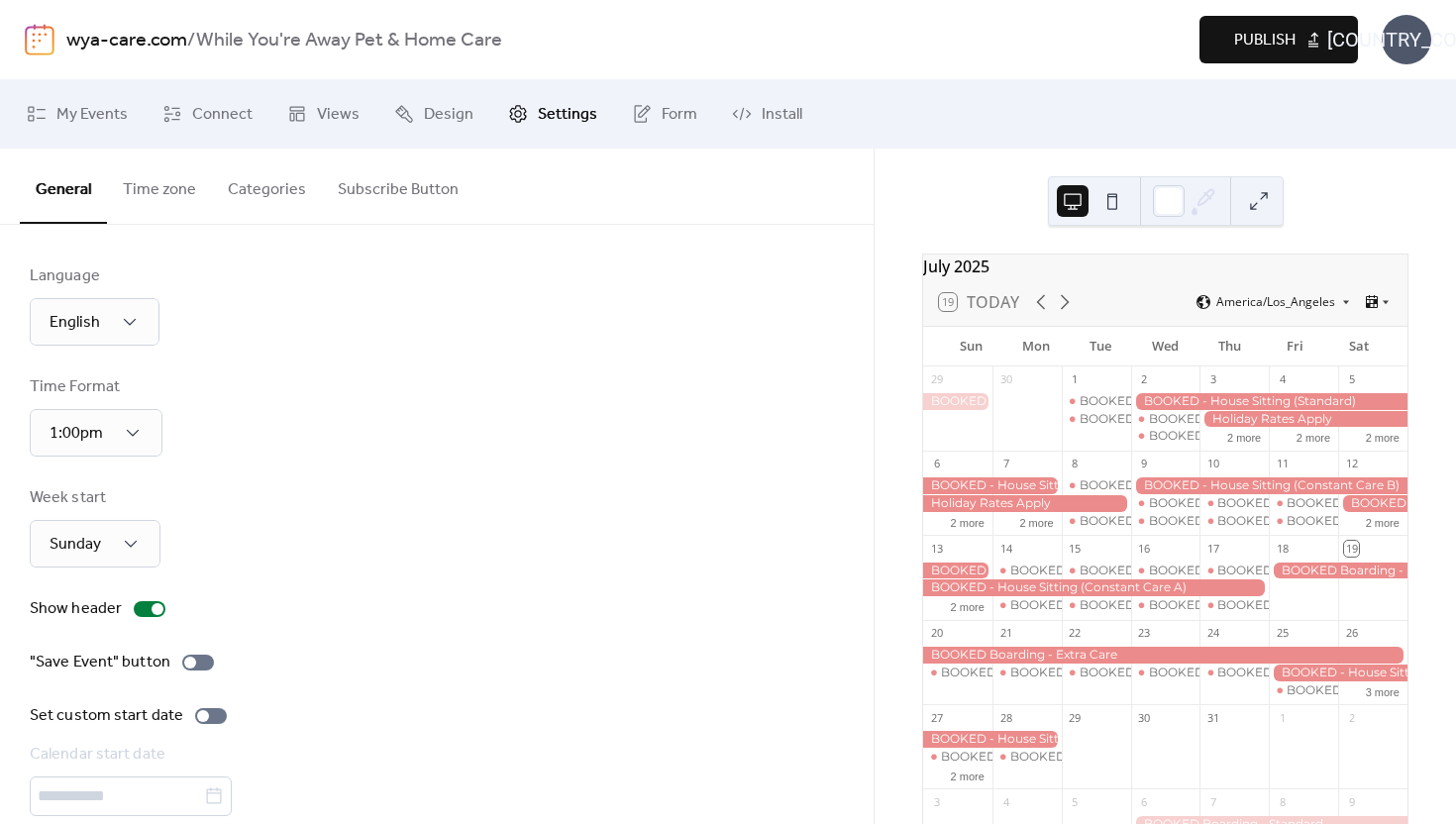 click on "Time zone" at bounding box center [159, 185] 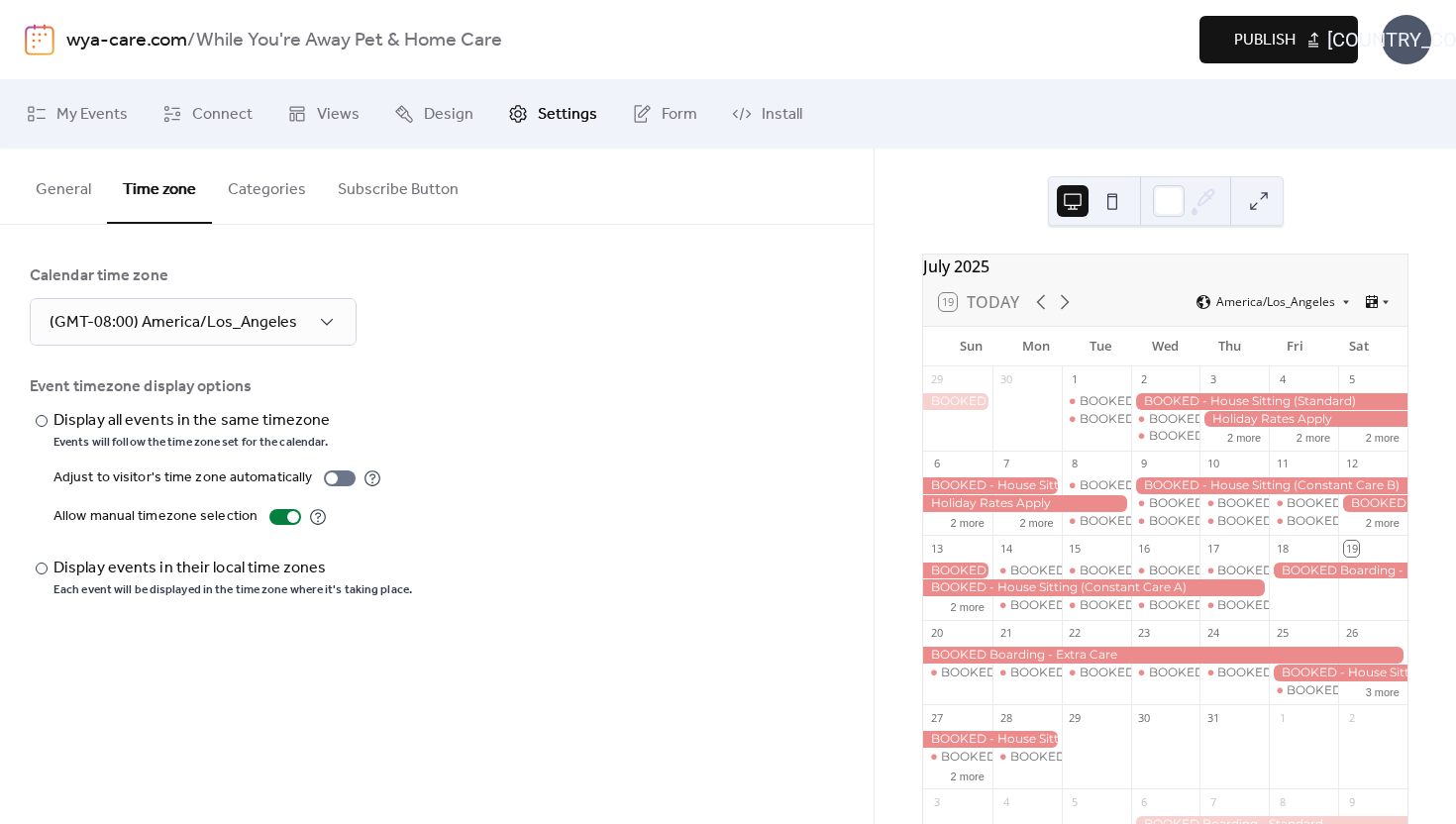 click on "Categories" at bounding box center [266, 185] 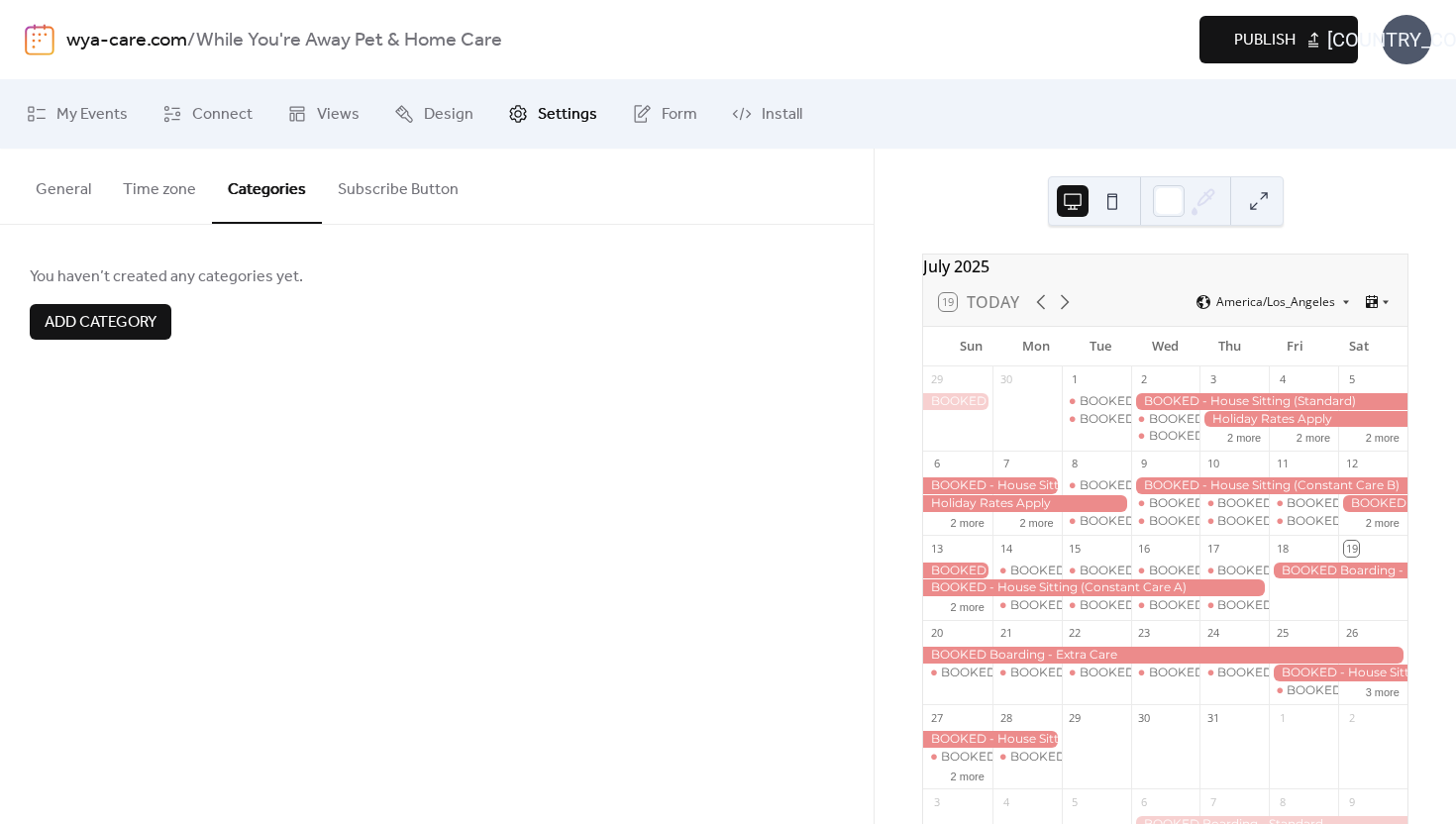 click on "Add category" at bounding box center (100, 323) 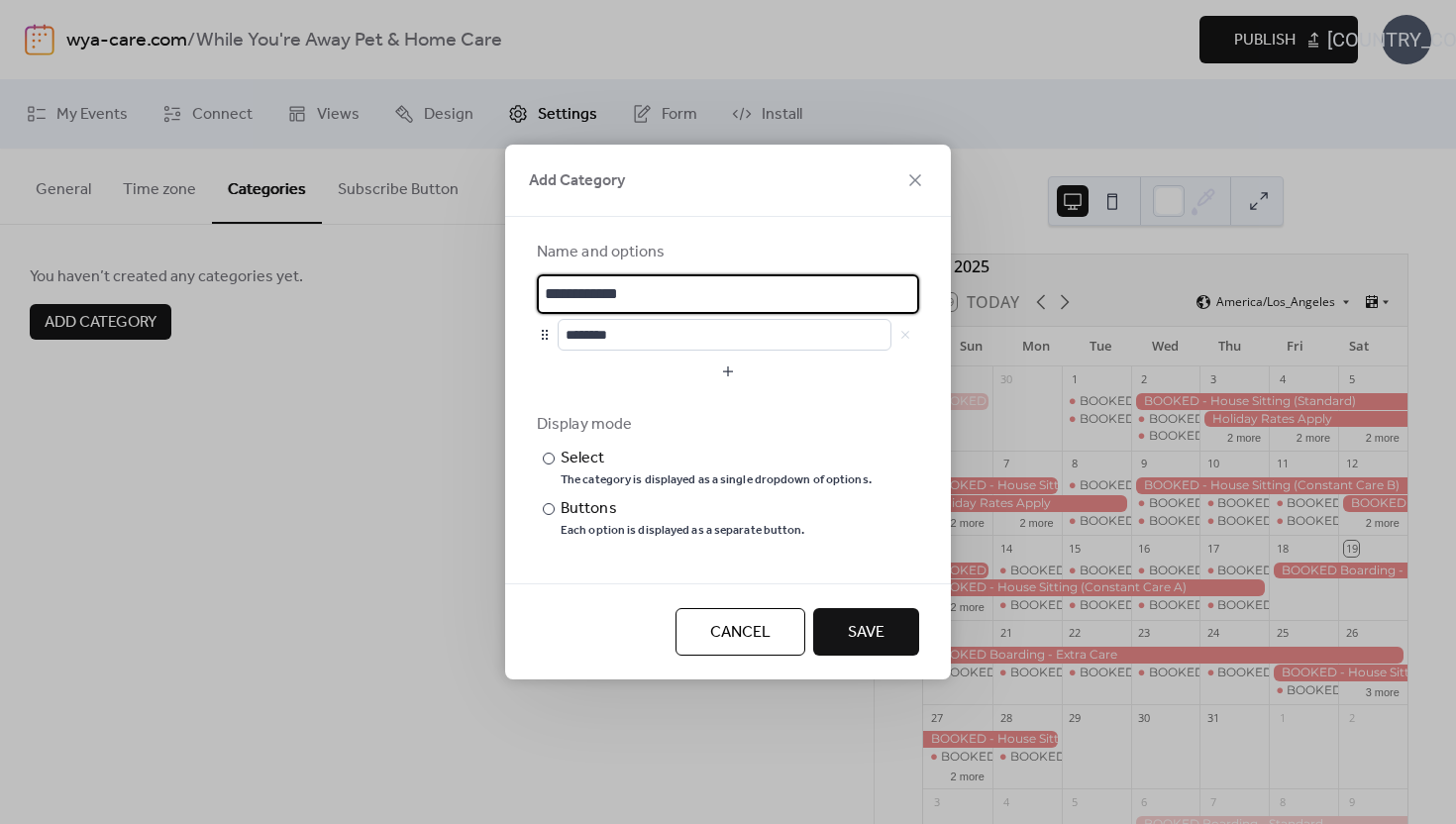 click on "**********" at bounding box center [728, 294] 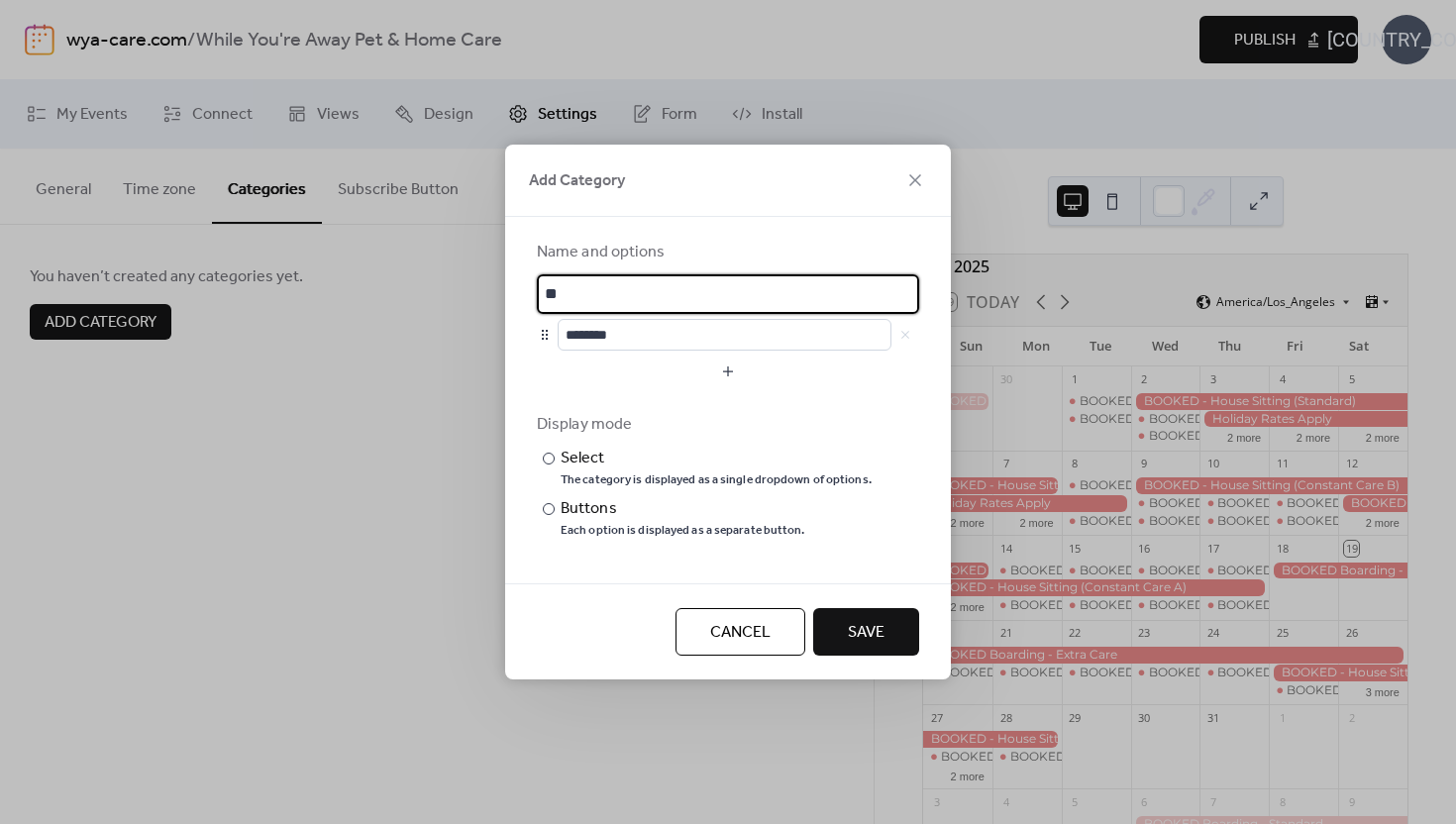 type on "*" 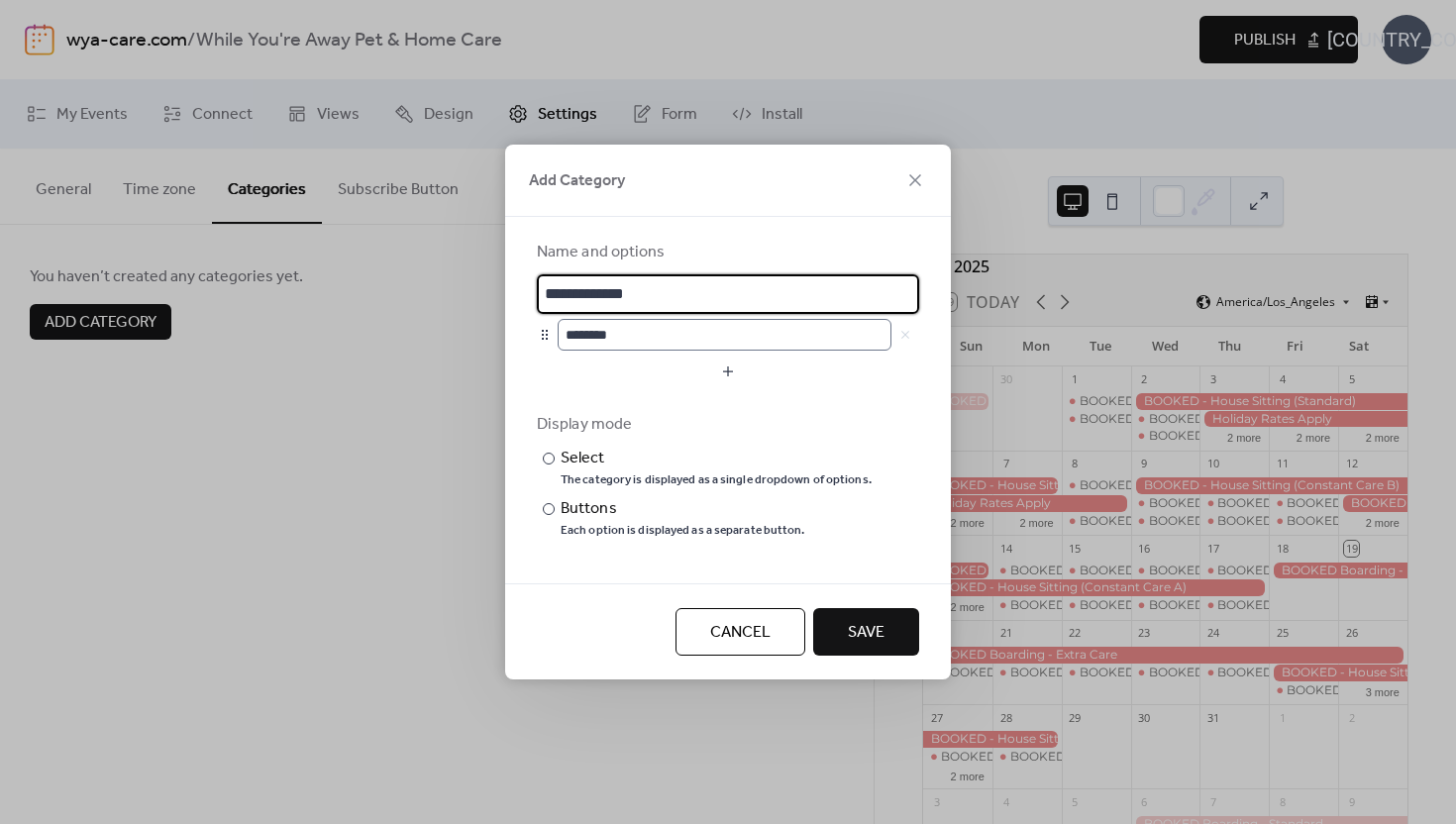 type on "**********" 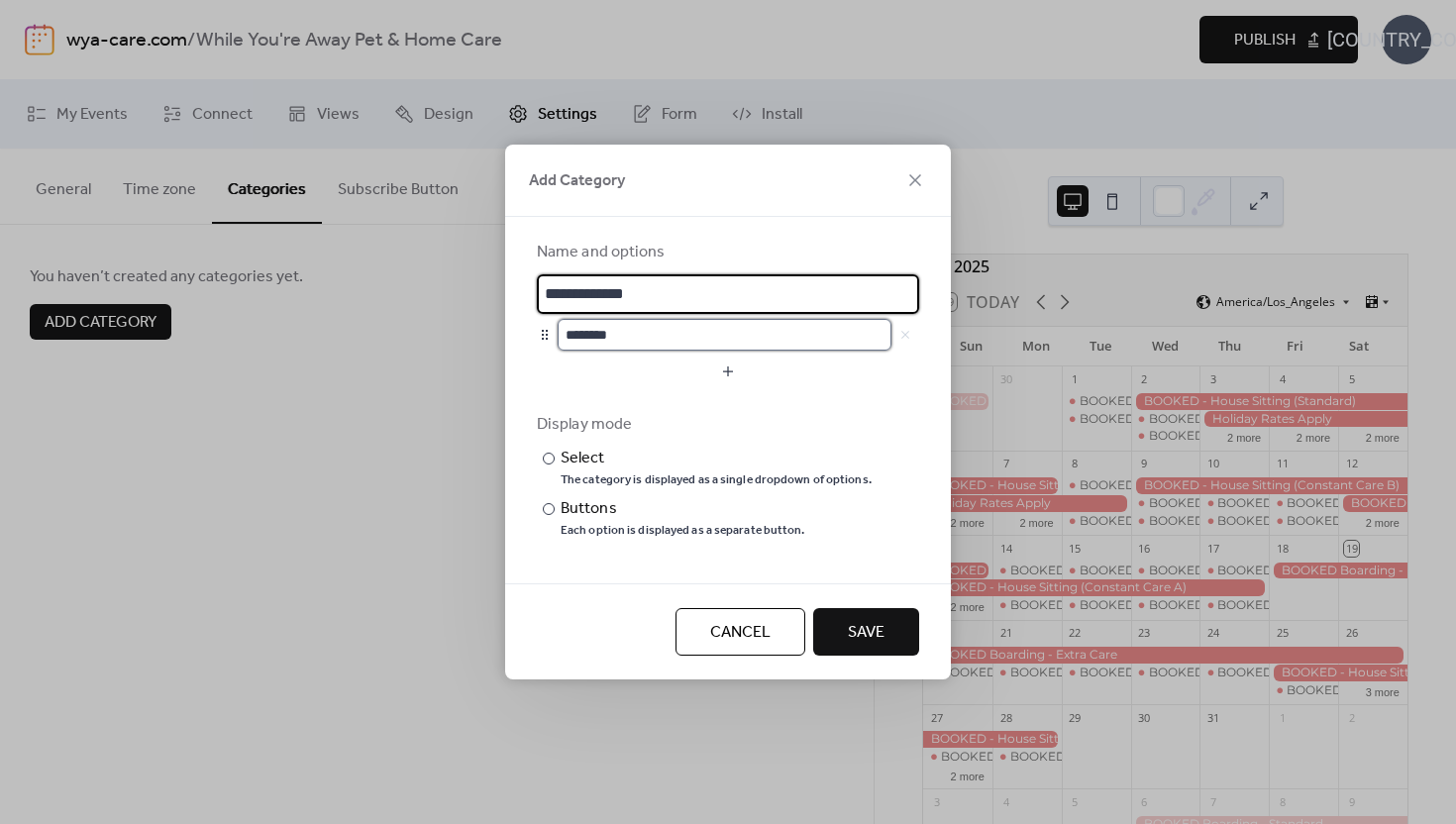 click on "********" at bounding box center [724, 335] 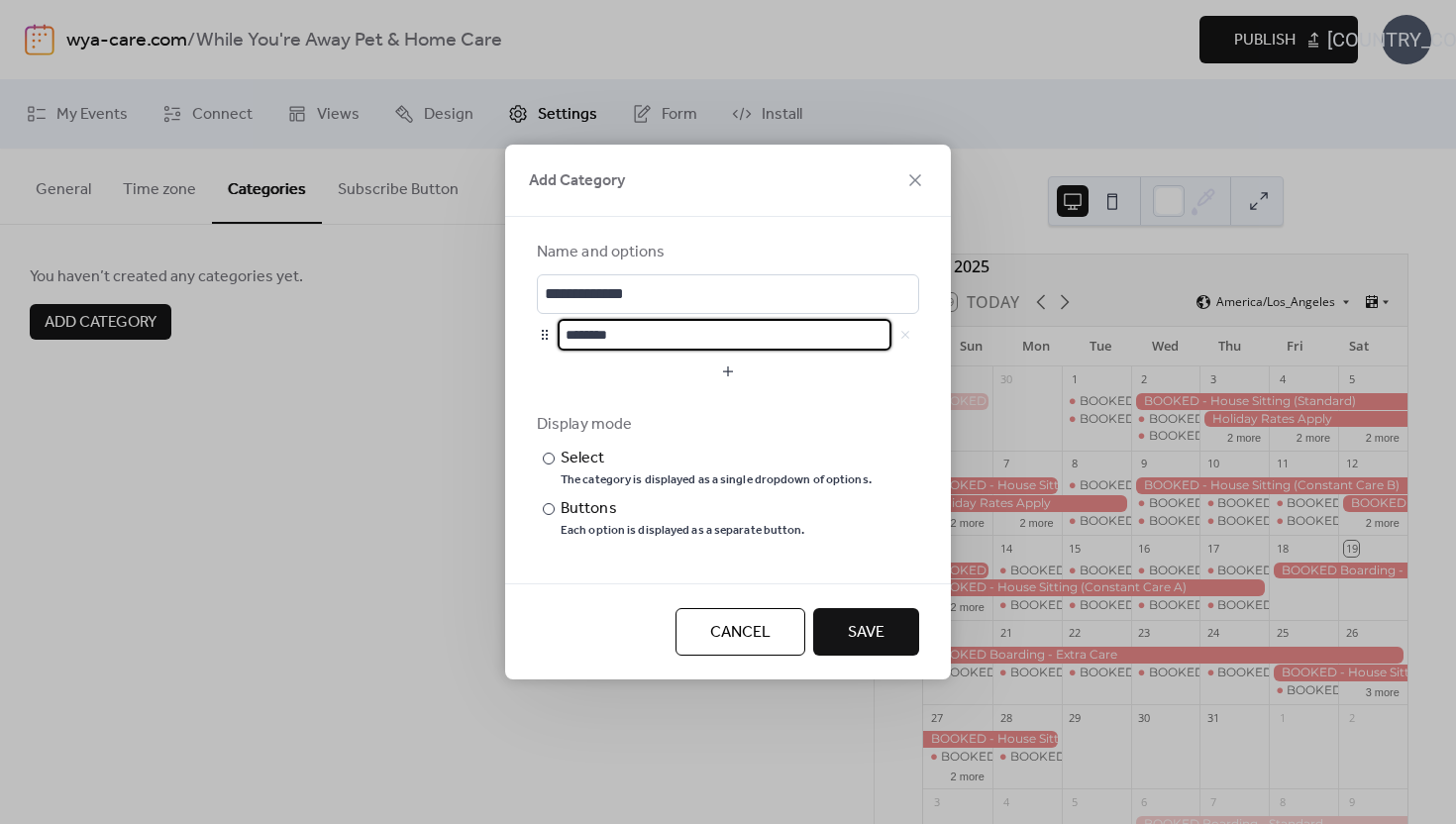 click on "********" at bounding box center [724, 335] 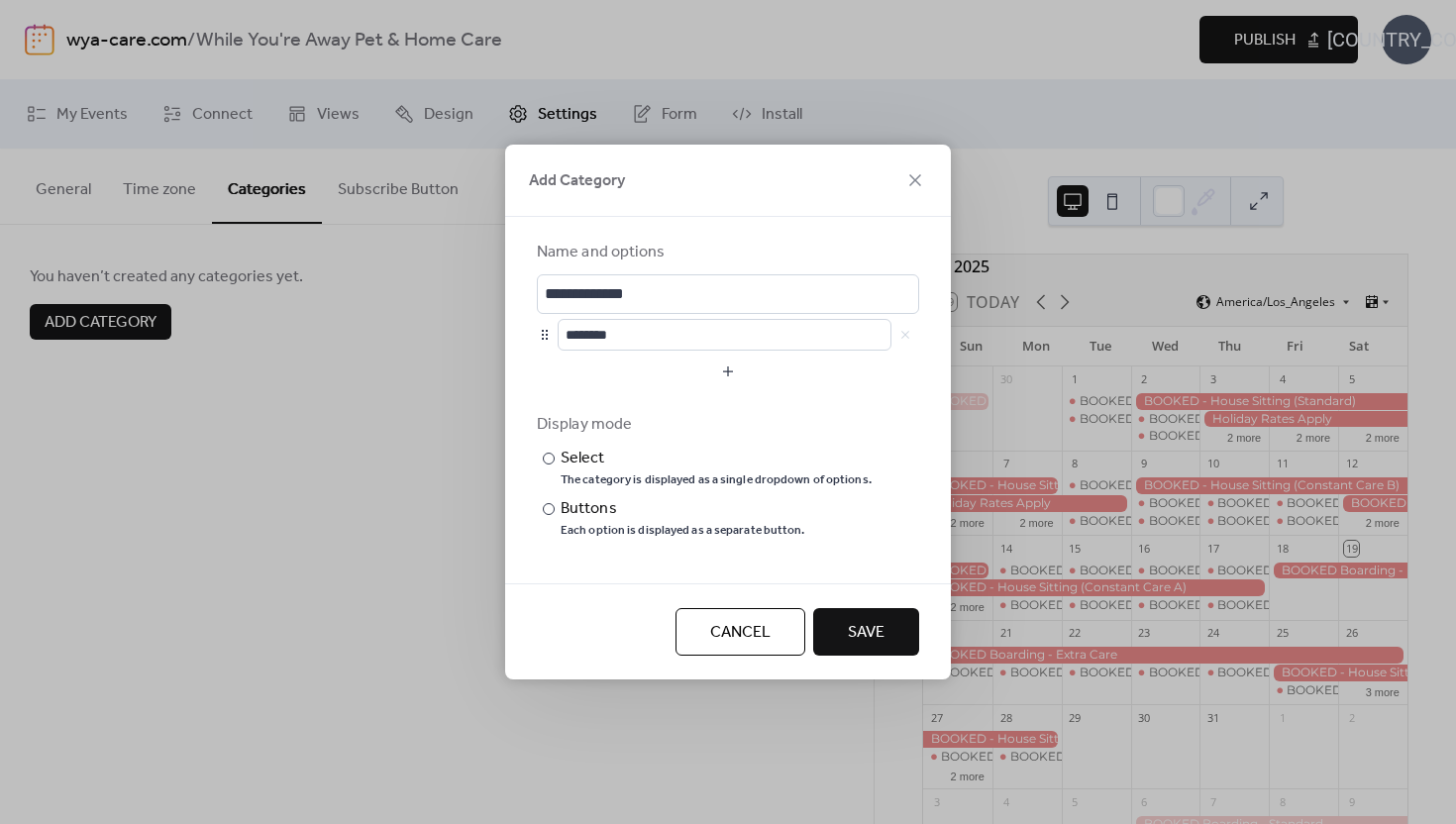 click at bounding box center (545, 335) 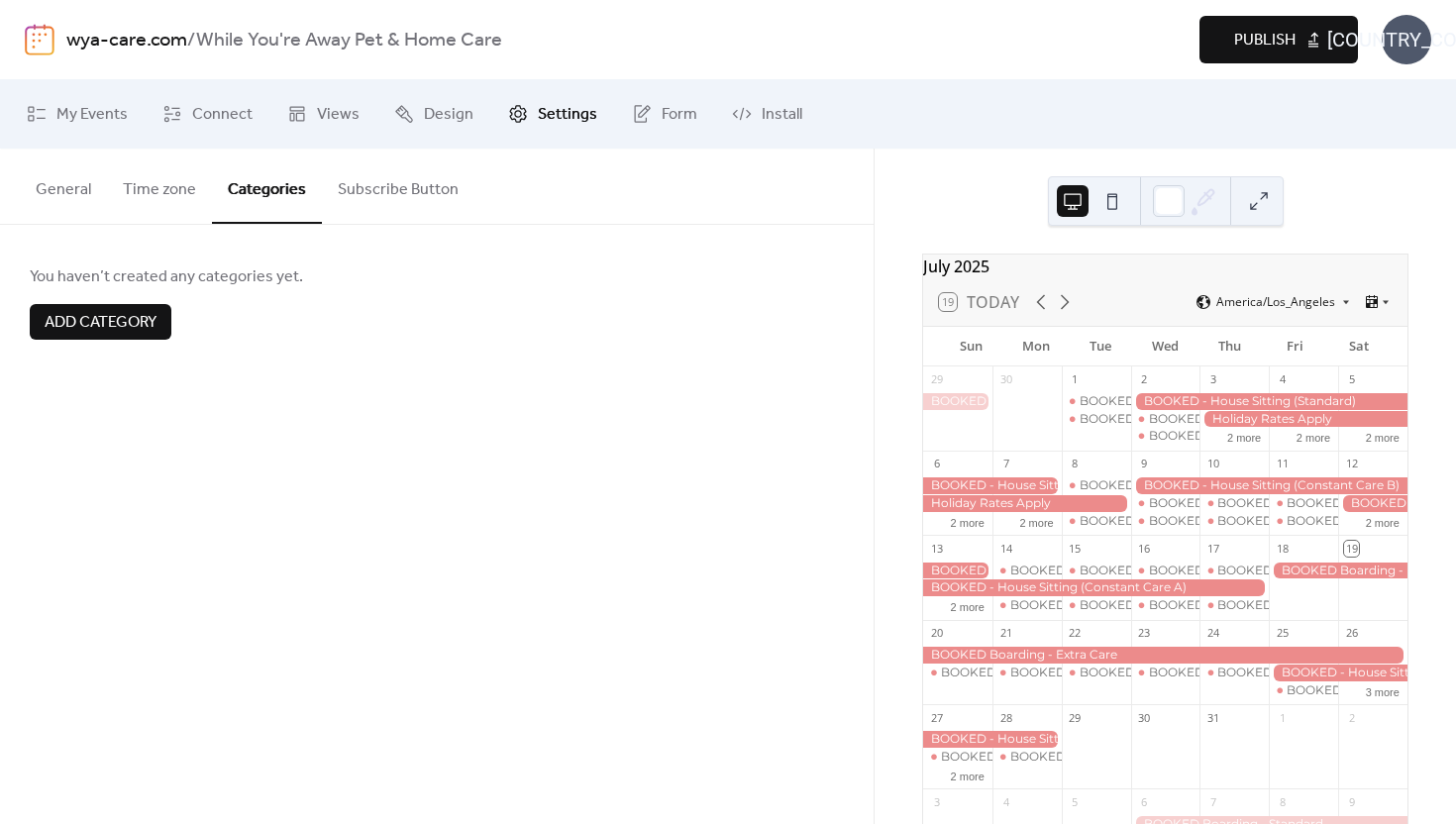 click on "Subscribe Button" at bounding box center (398, 185) 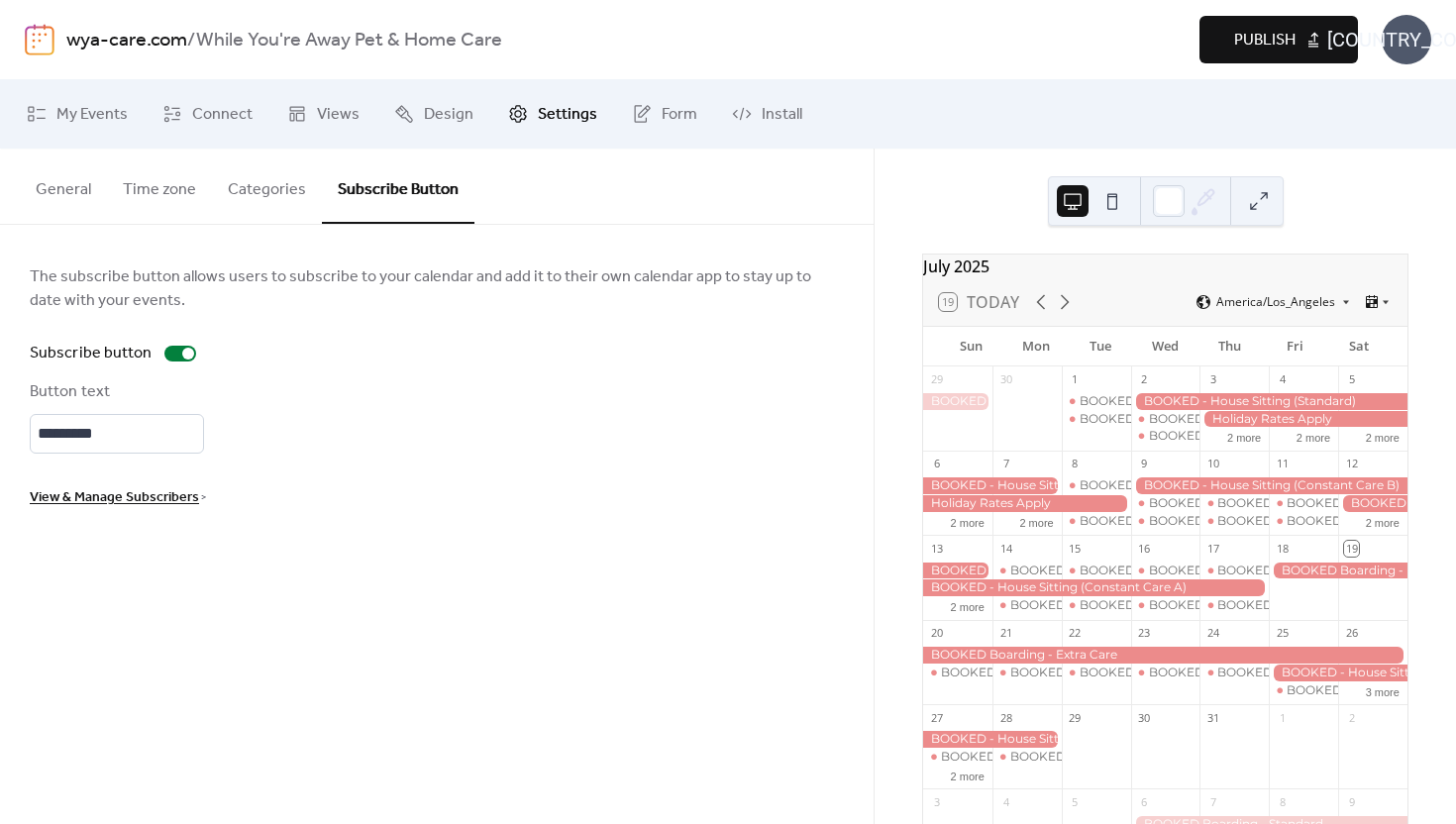 click on "Categories" at bounding box center (266, 185) 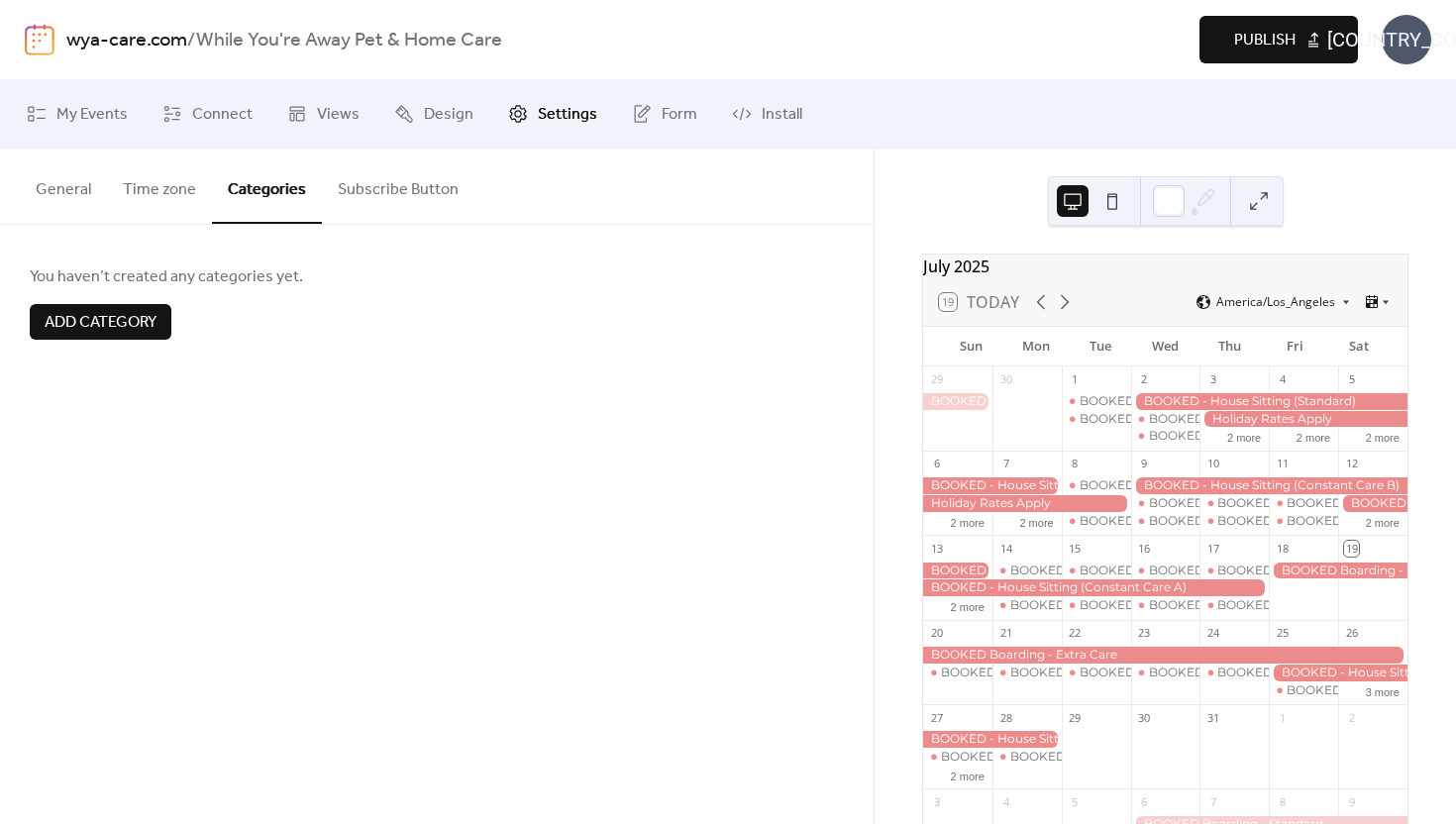 click on "Time zone" at bounding box center (159, 185) 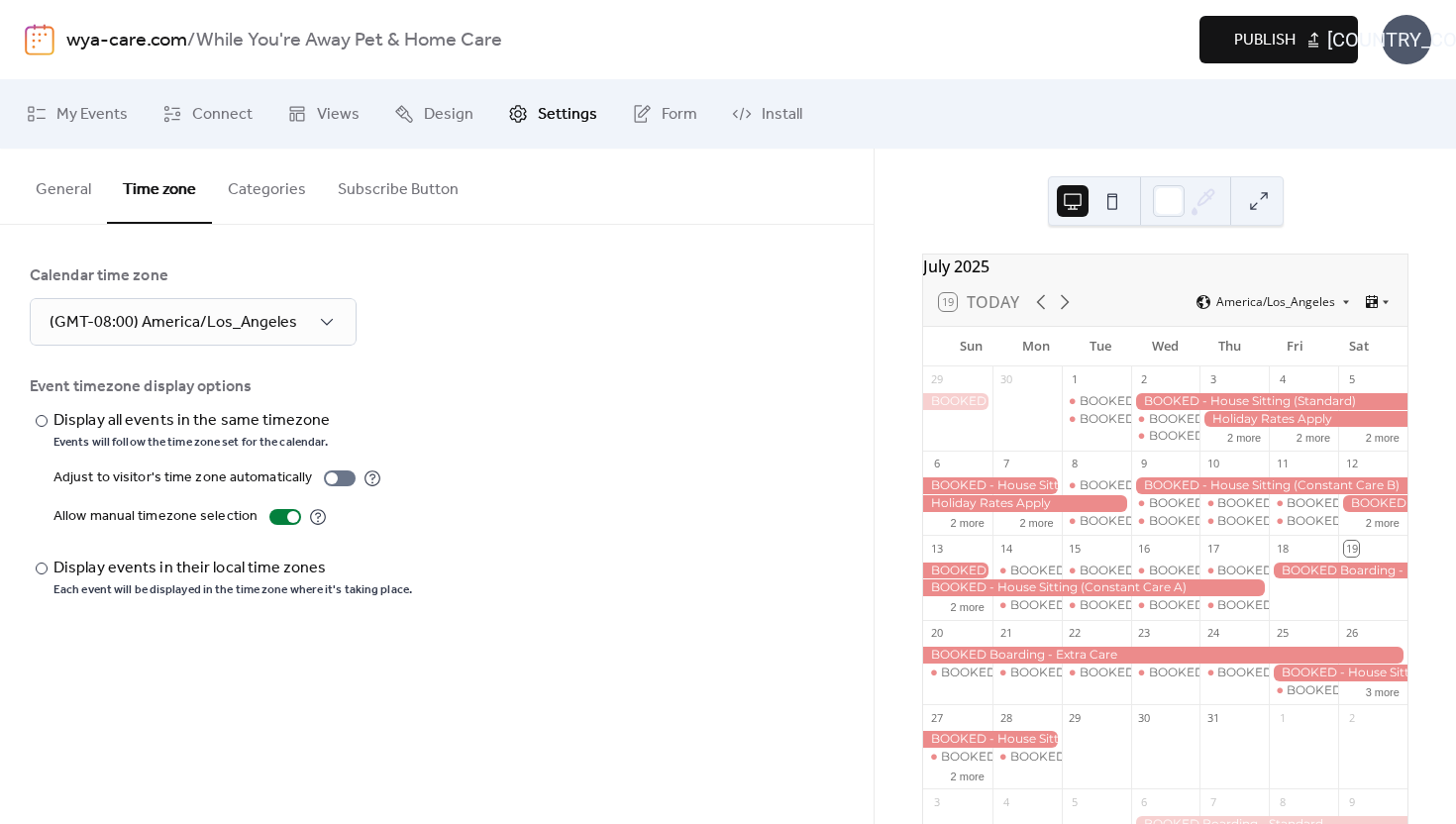 click on "General" at bounding box center [63, 185] 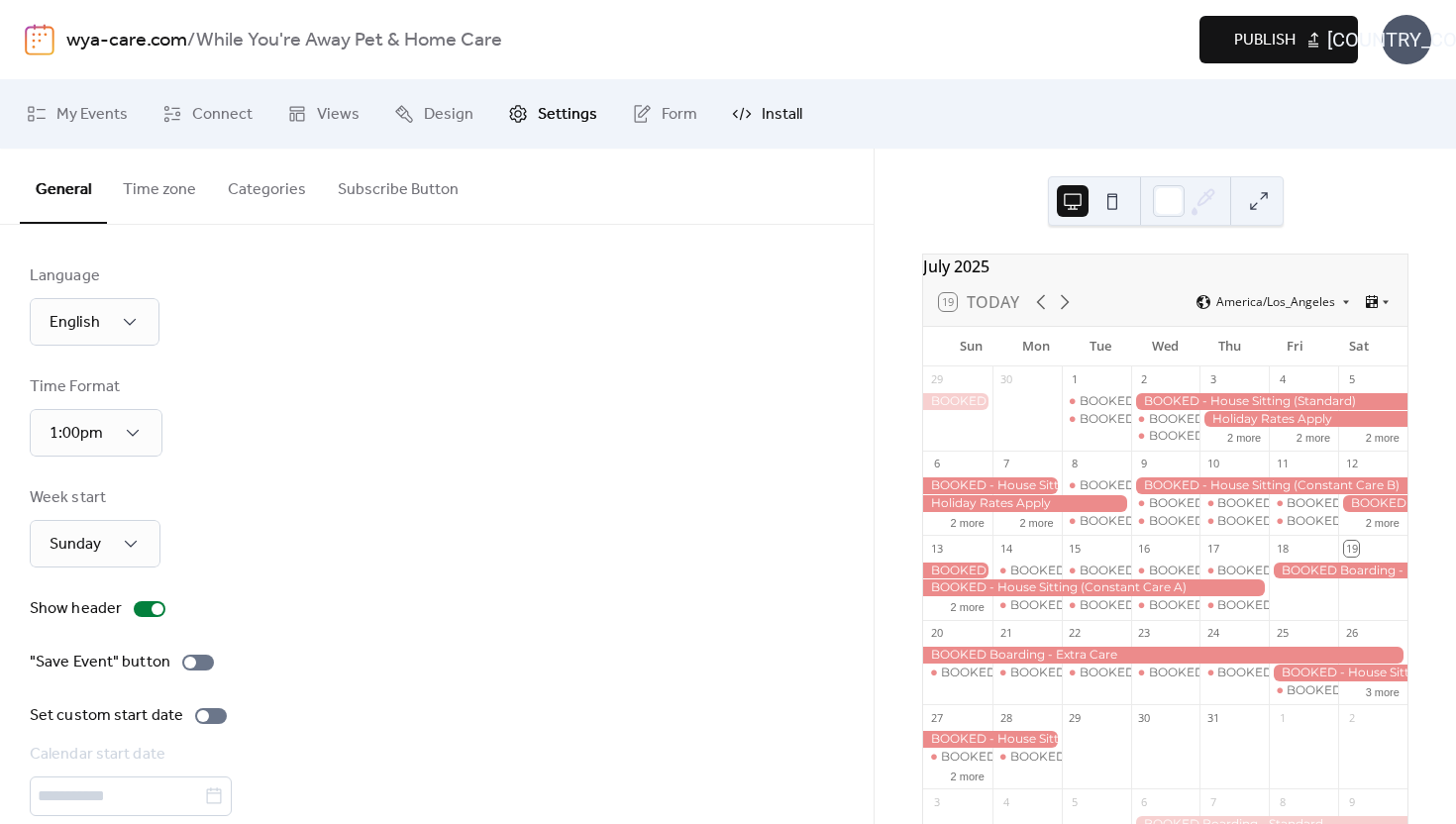 click 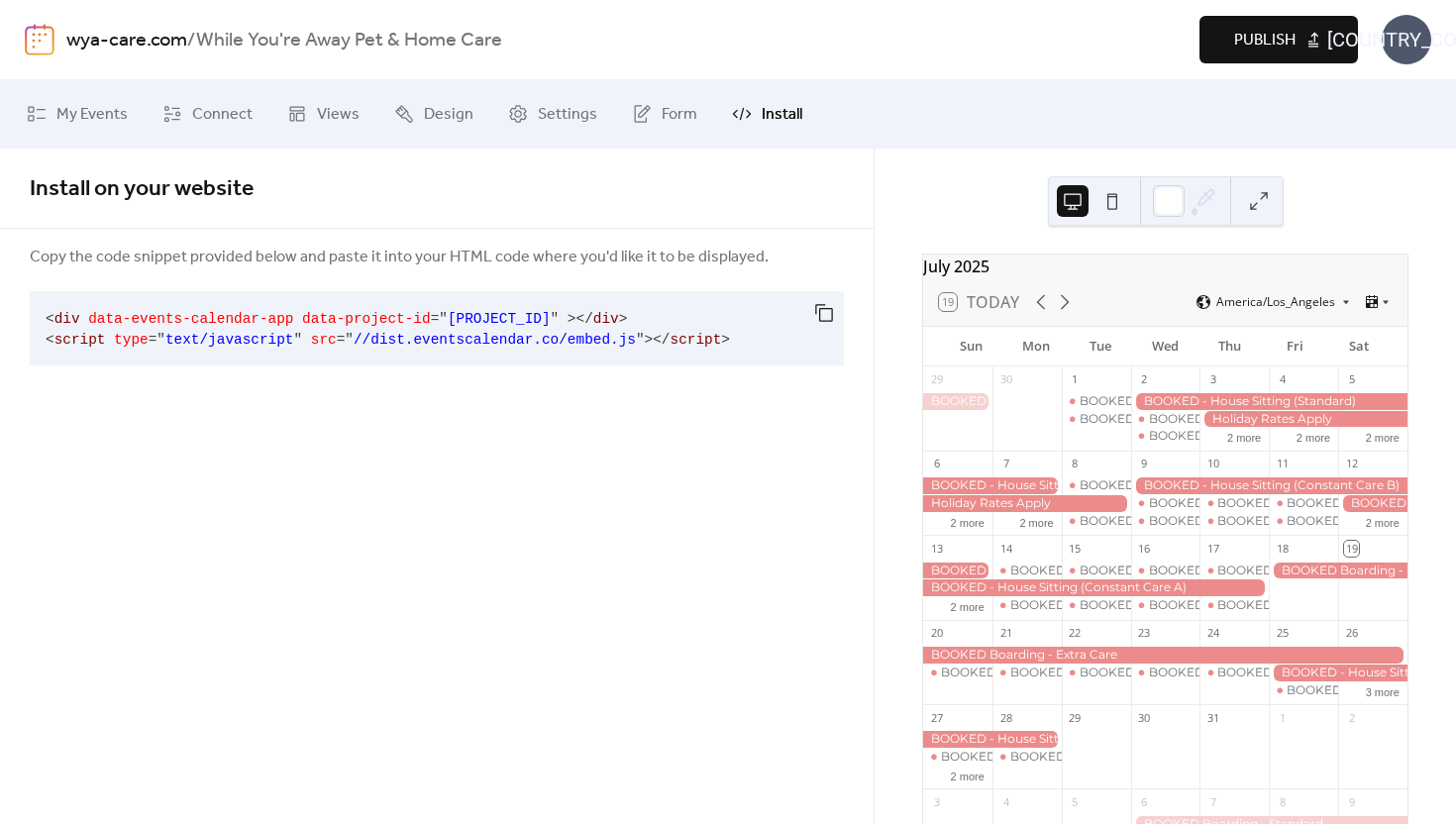 click on "< div   data-events-calendar-app   data-project-id = " proj_ca0sHDGOxuDFyWLMV8Jfn "   > </ div >
< script   type = " text/javascript "   src = " //dist.eventscalendar.co/embed.js " > </ script >" at bounding box center (421, 328) 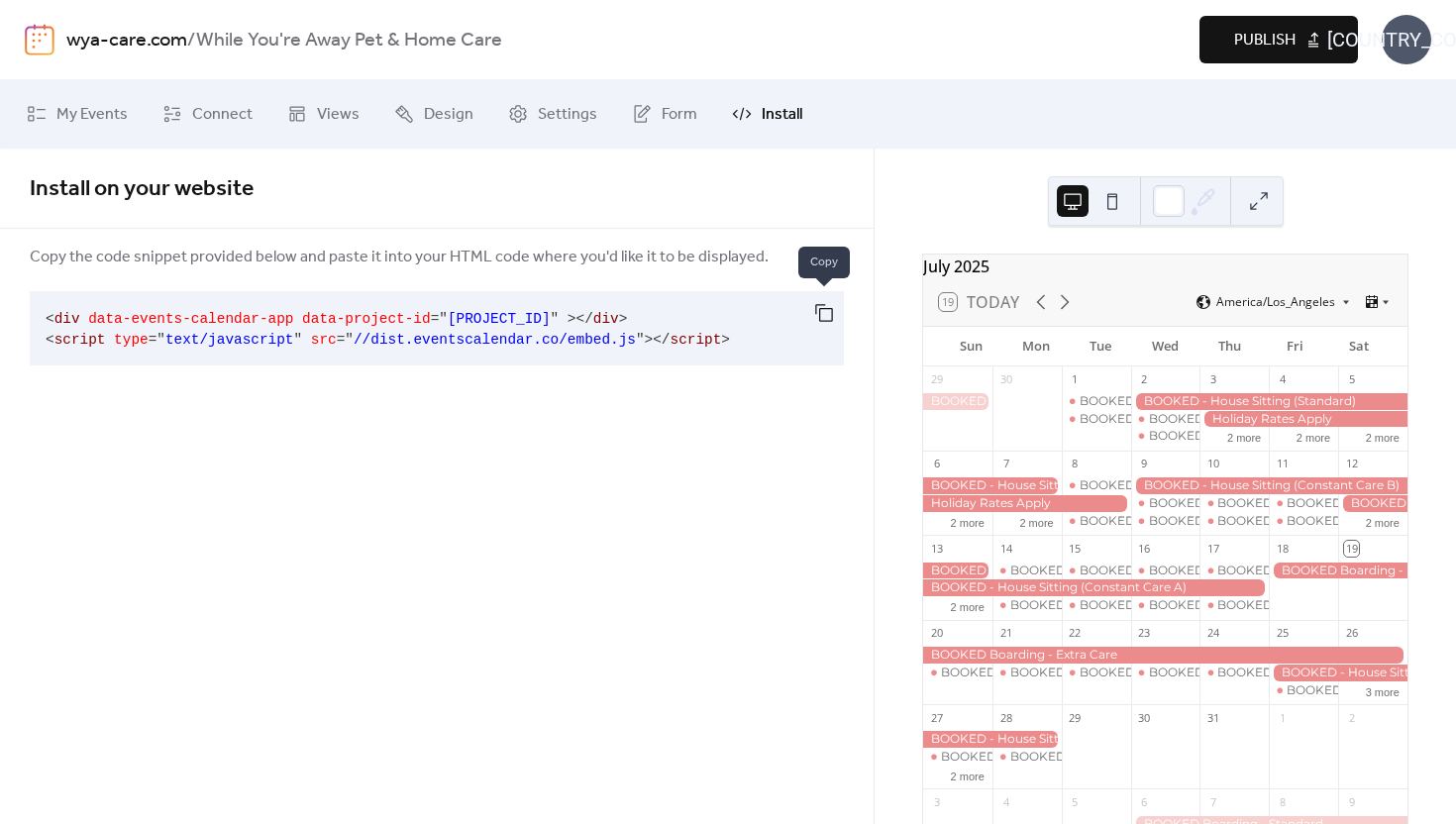 click at bounding box center (824, 313) 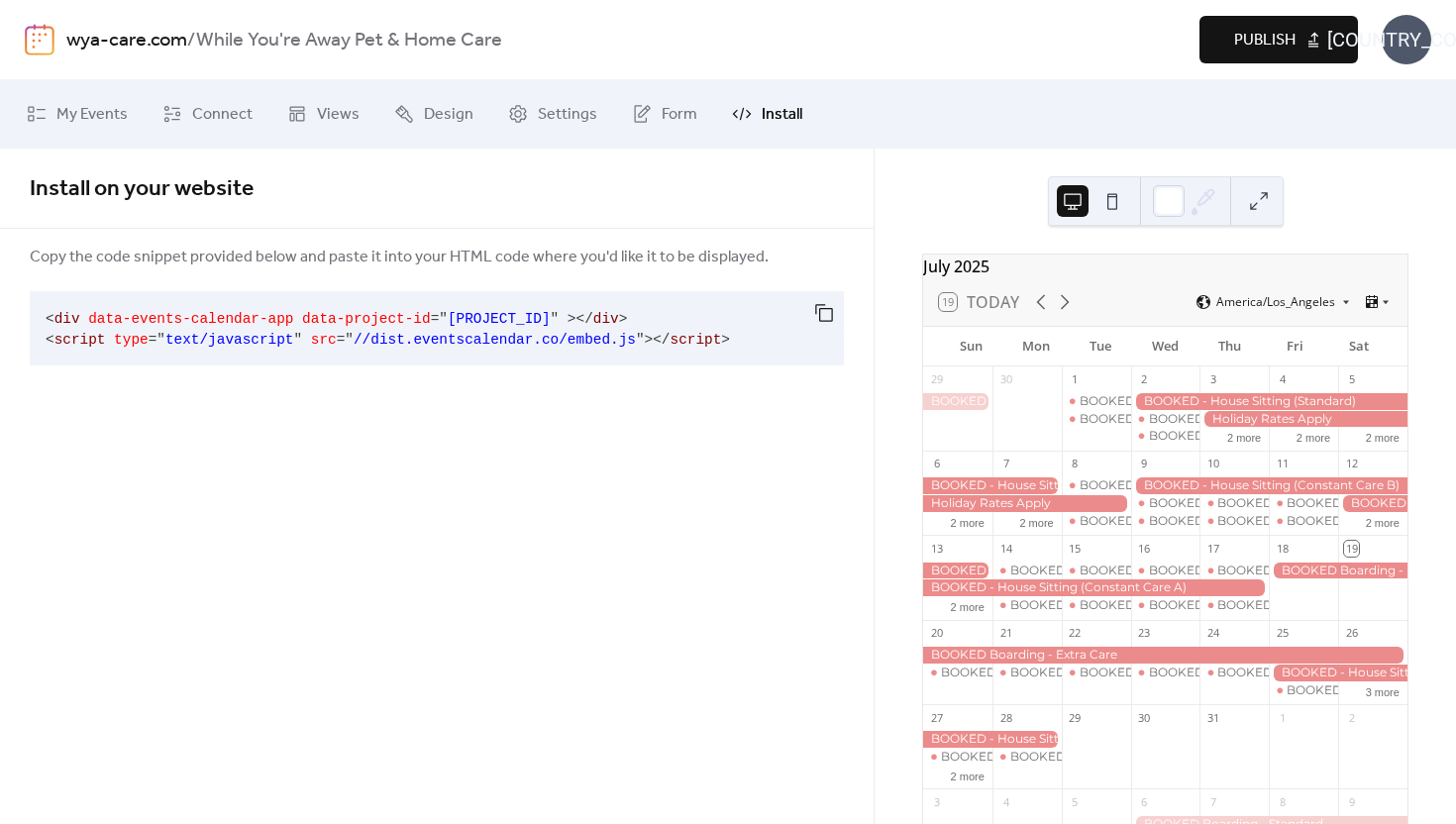 click at bounding box center (1092, 201) 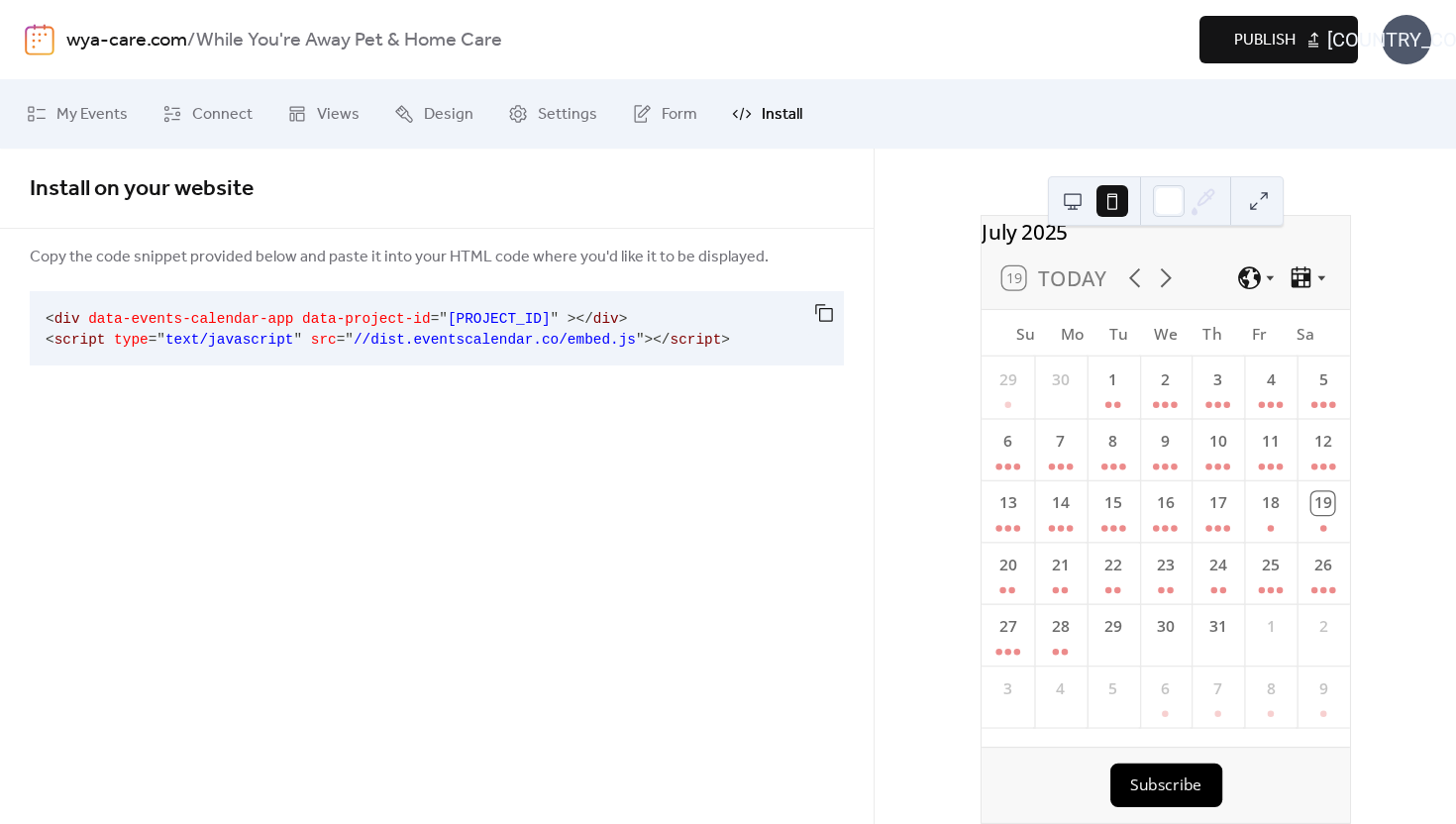 scroll, scrollTop: 0, scrollLeft: 0, axis: both 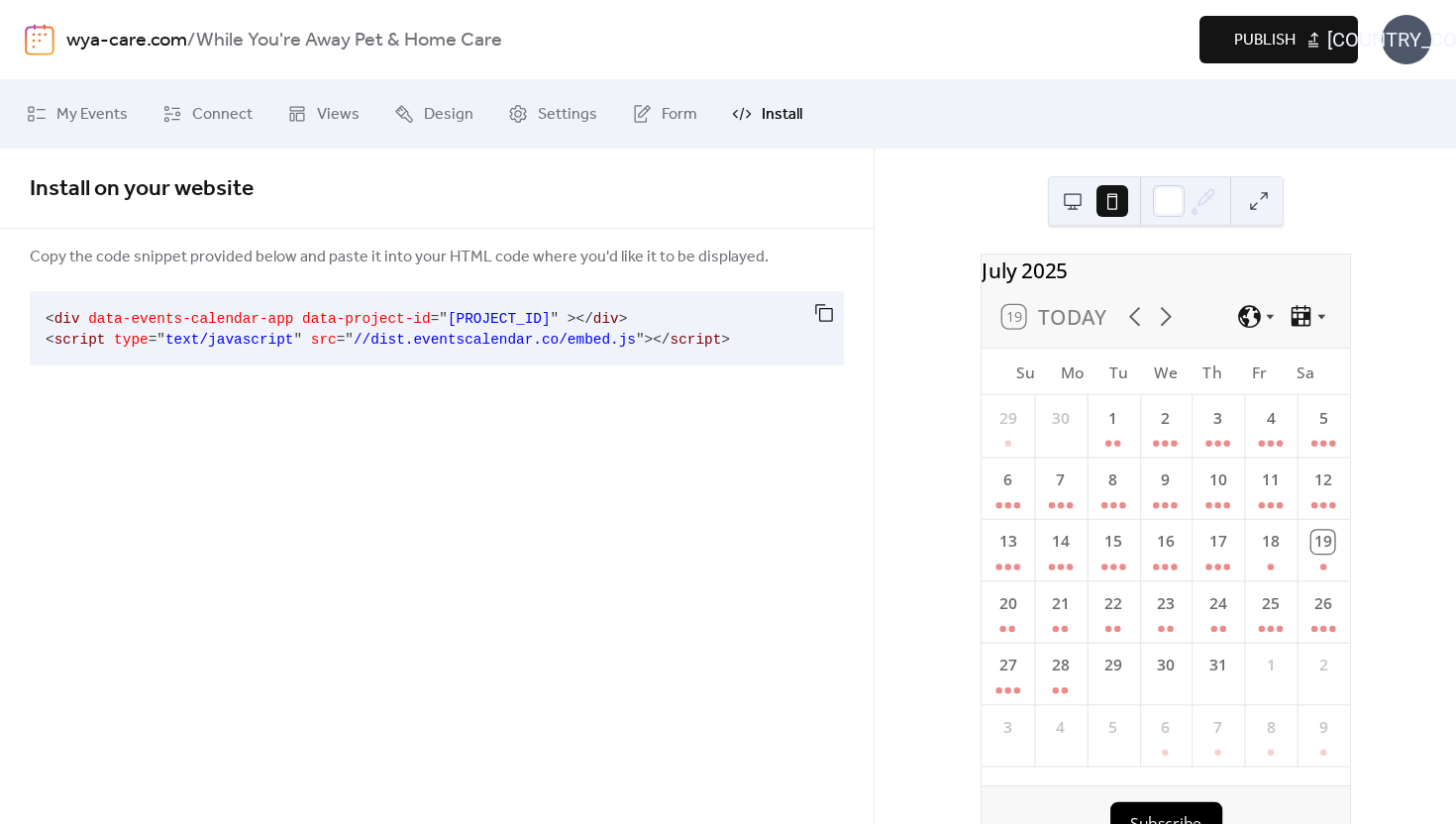 click at bounding box center [1092, 201] 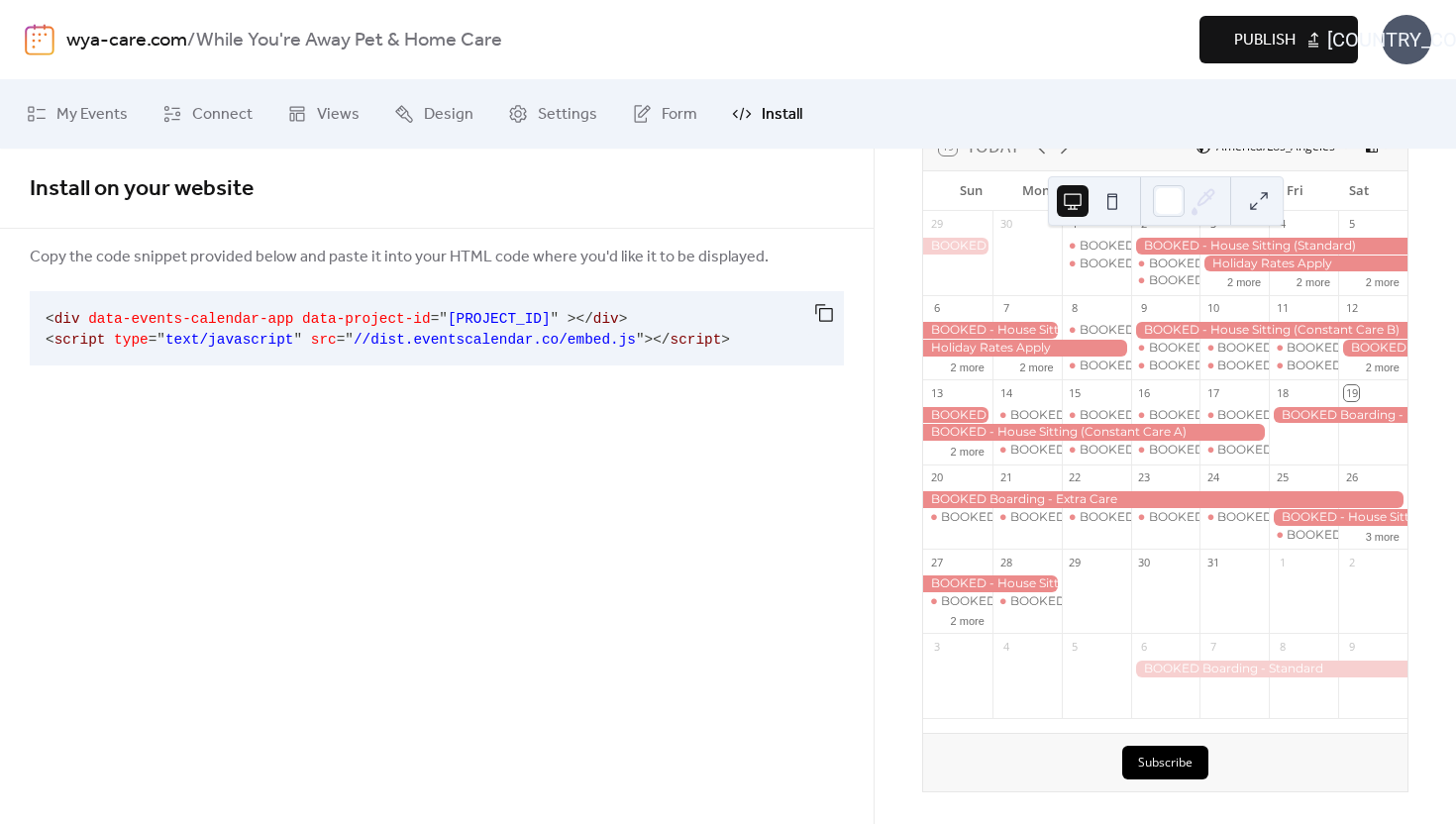 scroll, scrollTop: 0, scrollLeft: 0, axis: both 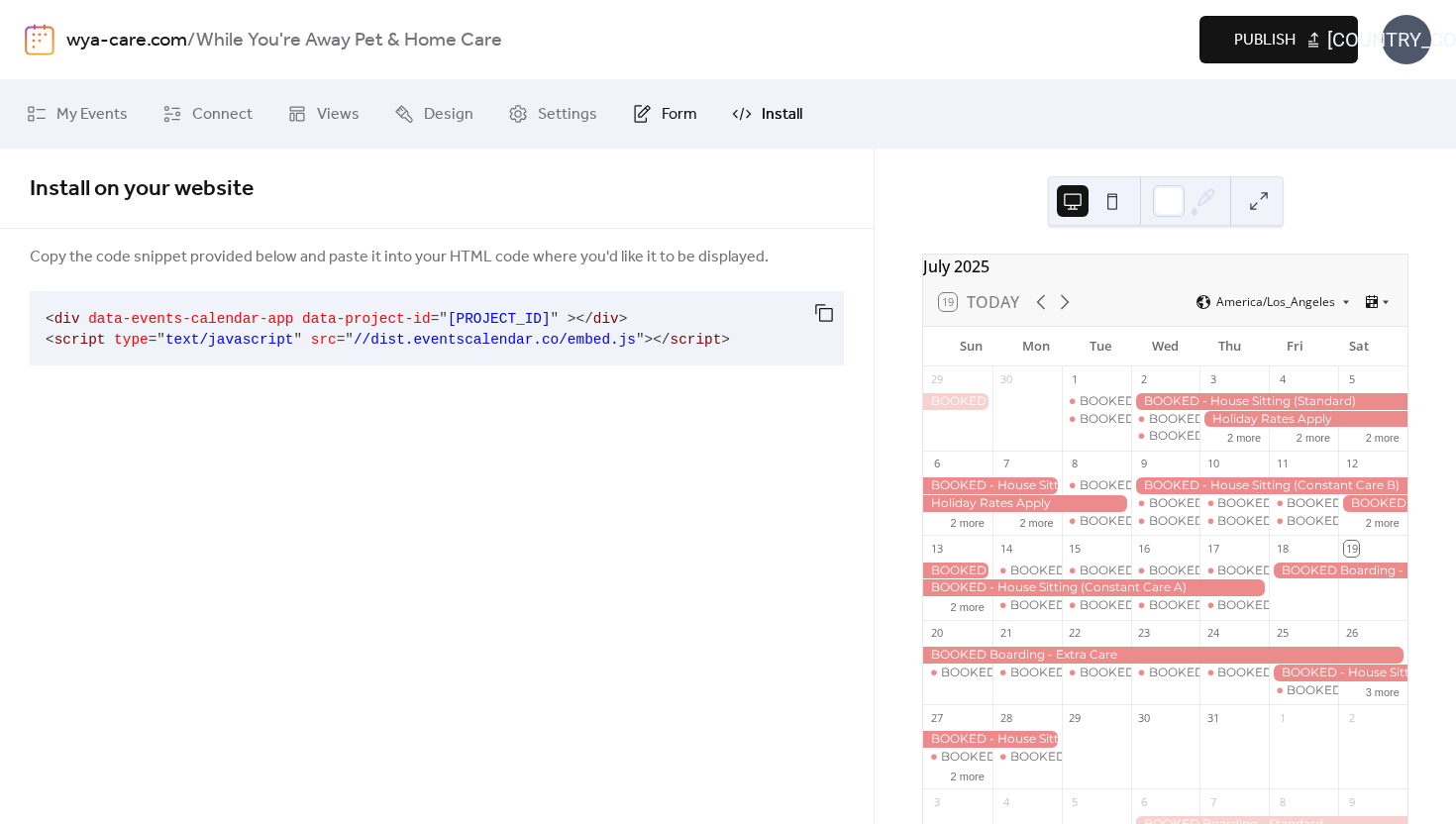 click on "Form" at bounding box center [665, 114] 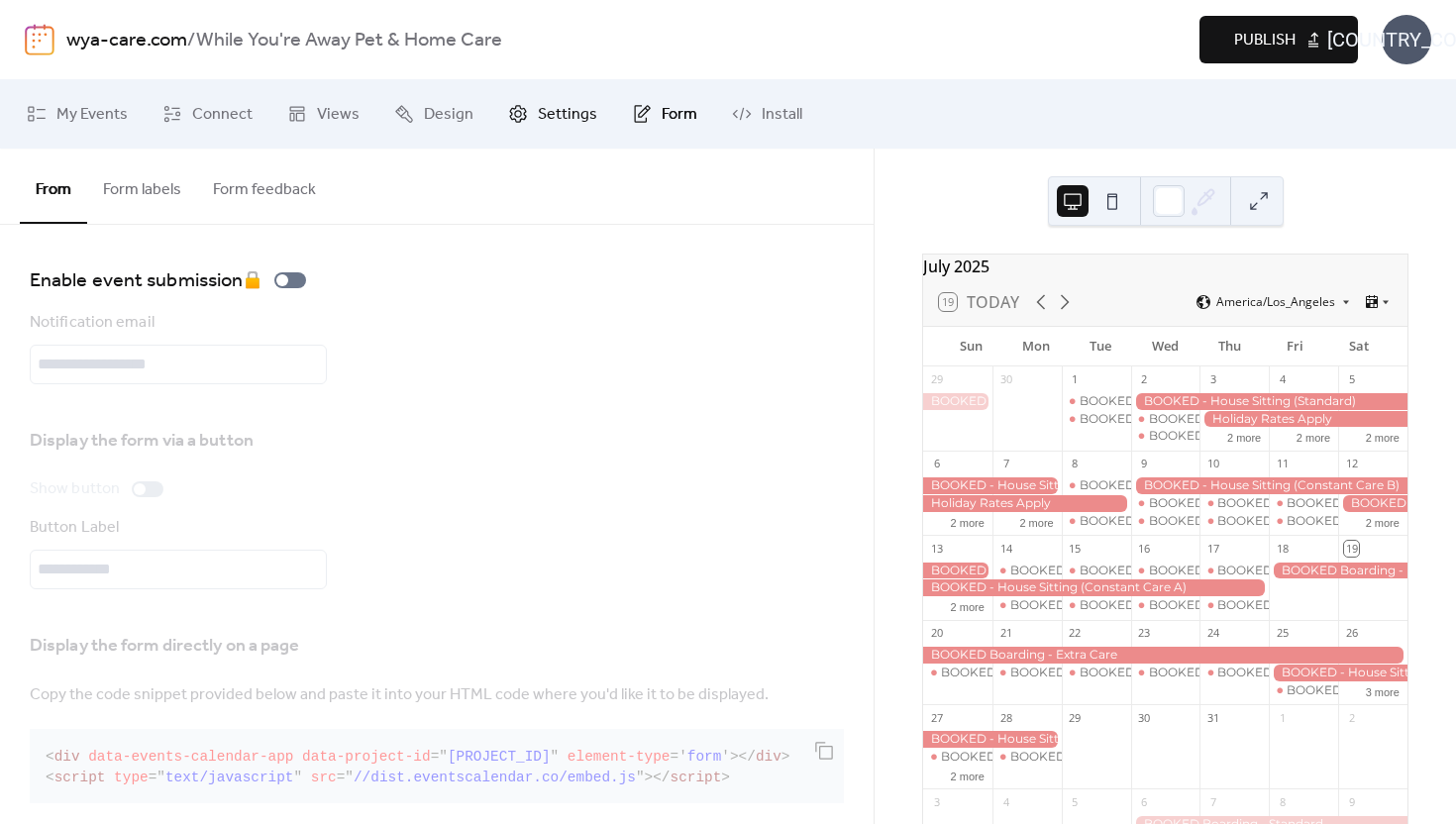 click on "Settings" at bounding box center [568, 115] 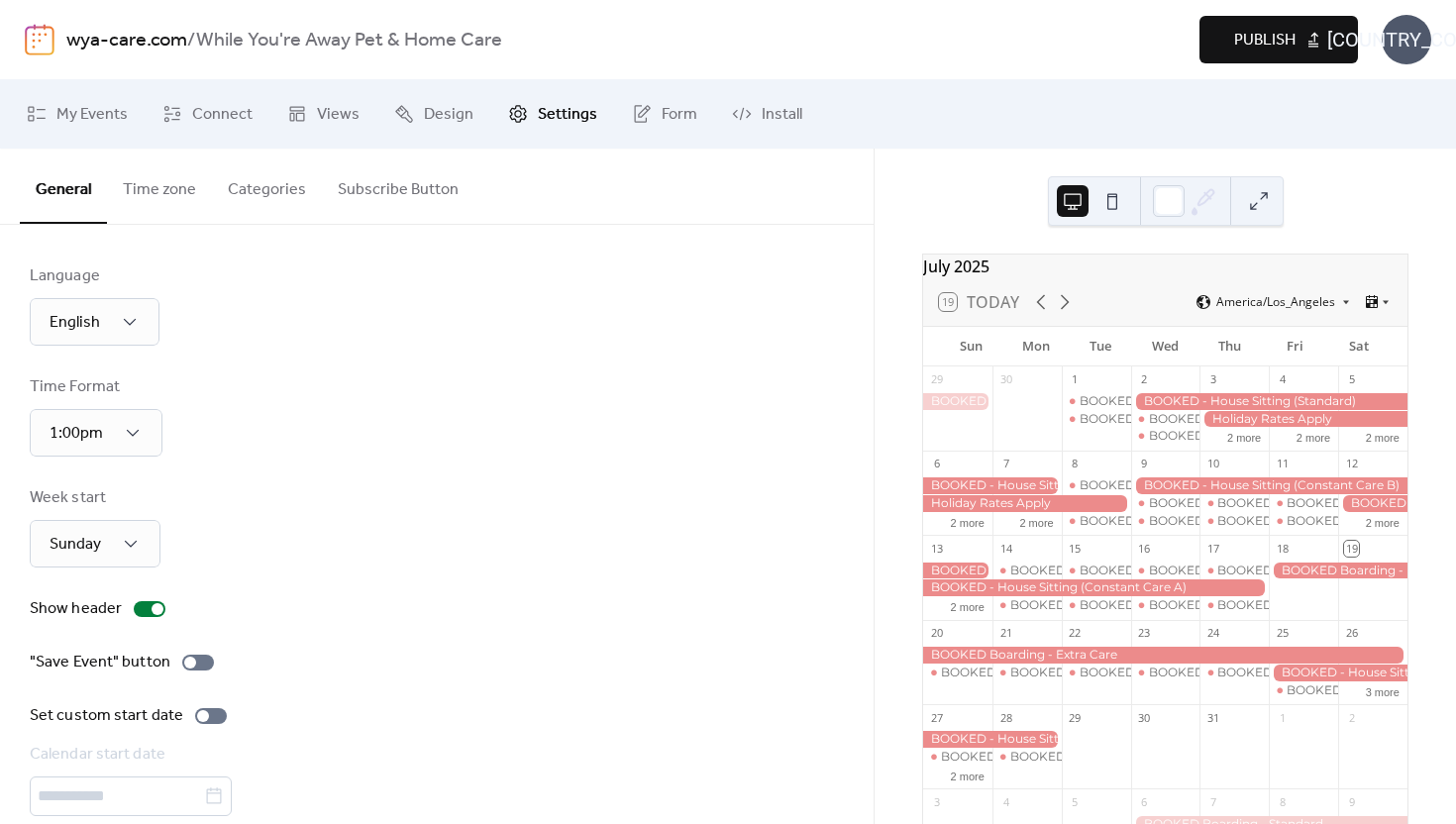 scroll, scrollTop: 85, scrollLeft: 0, axis: vertical 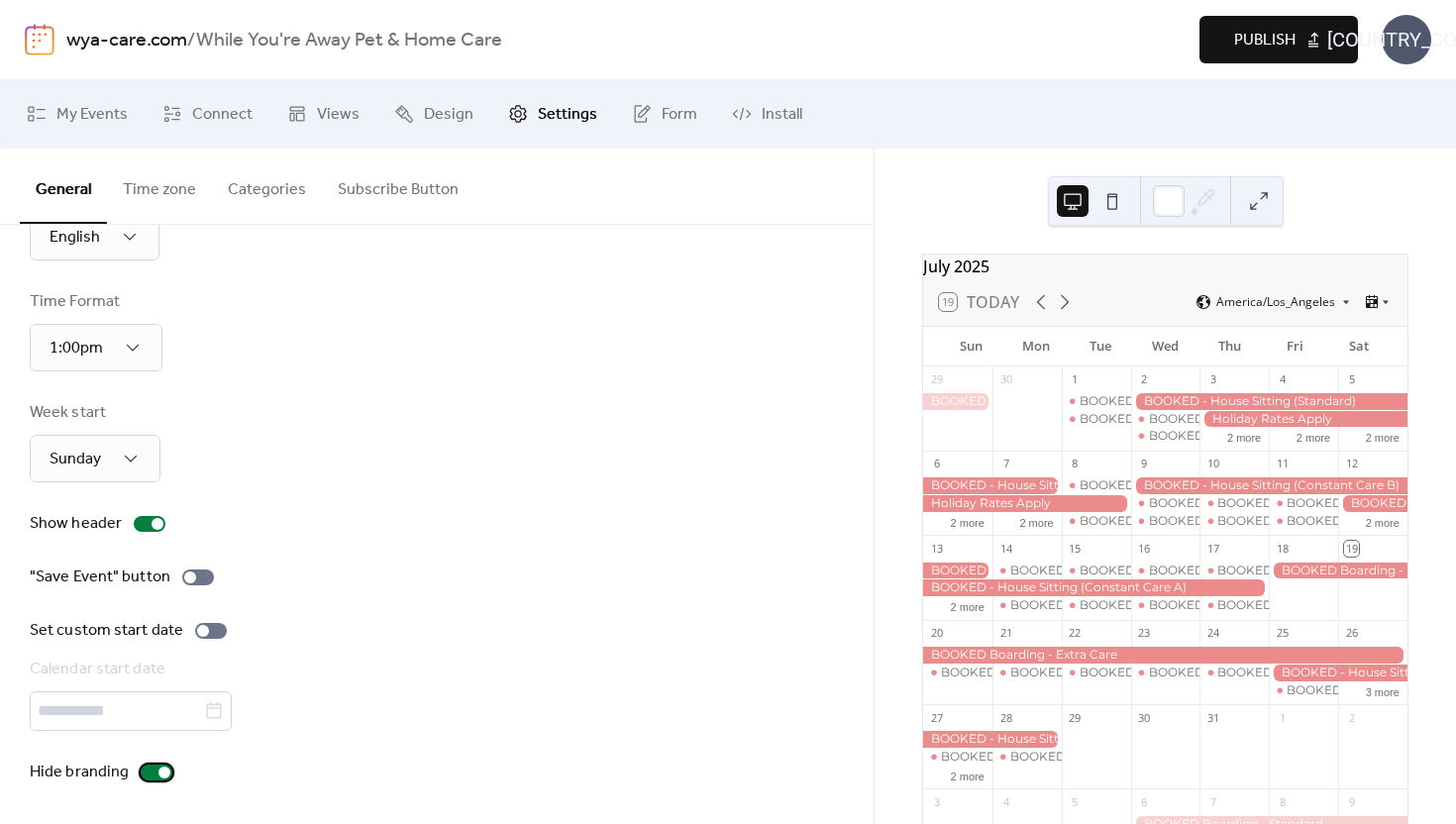 click at bounding box center [156, 772] 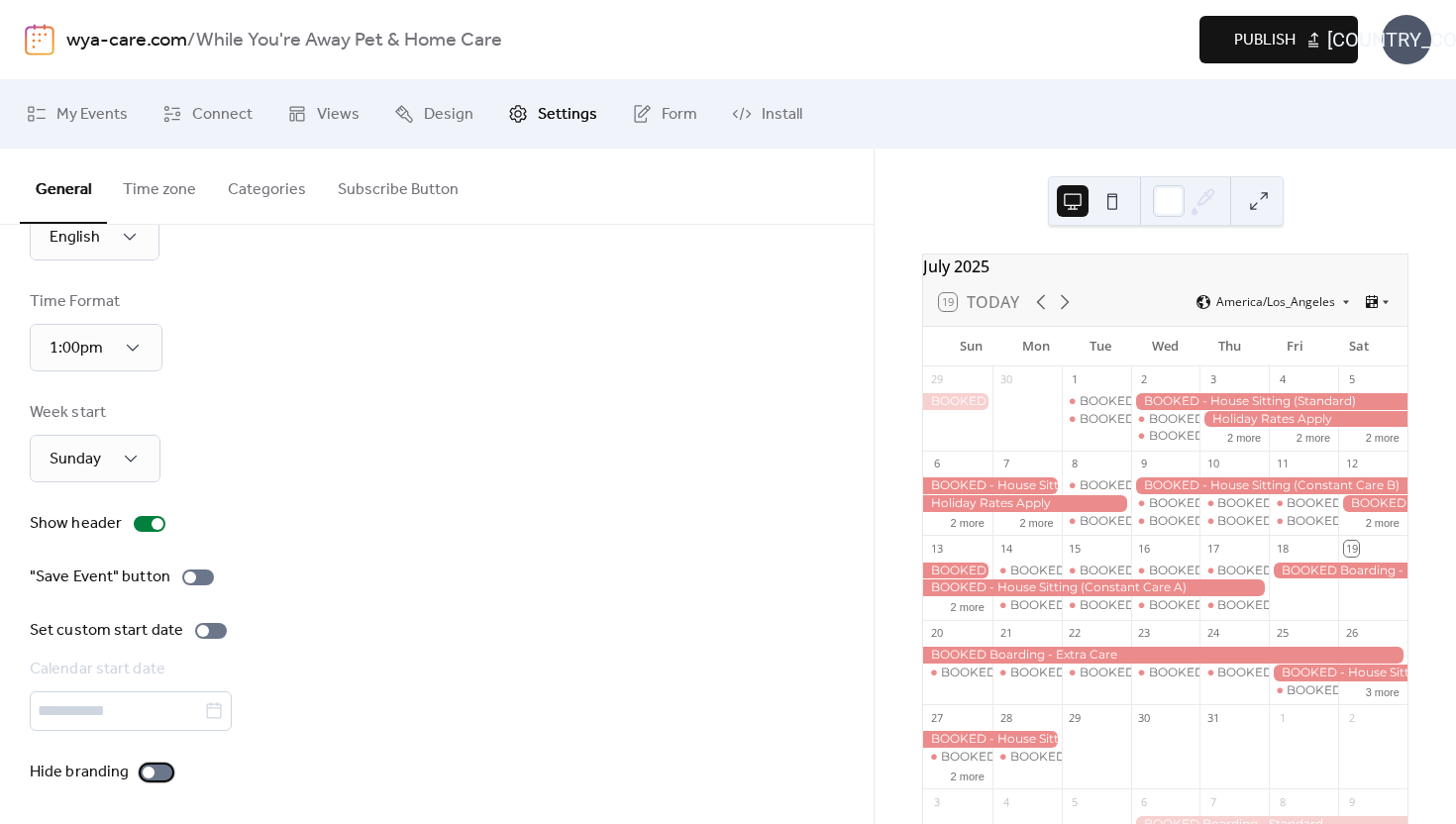 click at bounding box center [156, 772] 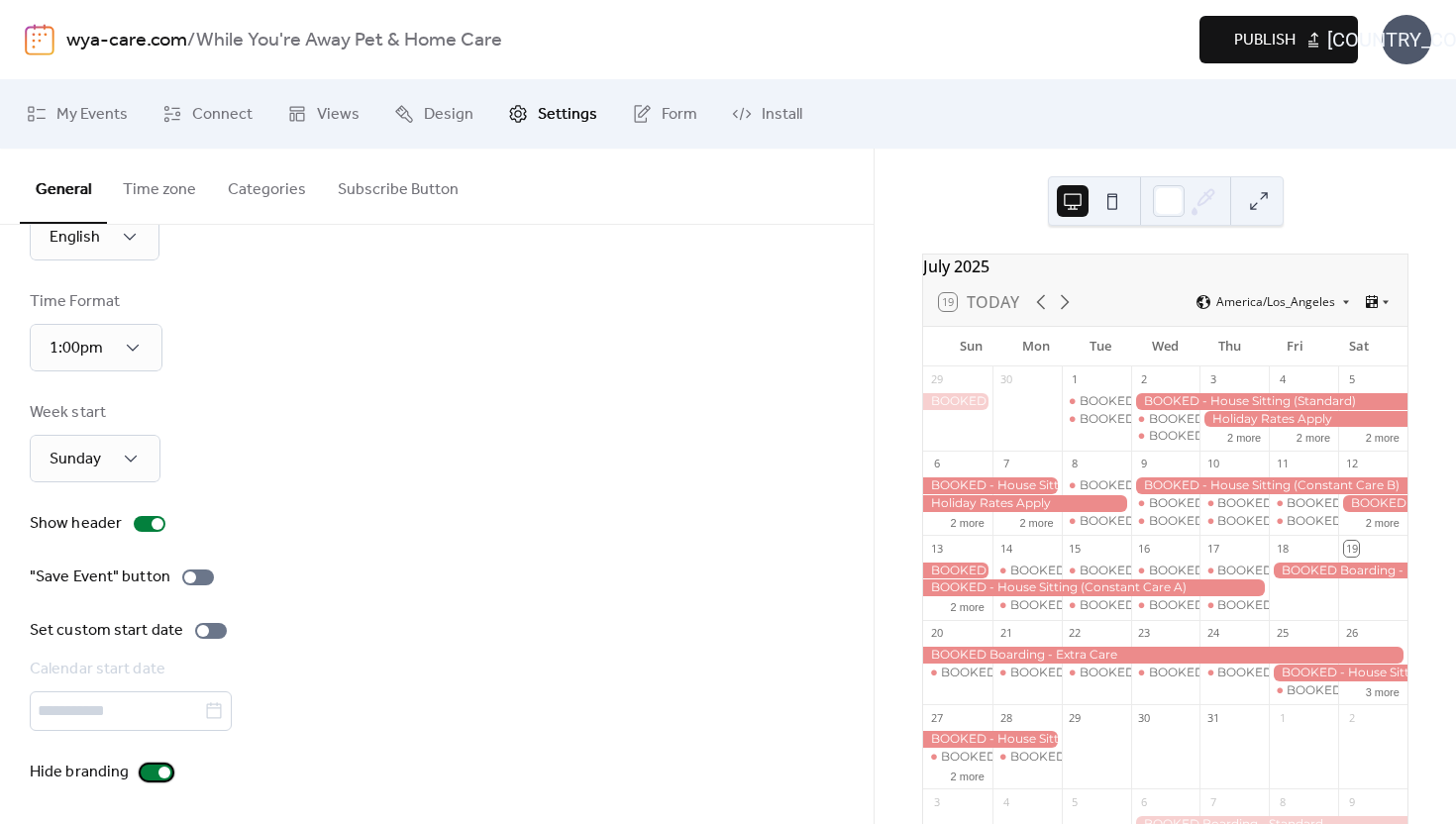 scroll, scrollTop: 0, scrollLeft: 0, axis: both 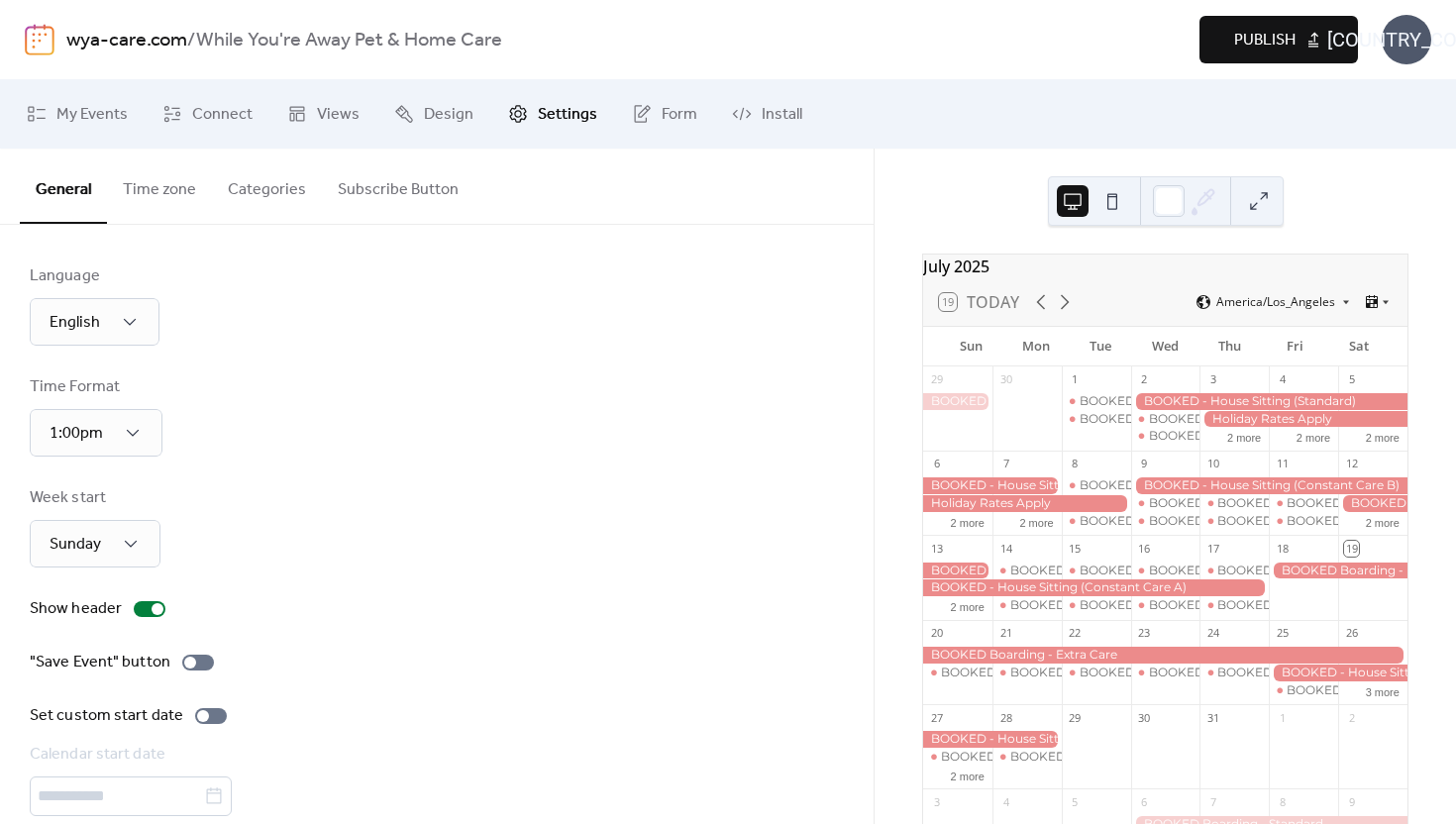 click on "Subscribe Button" at bounding box center (398, 185) 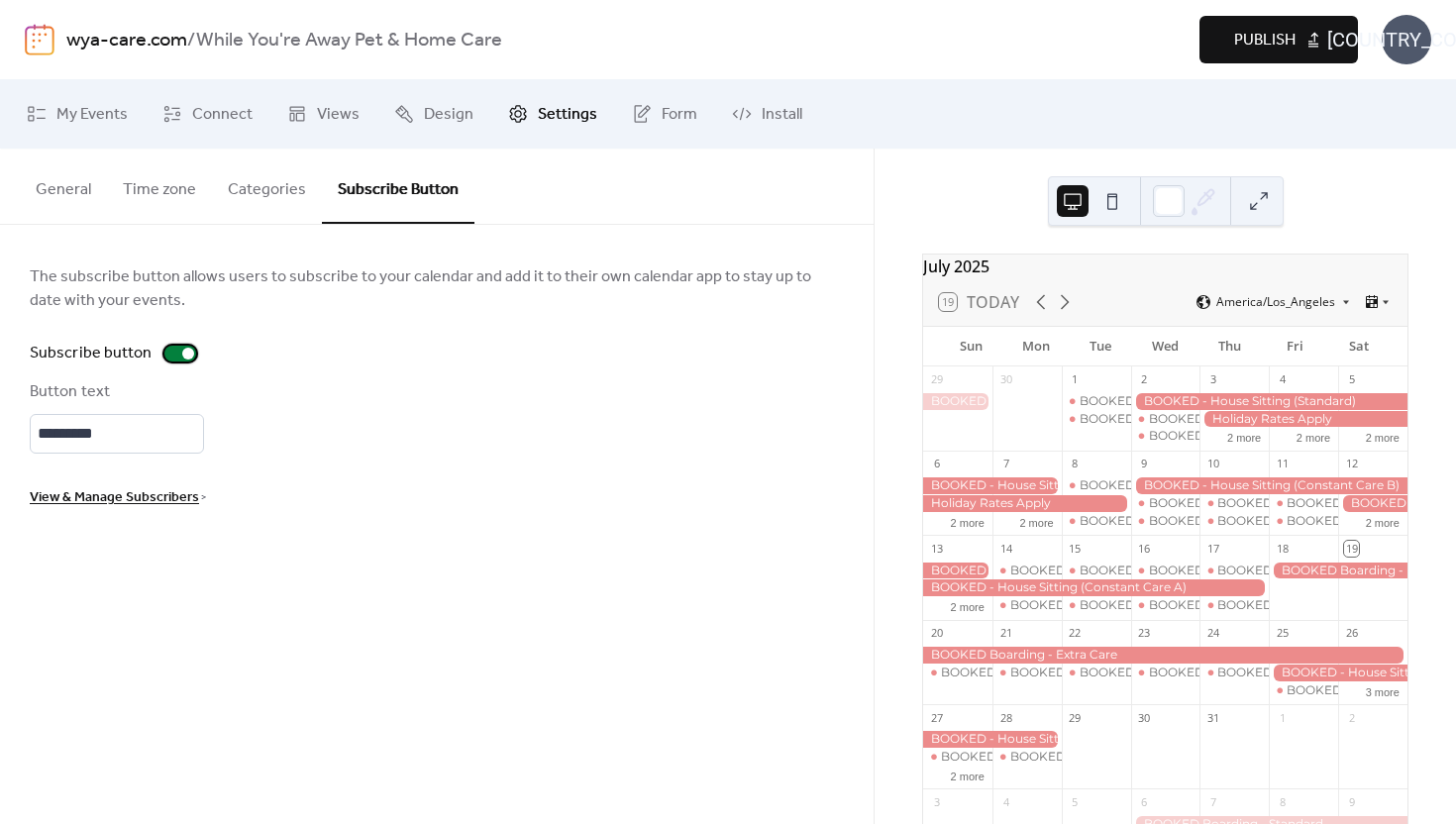 click at bounding box center (180, 354) 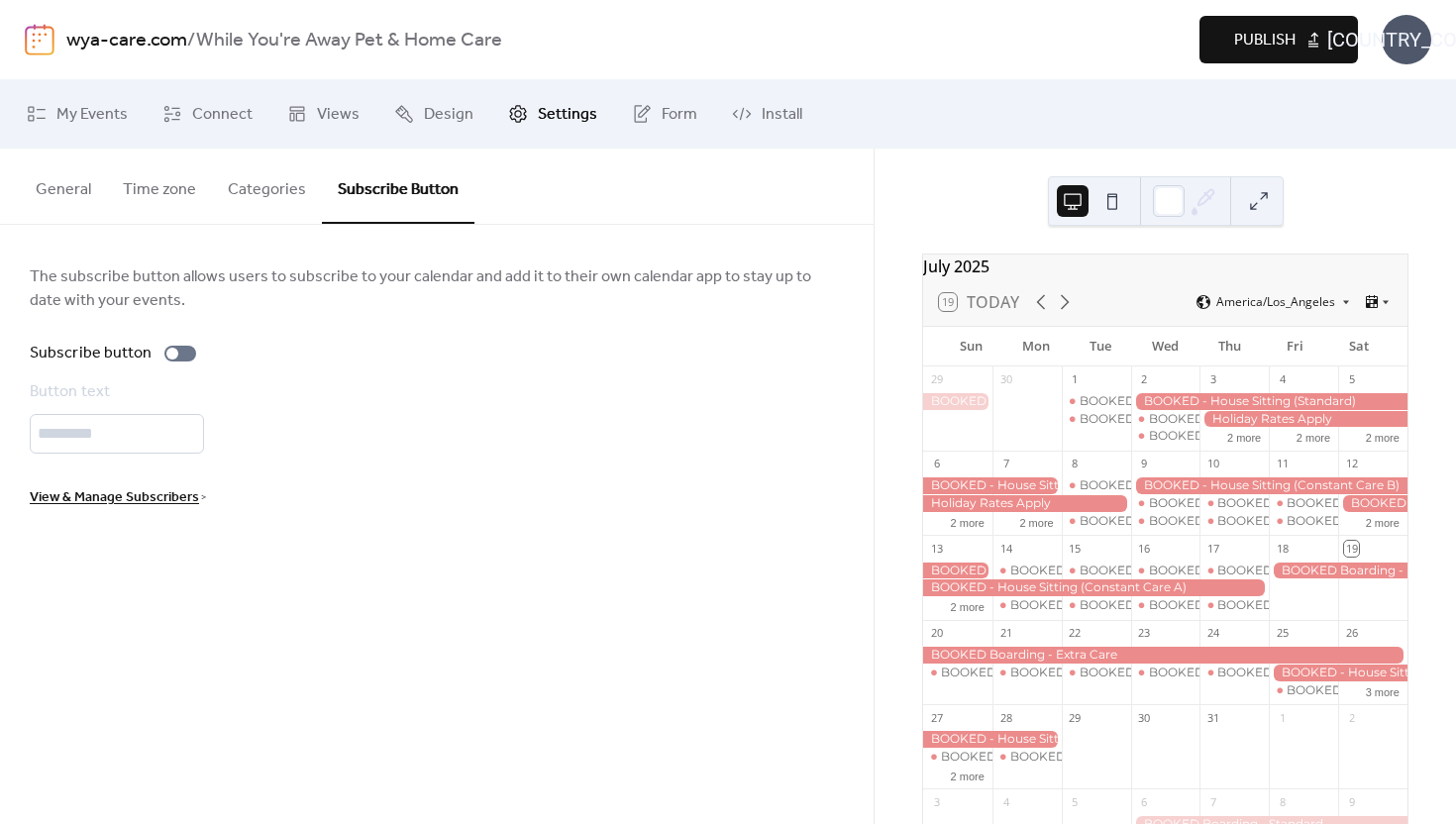 click on "Publish" at bounding box center [1265, 41] 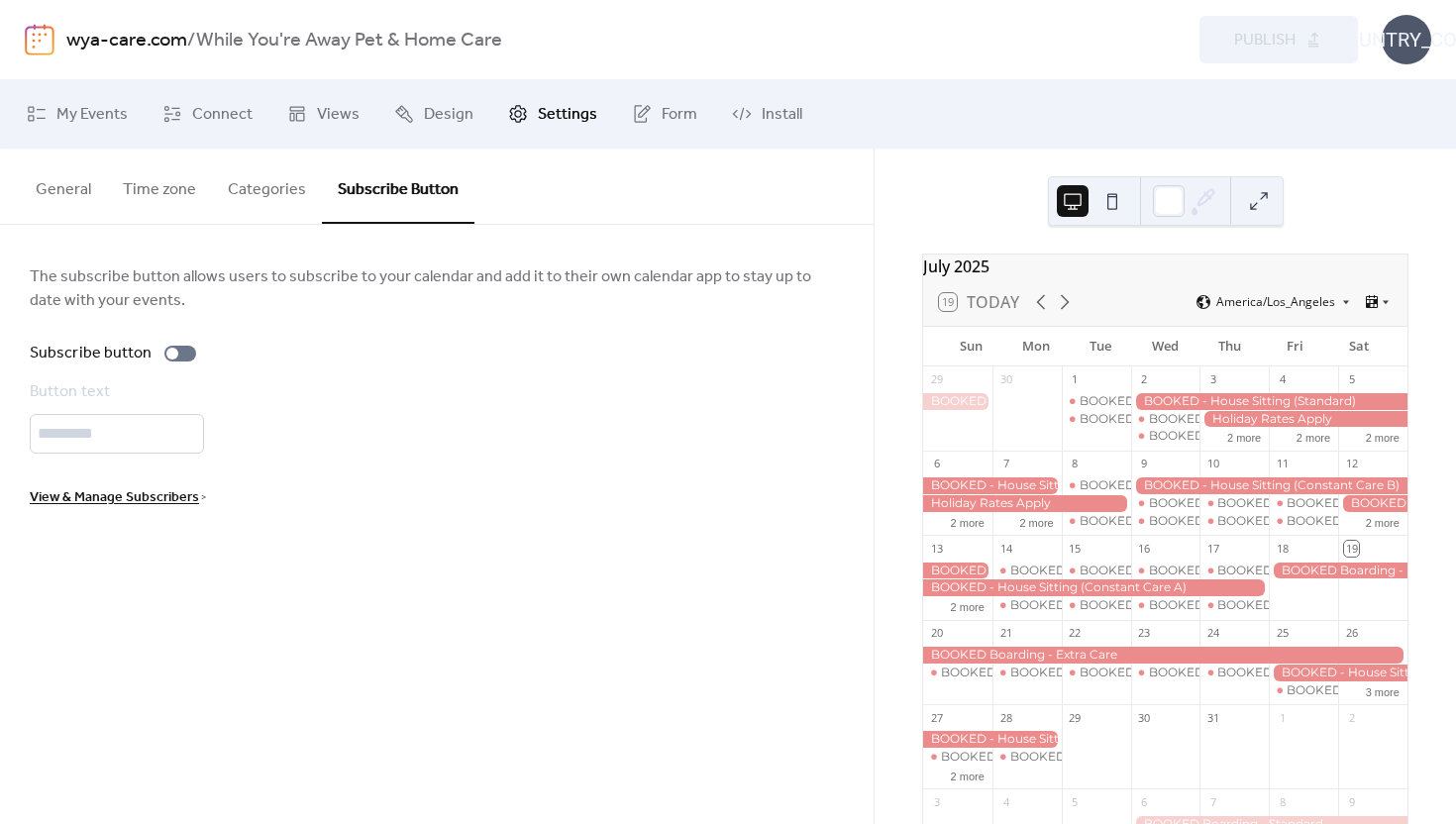 click on "Categories" at bounding box center [266, 185] 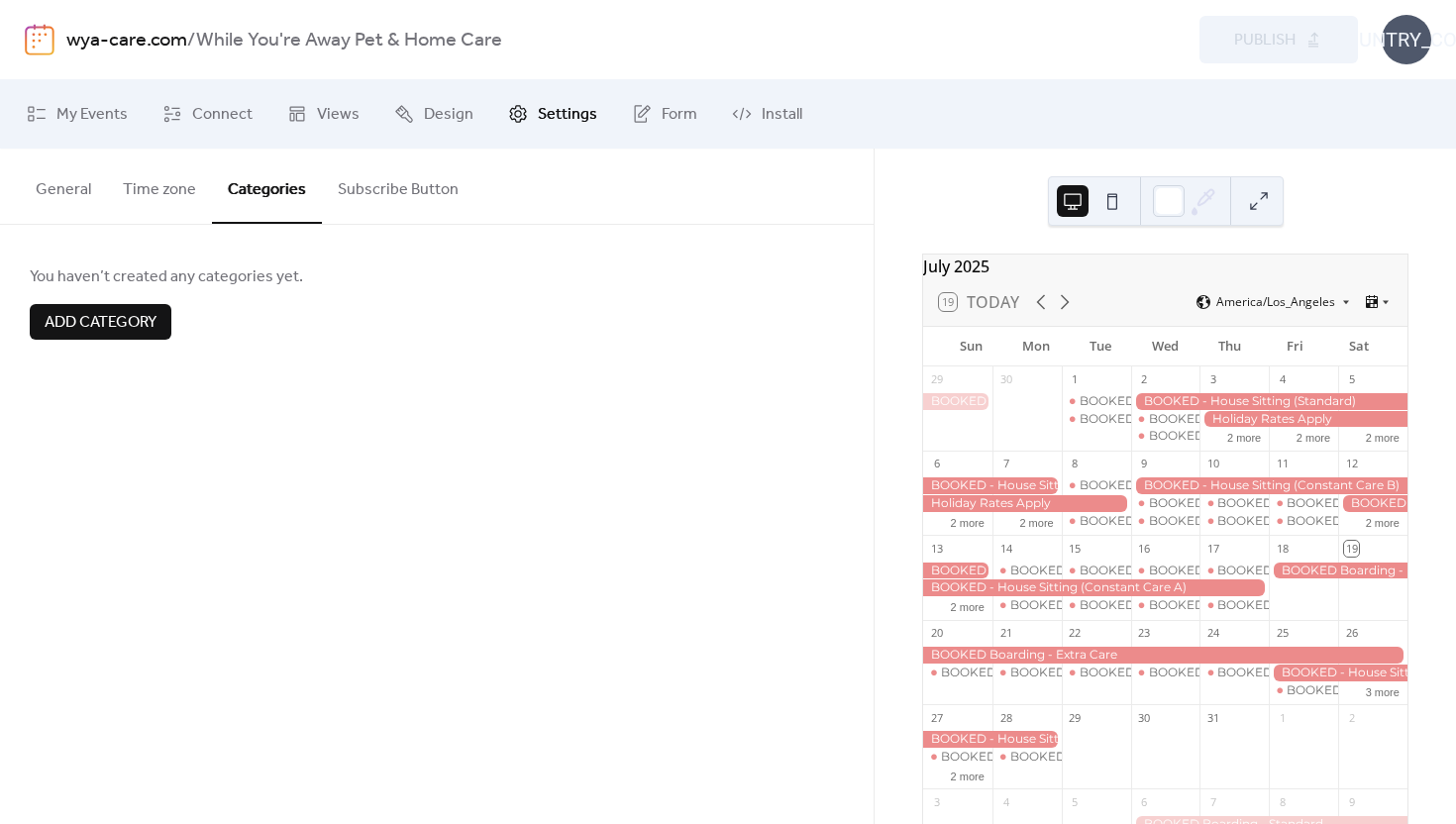click on "General" at bounding box center [63, 185] 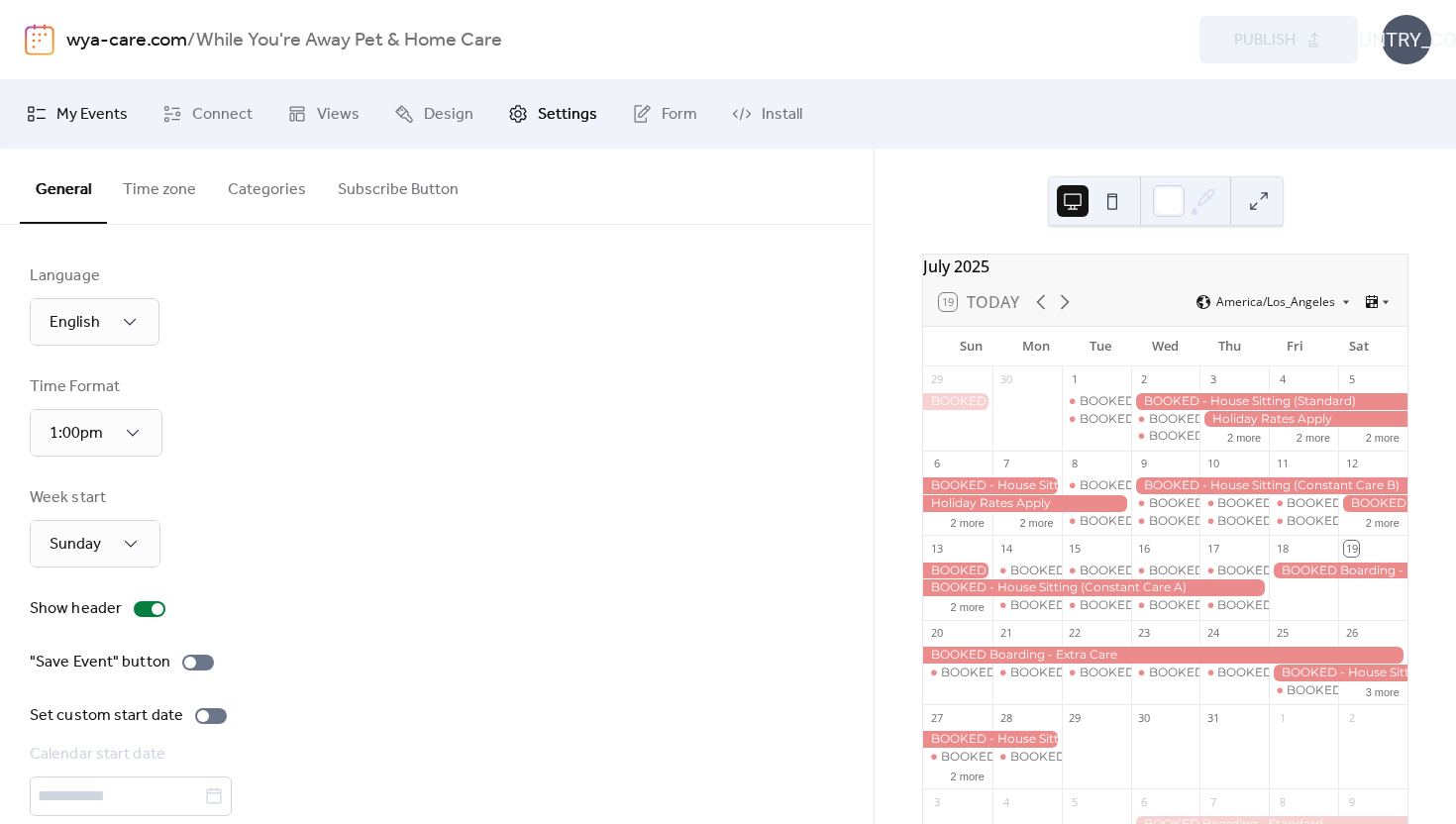 click on "My Events" at bounding box center [92, 115] 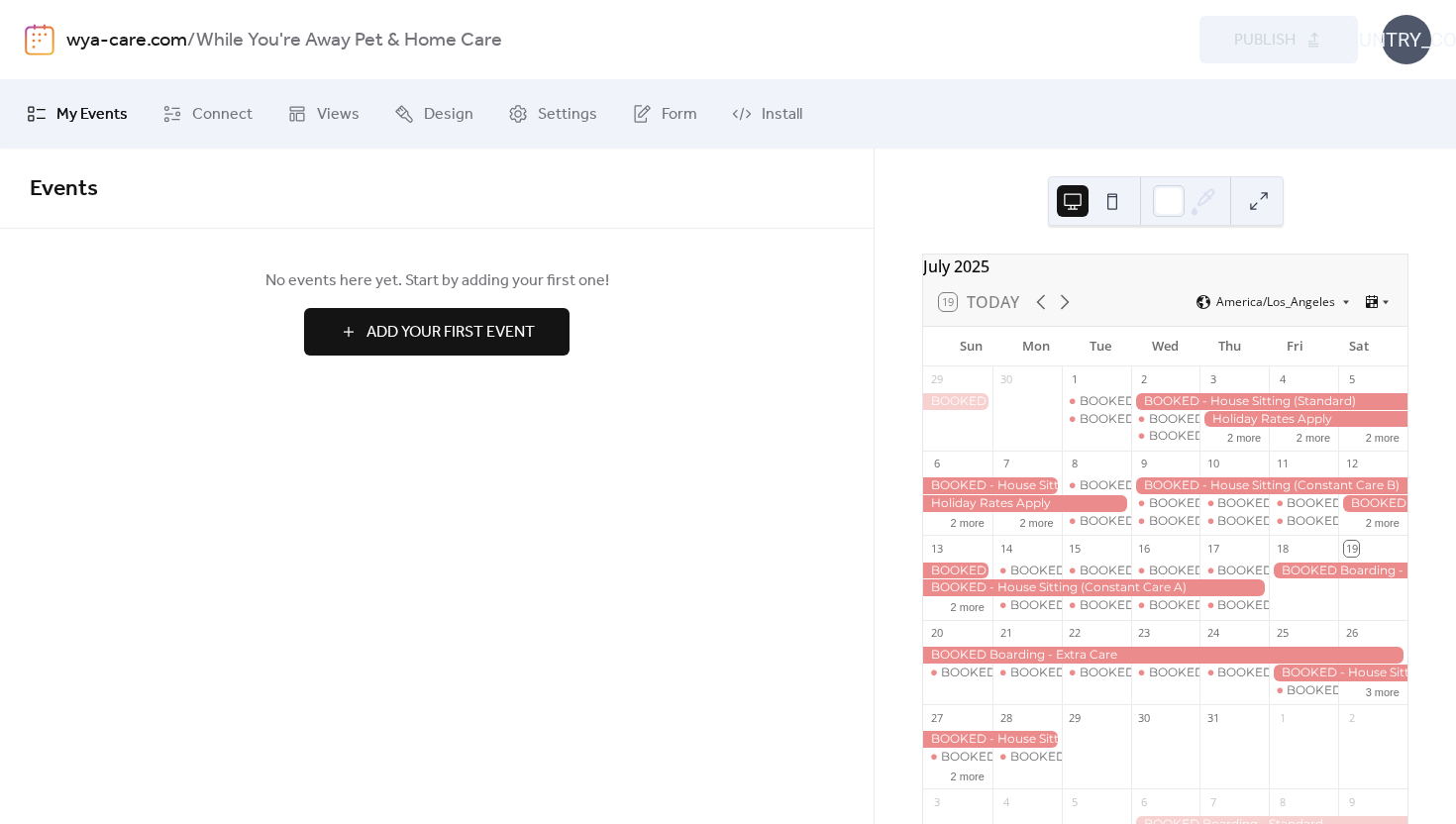 click on "Add Your First Event" at bounding box center (451, 333) 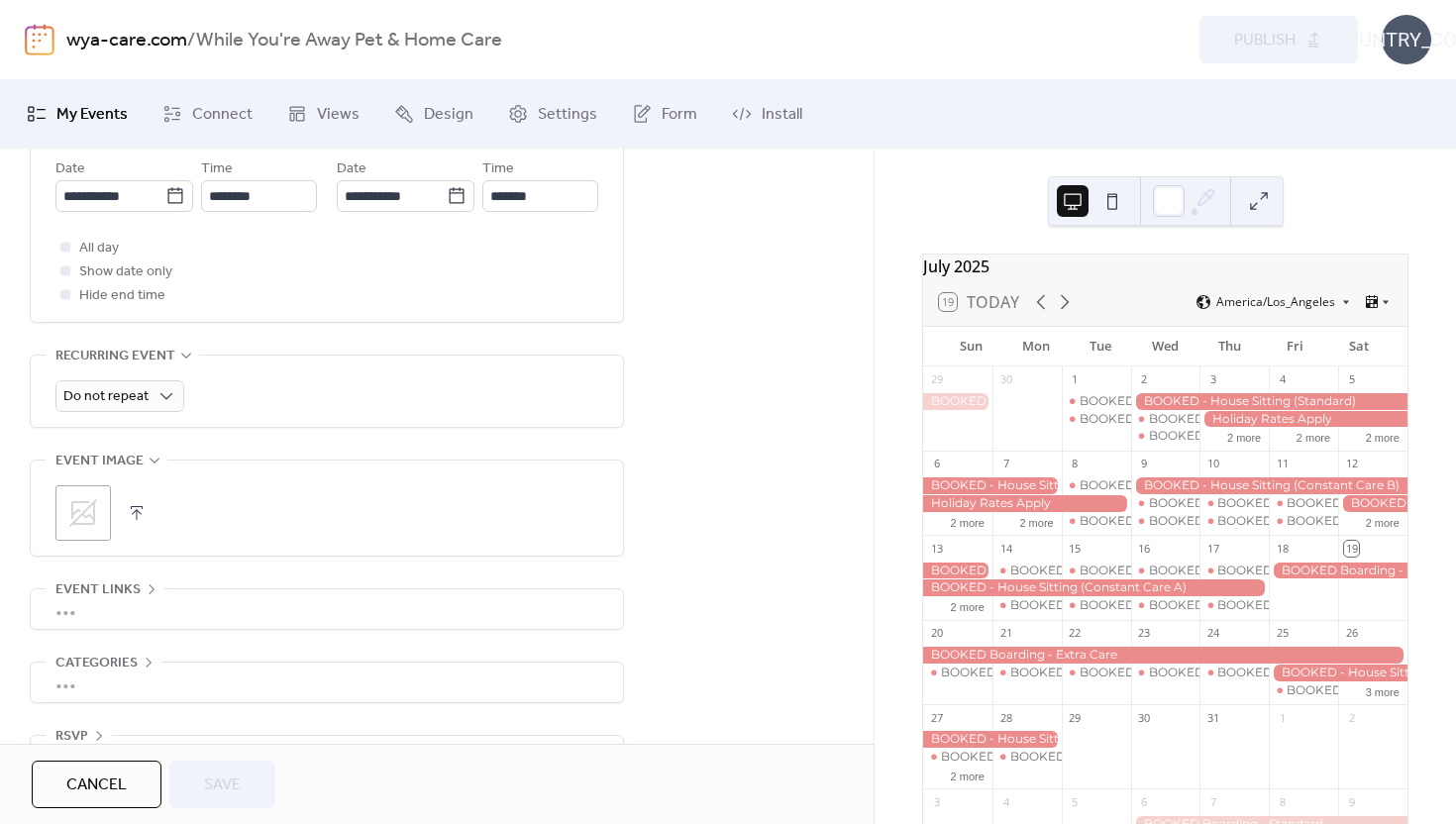 scroll, scrollTop: 0, scrollLeft: 0, axis: both 